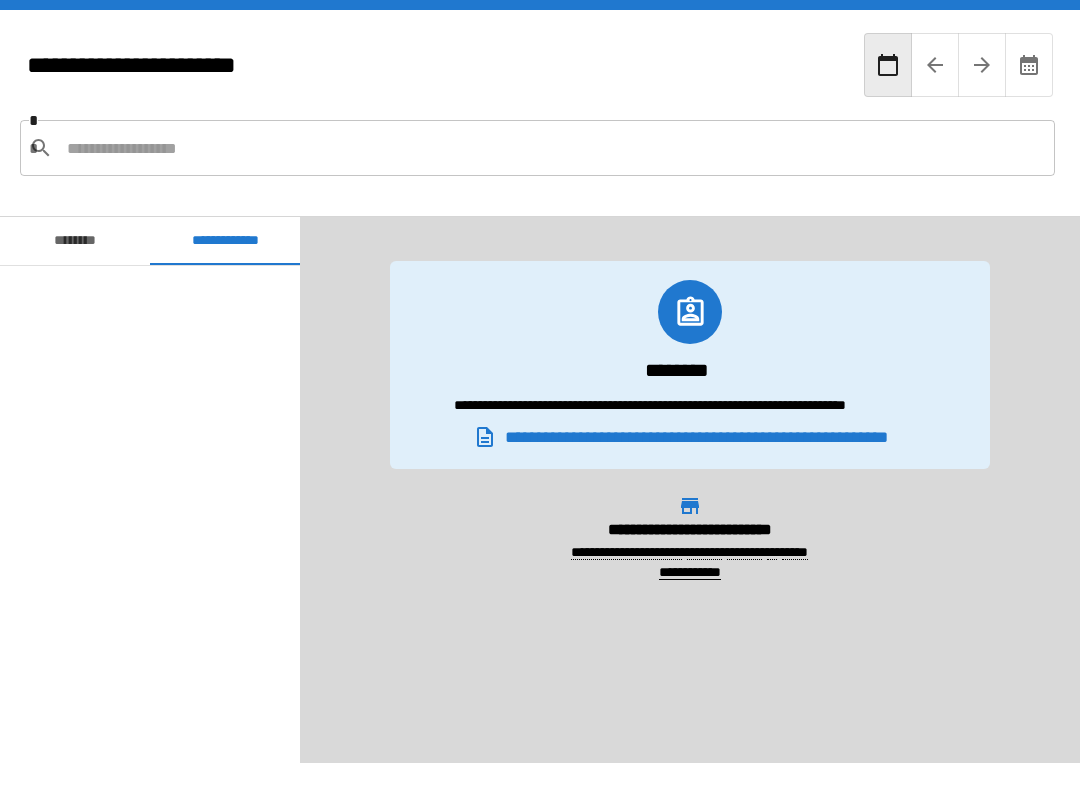 scroll, scrollTop: 0, scrollLeft: 0, axis: both 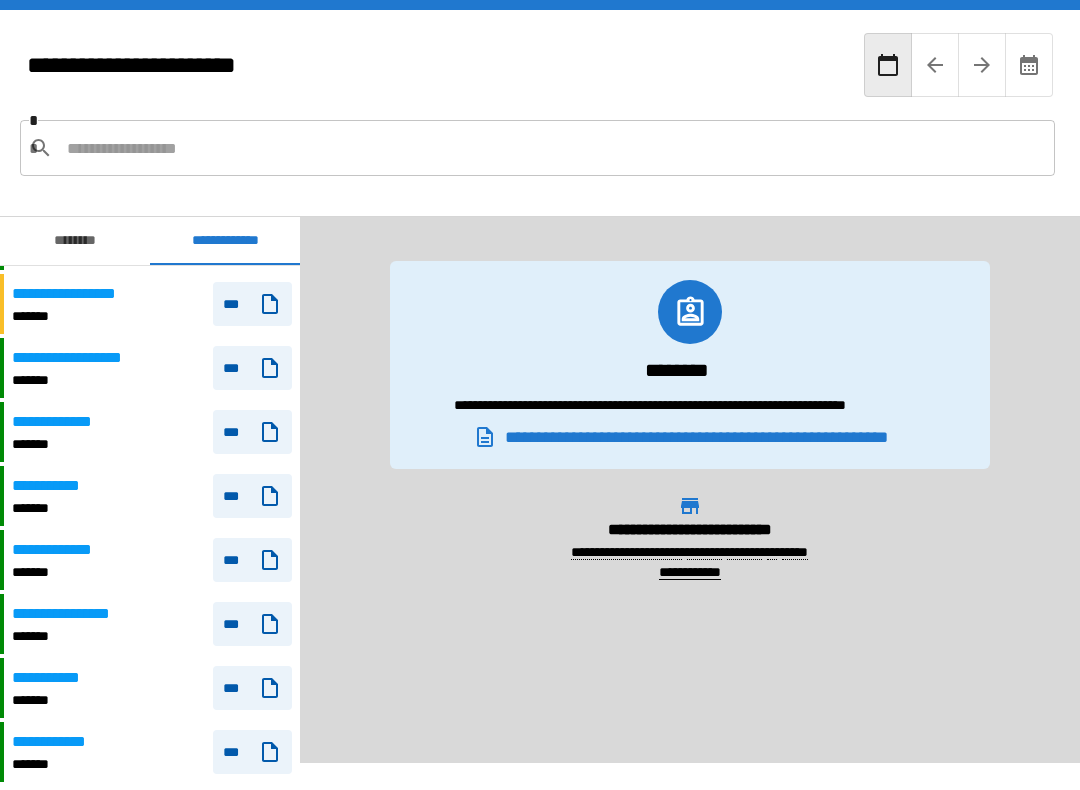 click at bounding box center (553, 148) 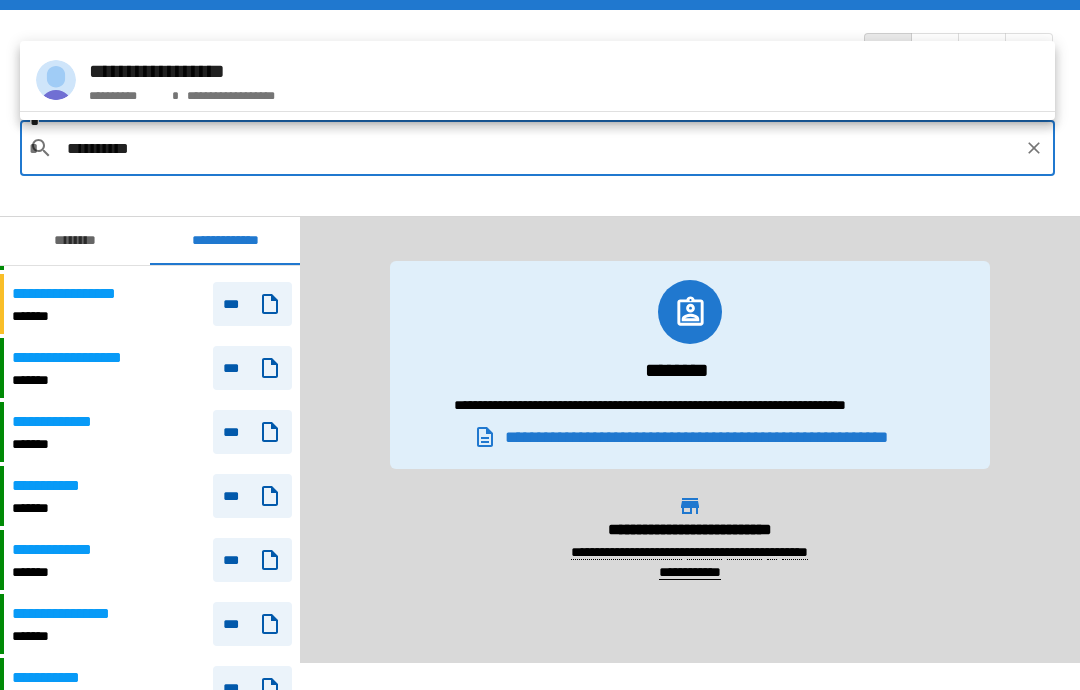 click on "**********" at bounding box center (182, 71) 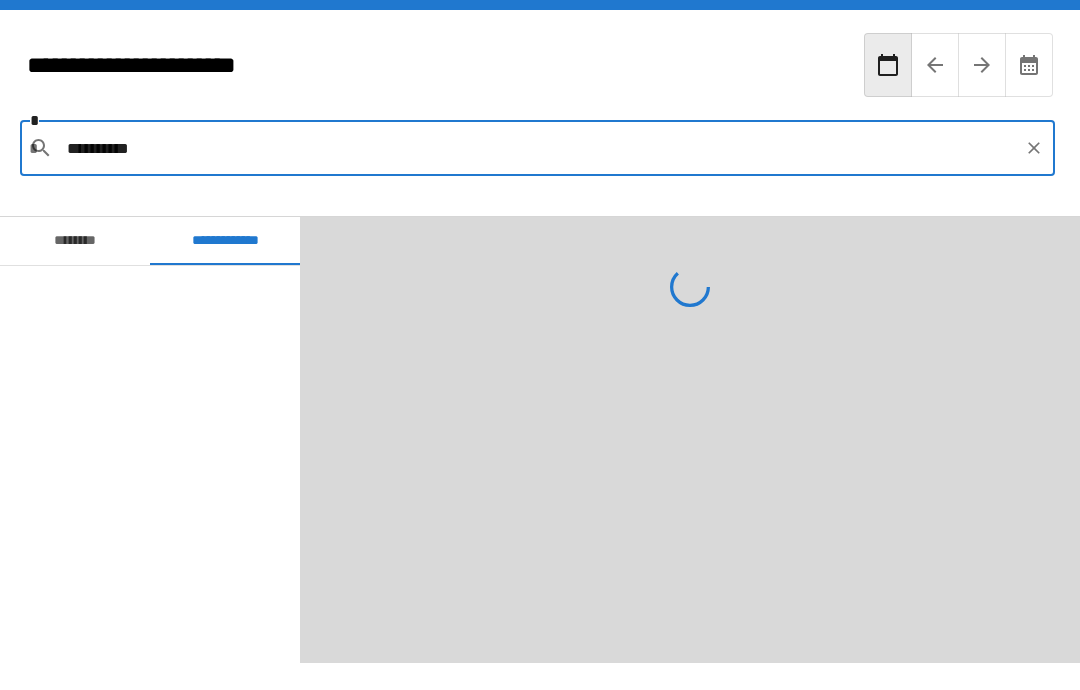 type on "**********" 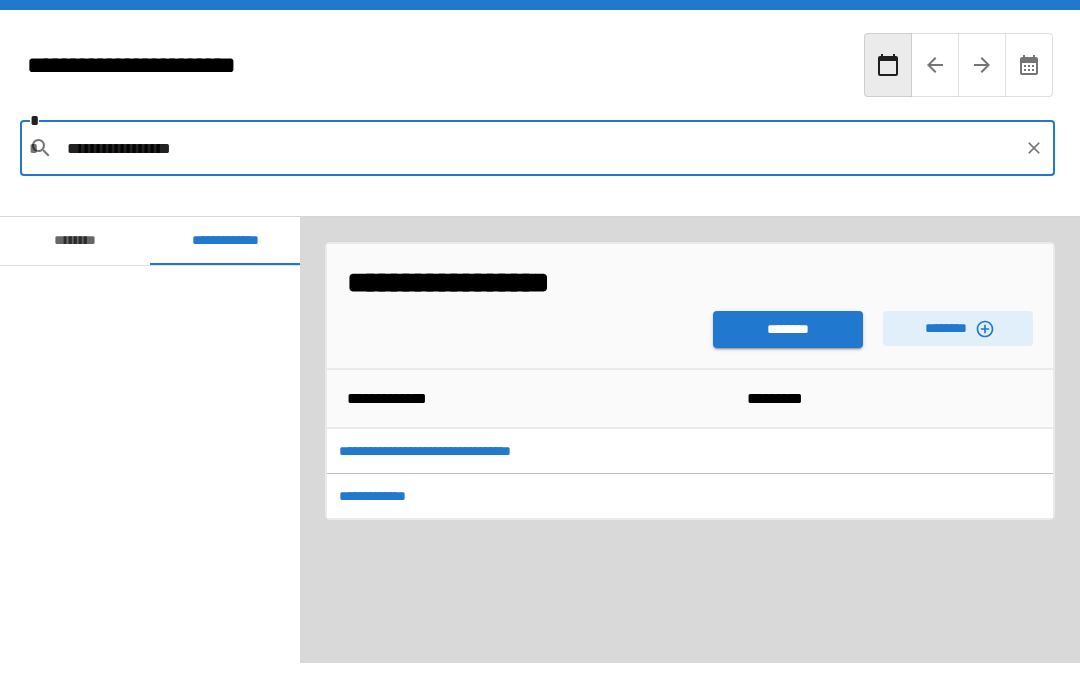scroll, scrollTop: 120, scrollLeft: 0, axis: vertical 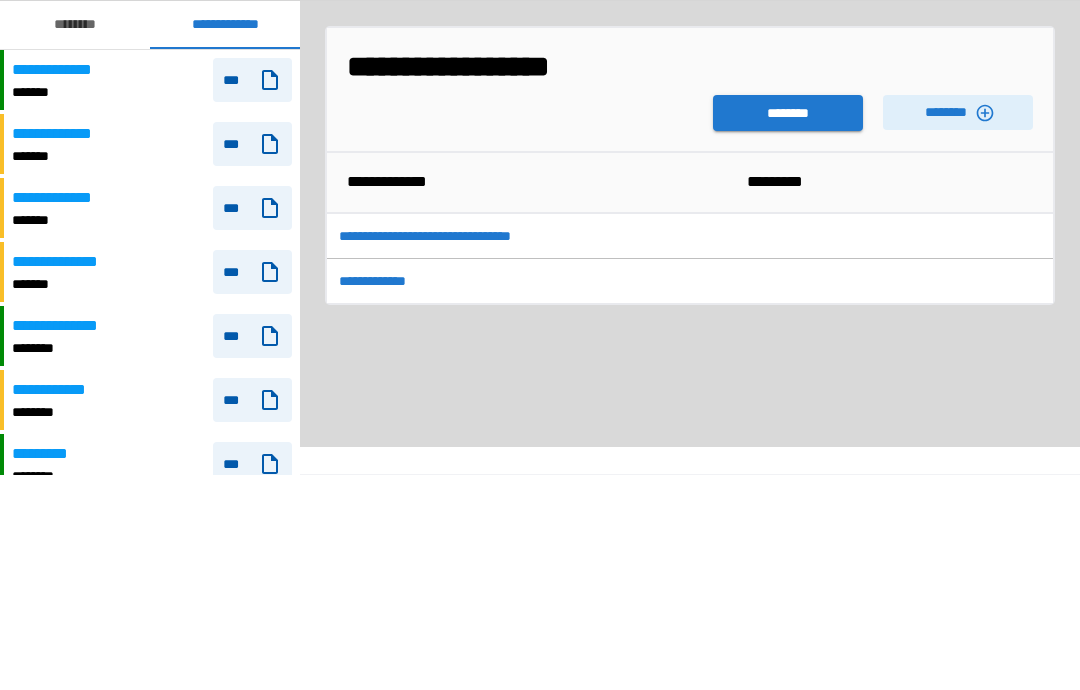 click on "********" at bounding box center (788, 329) 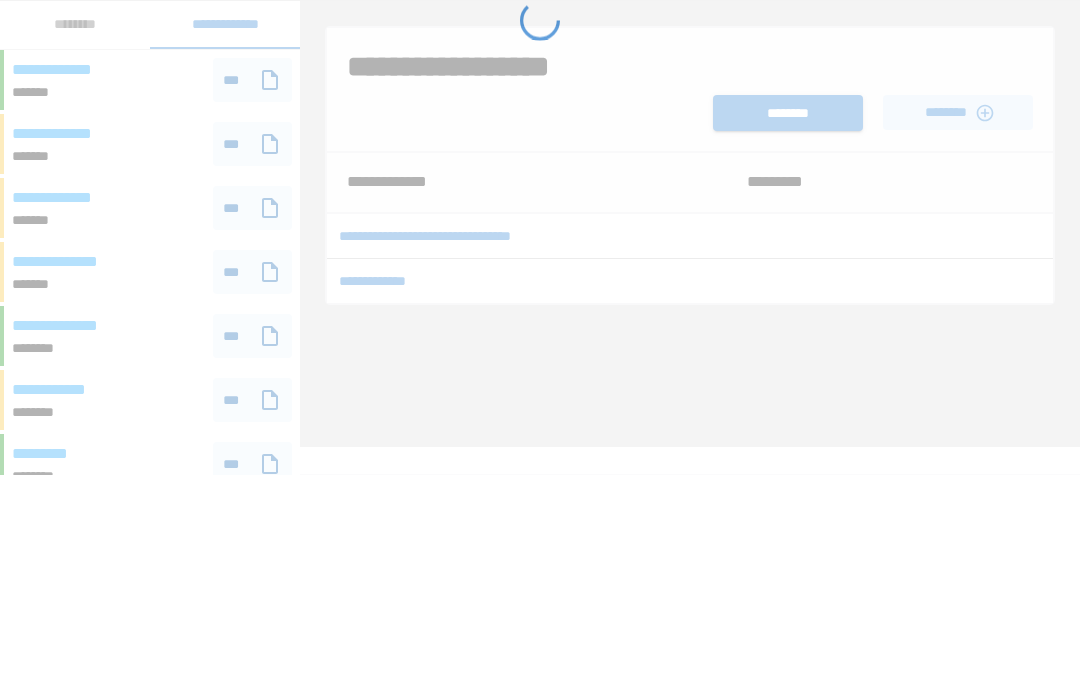scroll, scrollTop: 80, scrollLeft: 0, axis: vertical 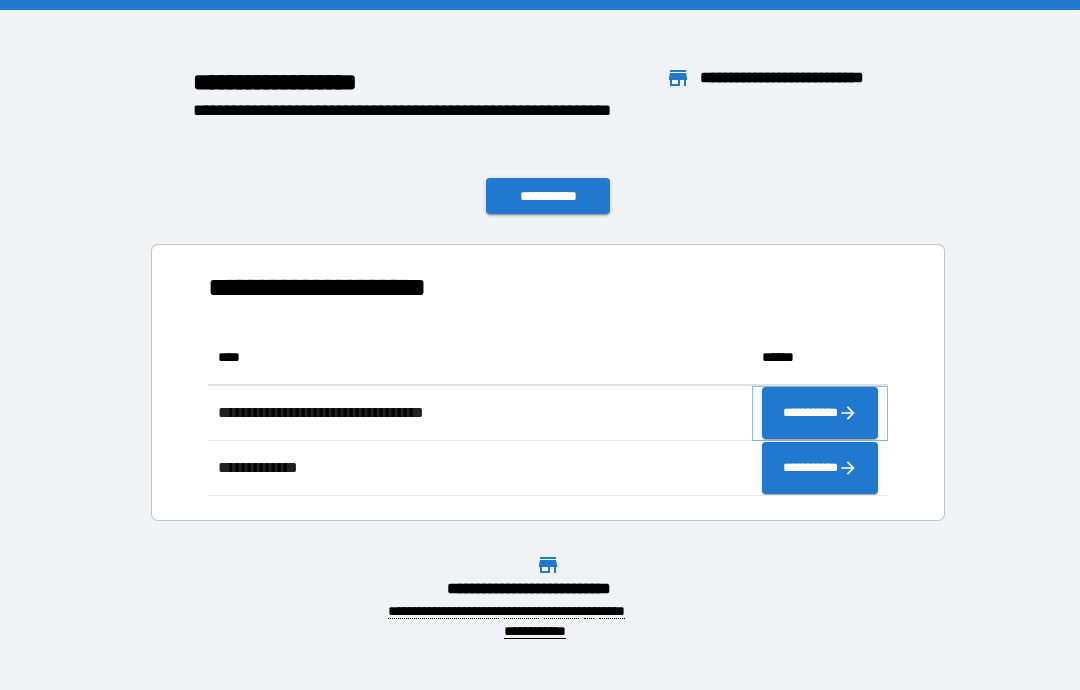 click on "**********" at bounding box center [820, 413] 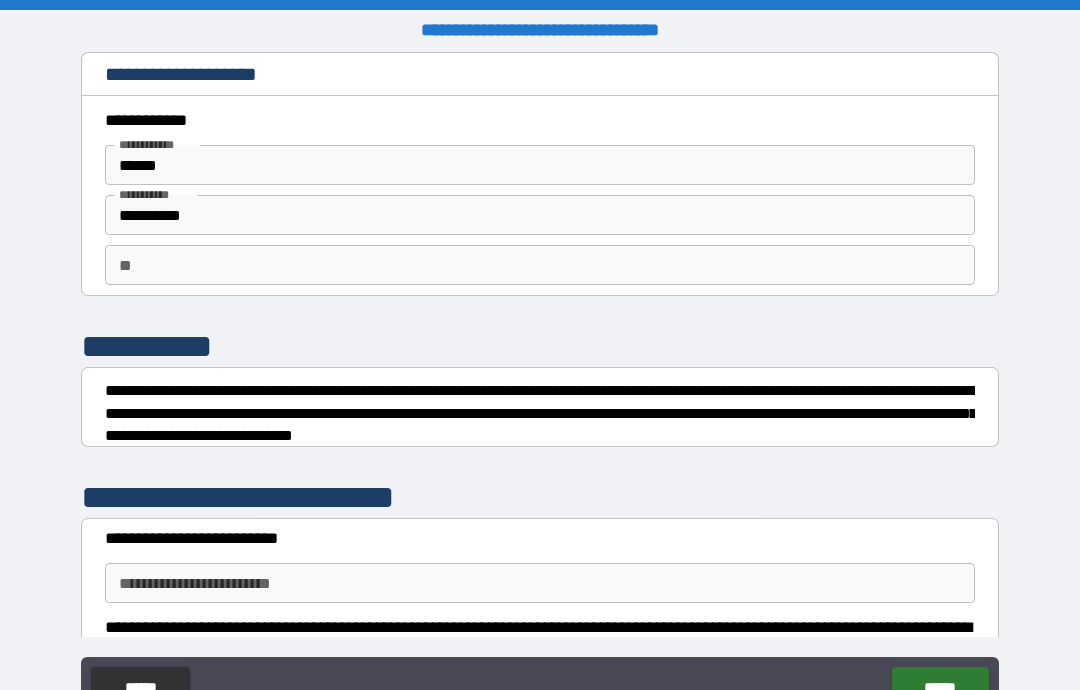 click on "**********" at bounding box center (540, 215) 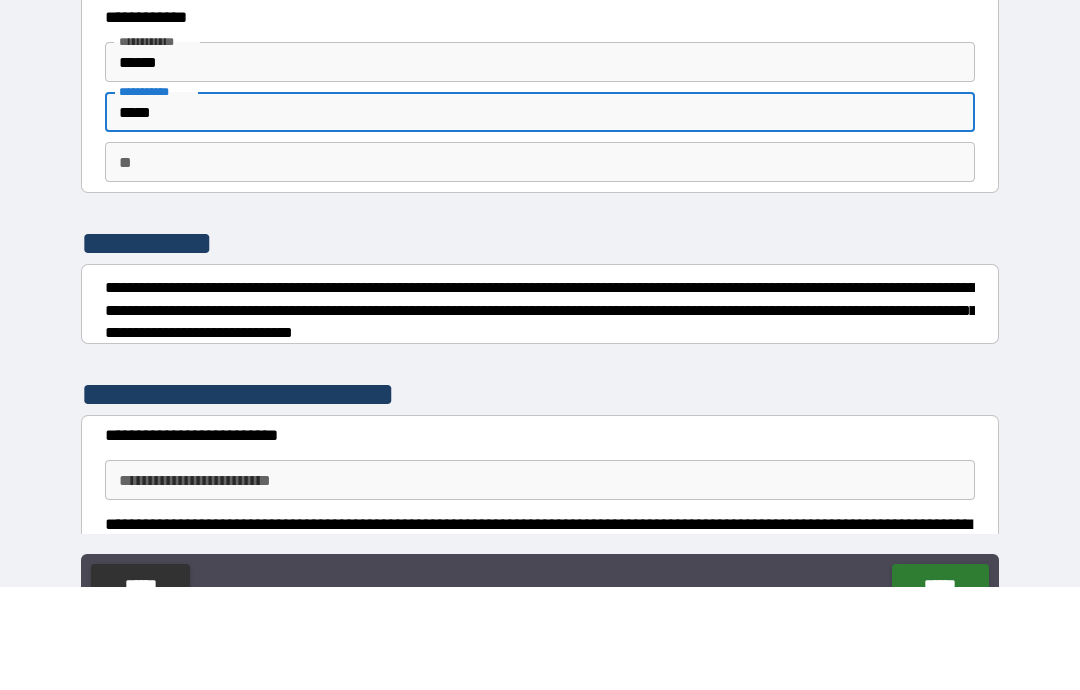 type on "*****" 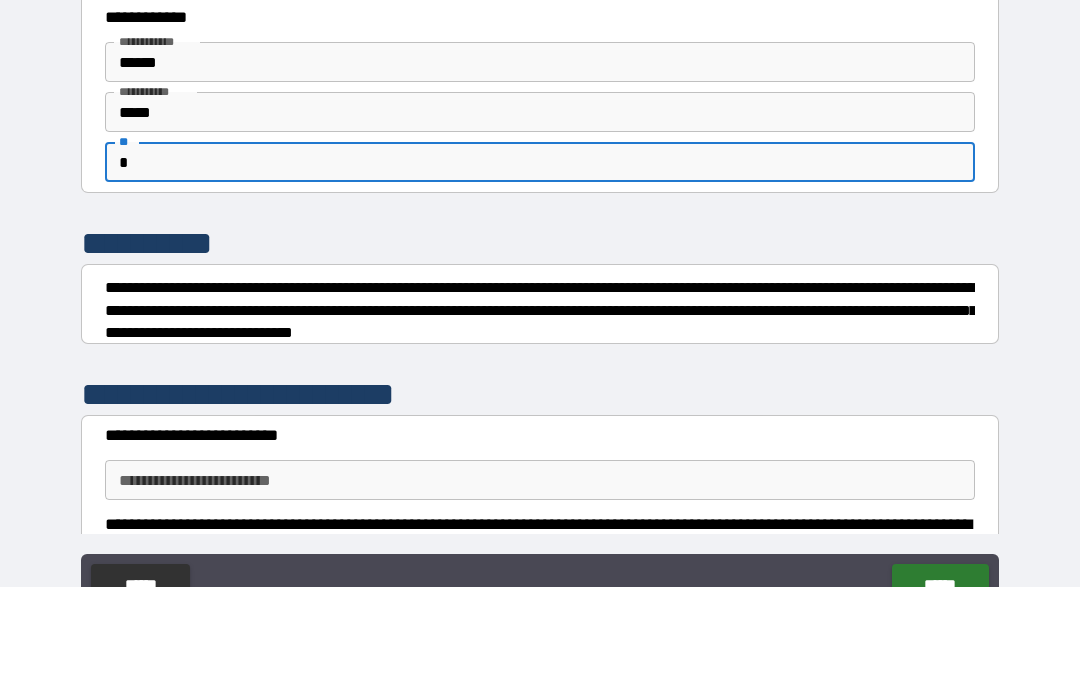 scroll, scrollTop: 80, scrollLeft: 0, axis: vertical 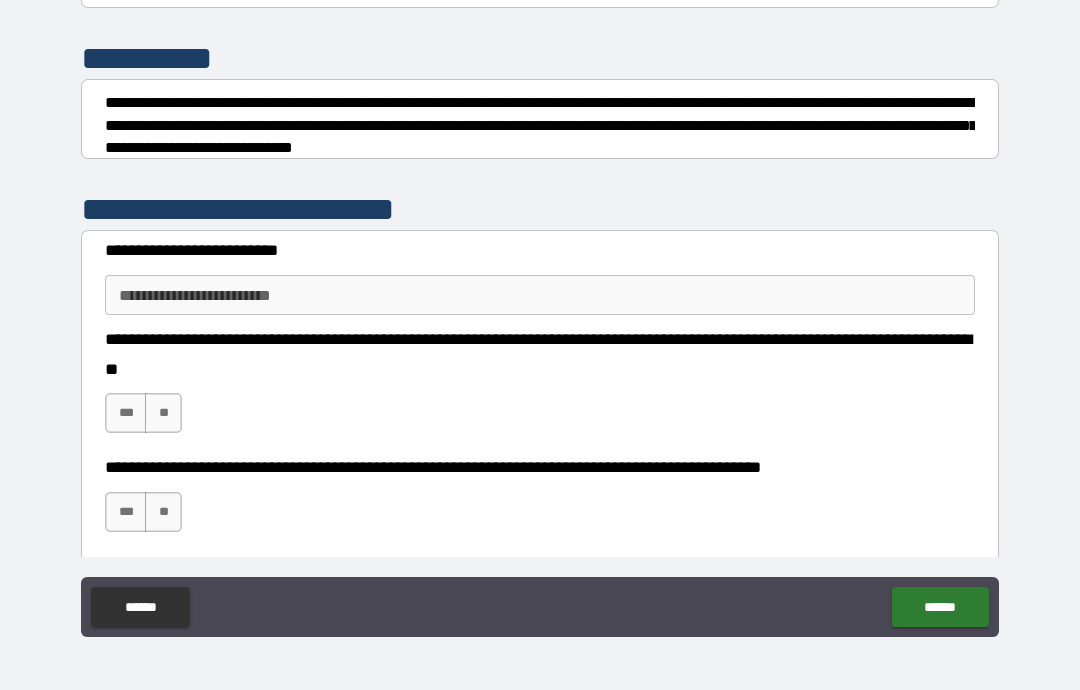 type on "*" 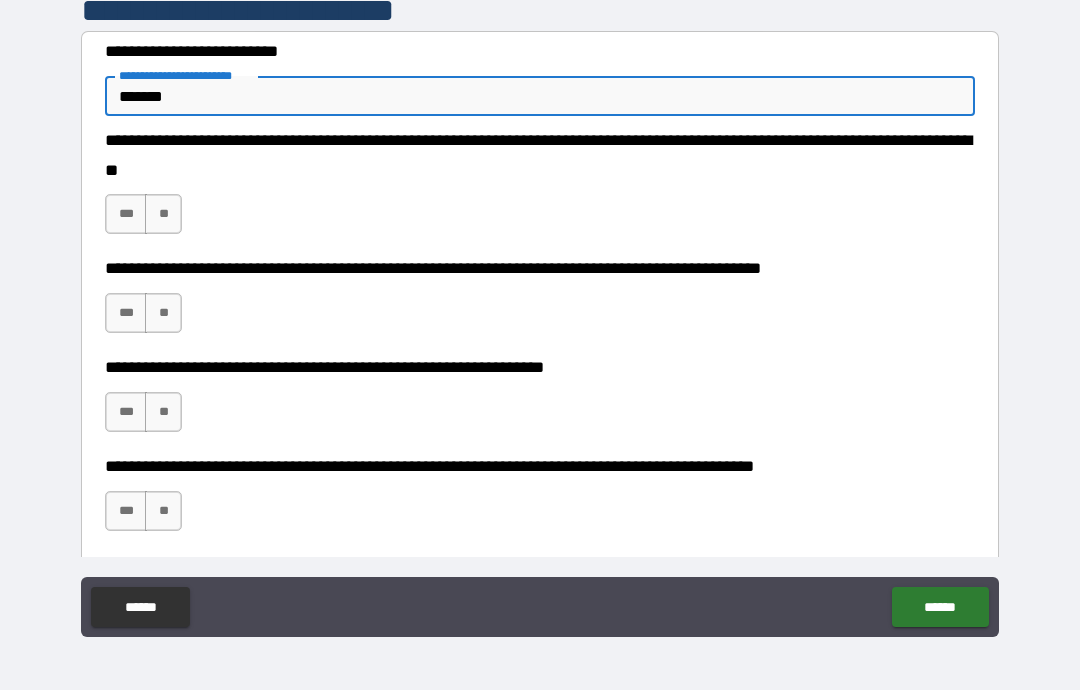 scroll, scrollTop: 408, scrollLeft: 0, axis: vertical 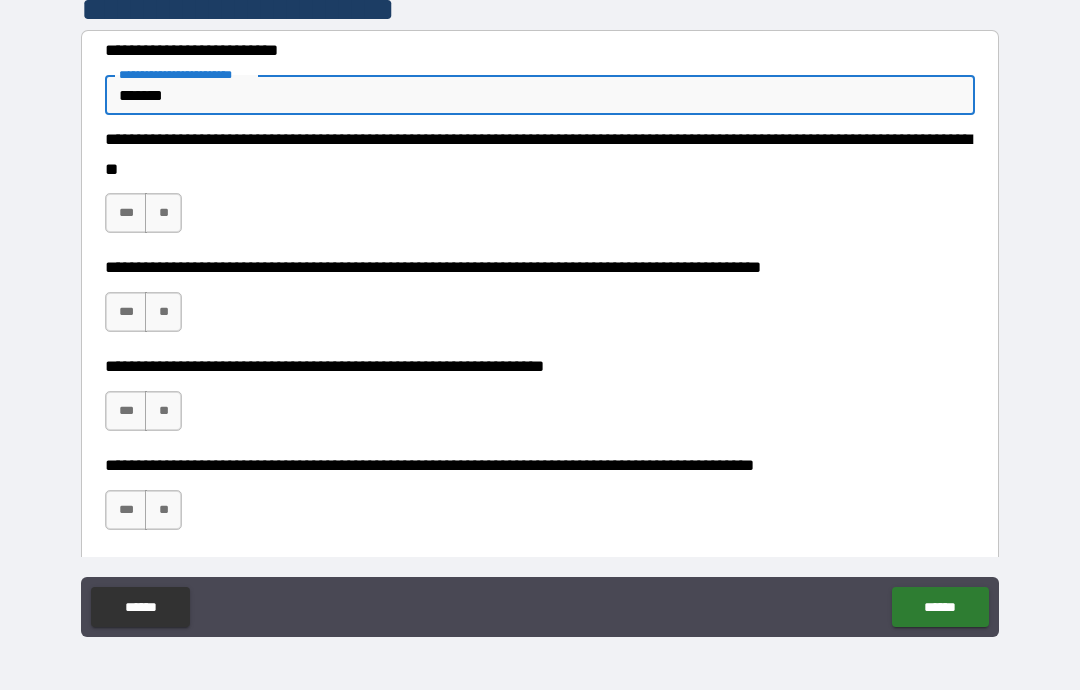 type on "*******" 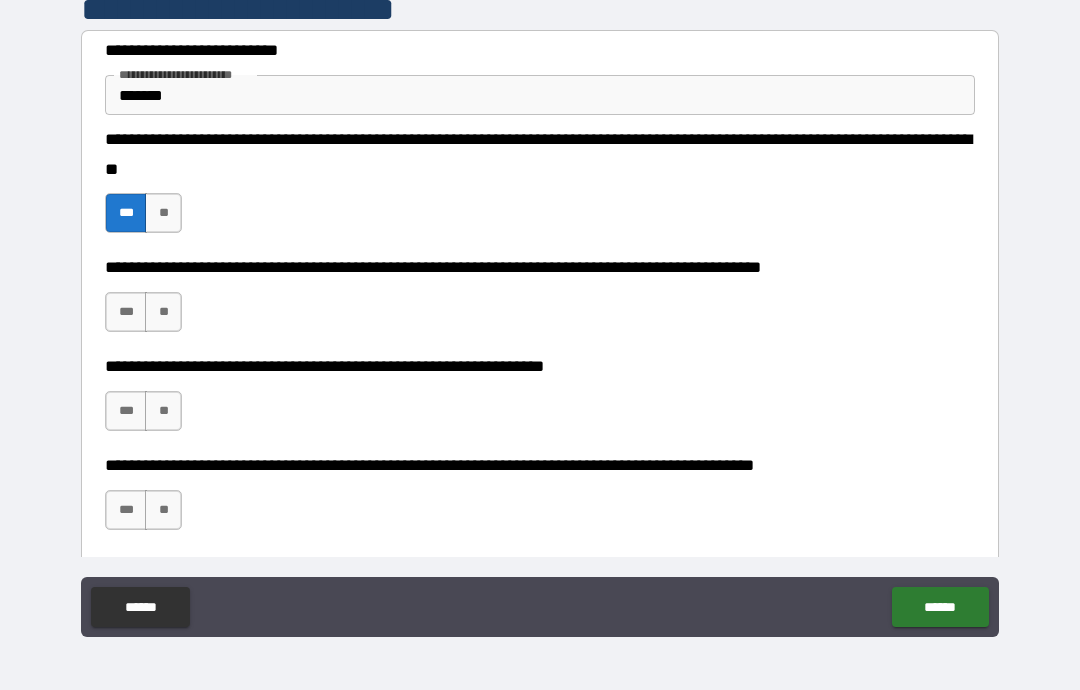 click on "**********" at bounding box center (540, 302) 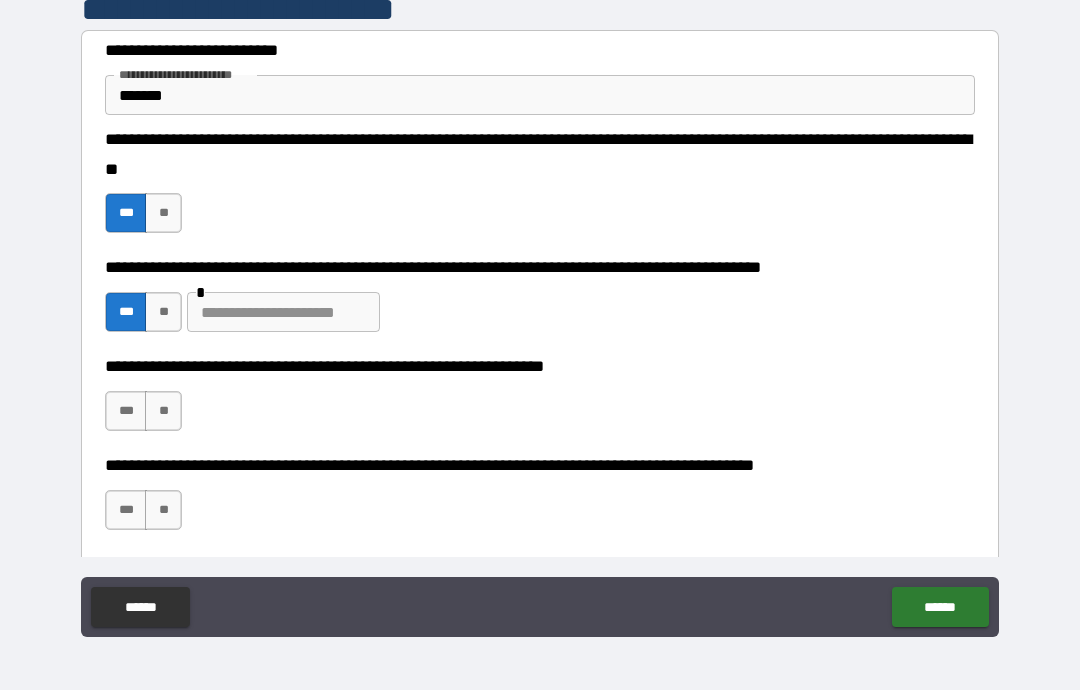 click on "**********" at bounding box center (540, 401) 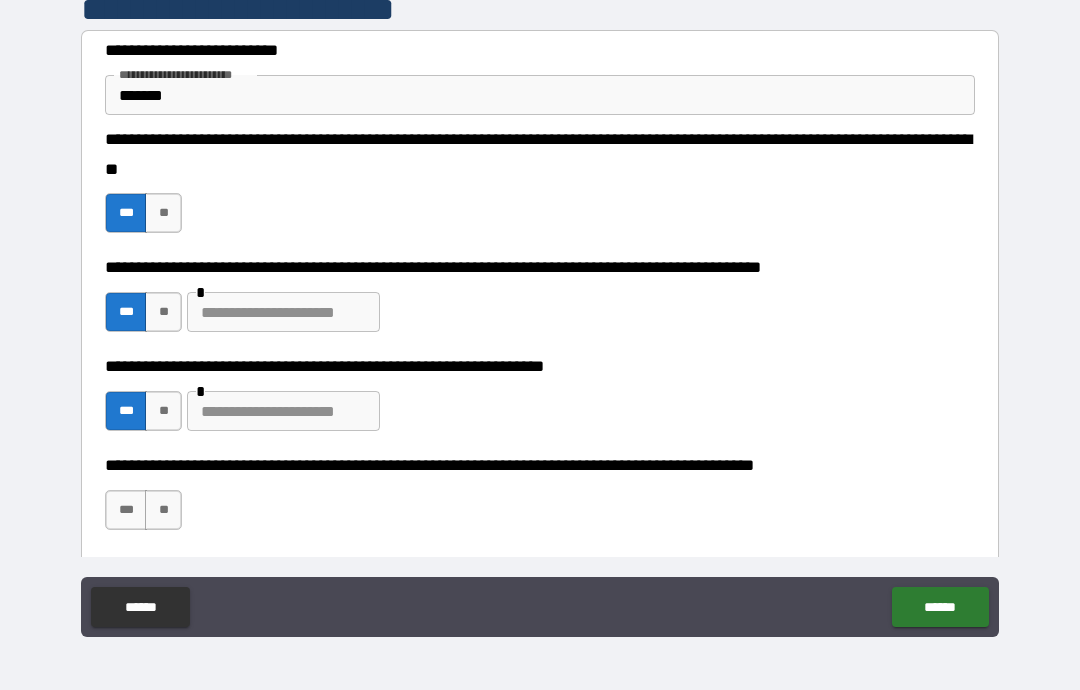 click at bounding box center [283, 411] 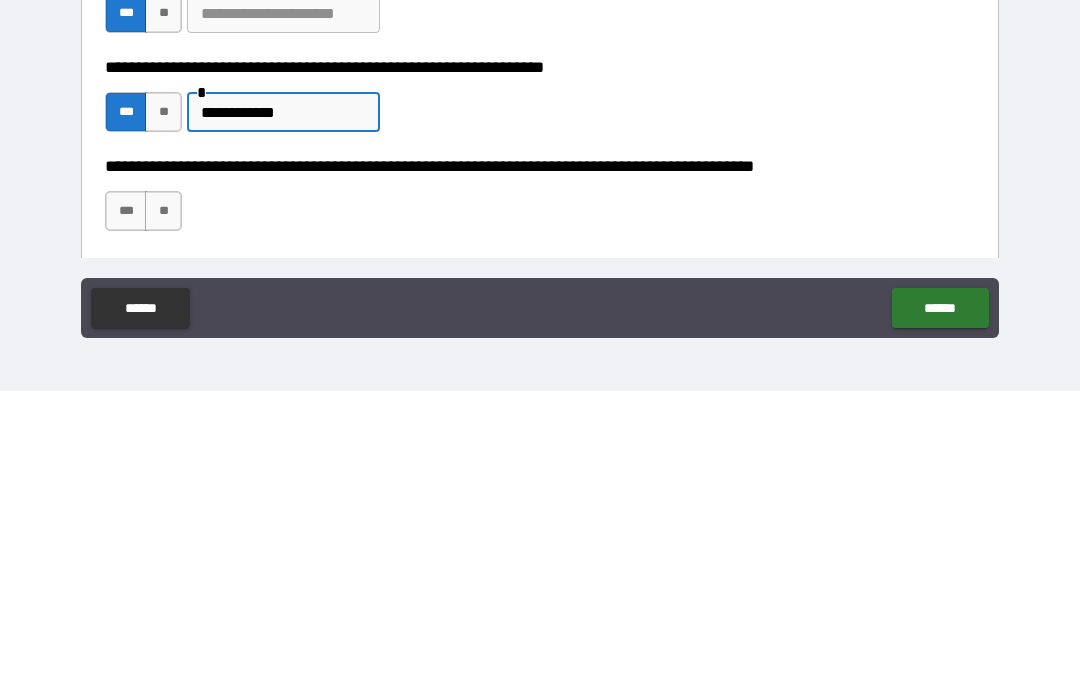 click on "**********" at bounding box center [283, 411] 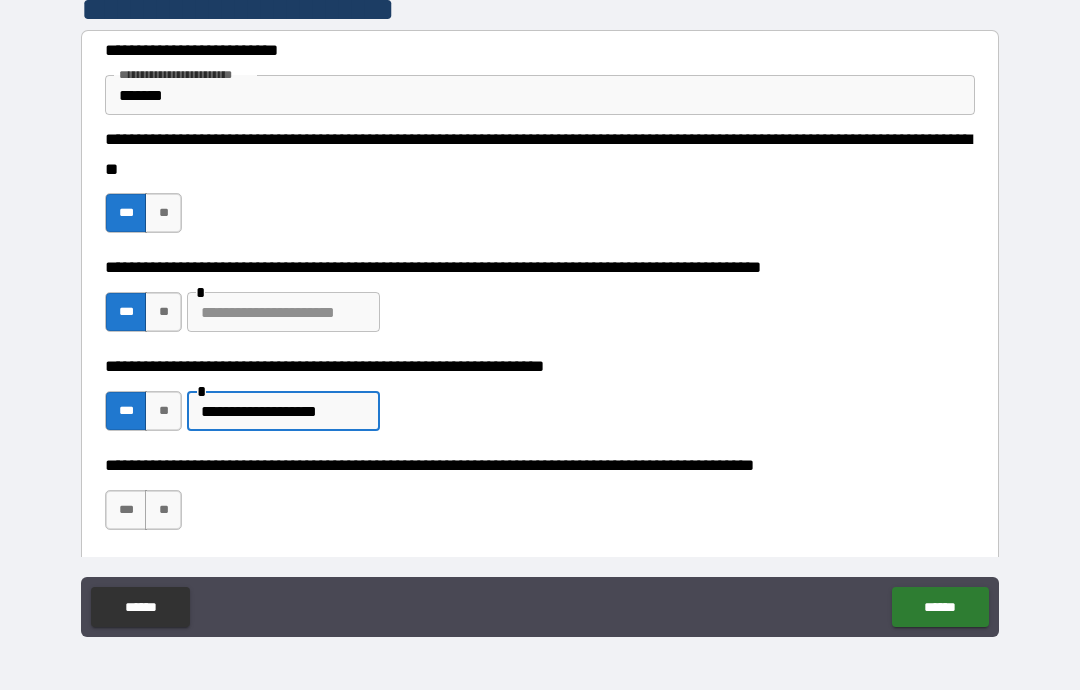 type on "**********" 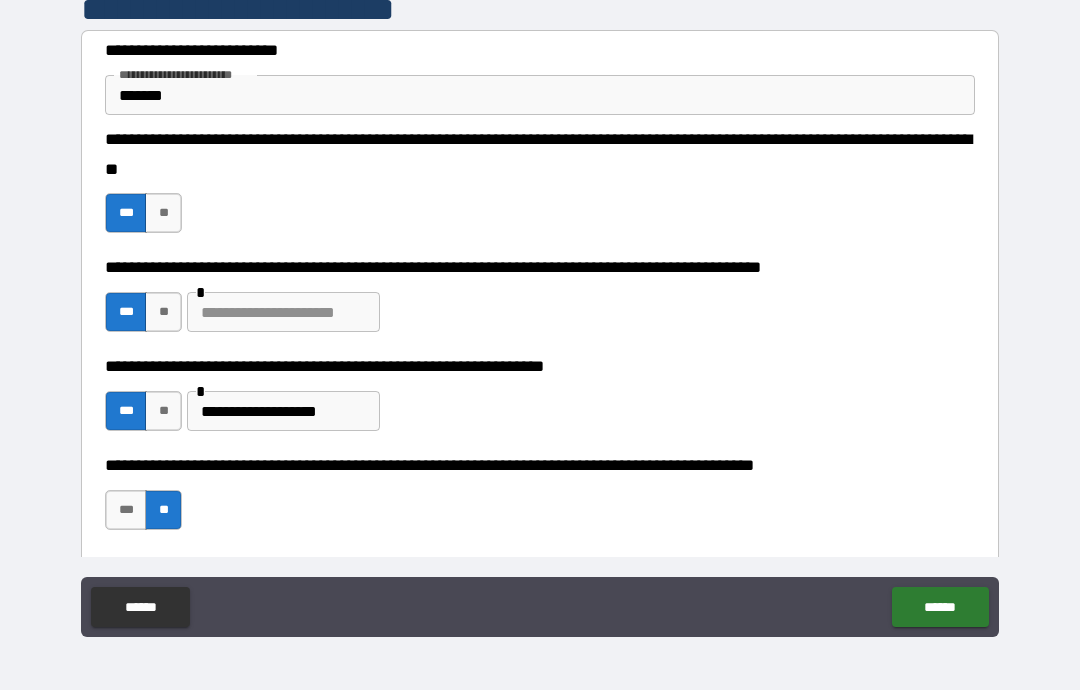 click on "******" at bounding box center (940, 607) 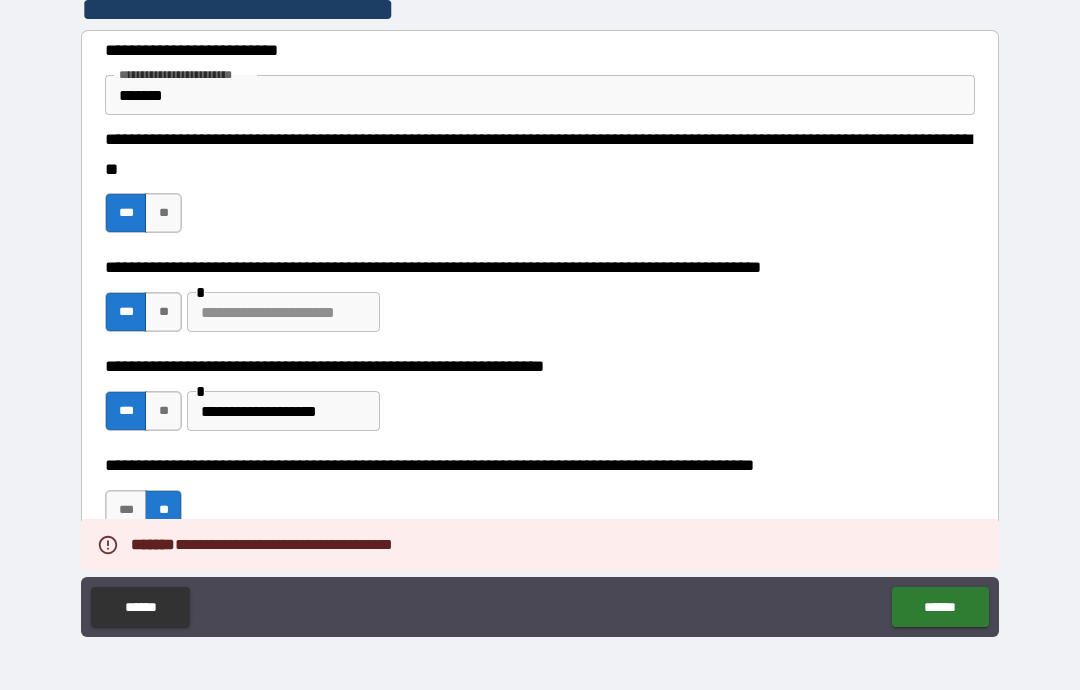 click at bounding box center (283, 312) 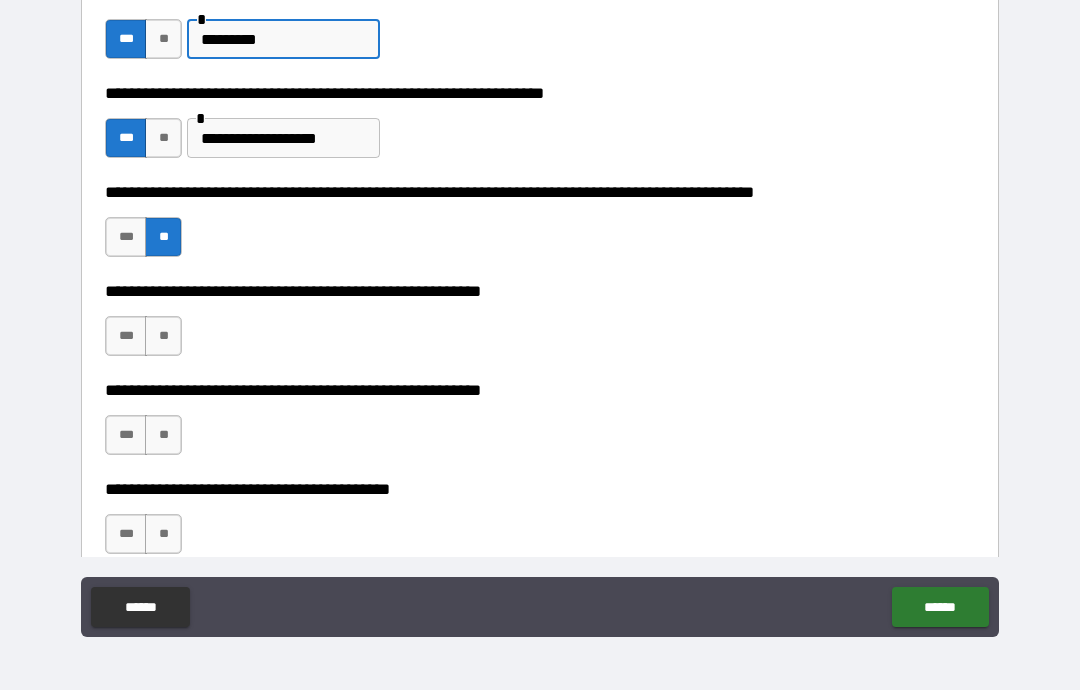 scroll, scrollTop: 688, scrollLeft: 0, axis: vertical 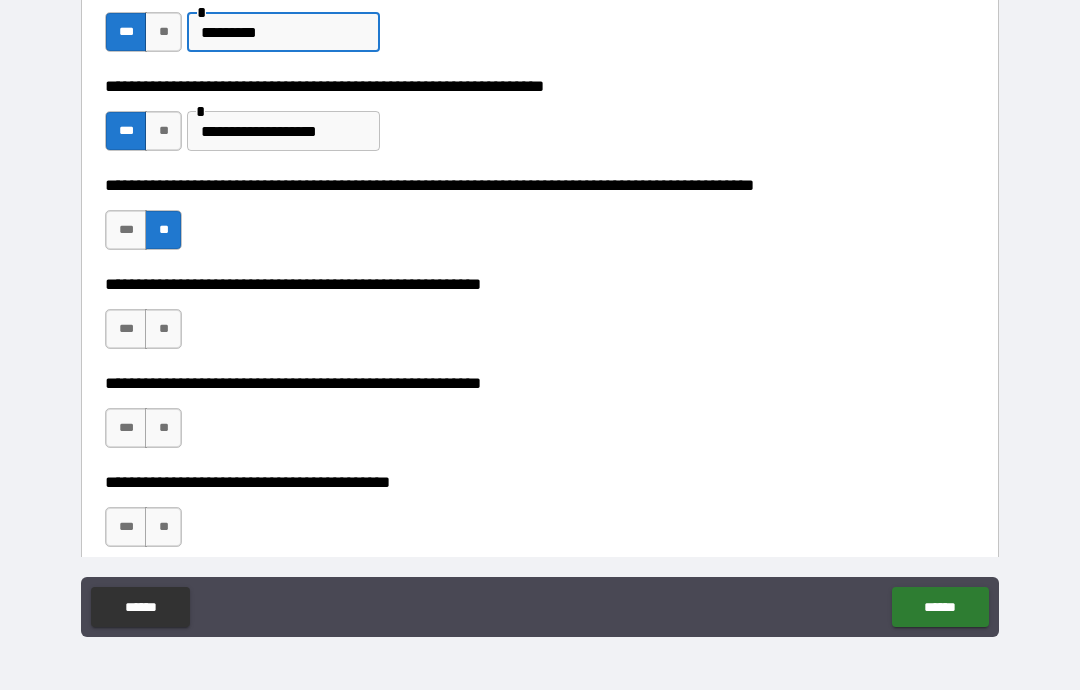 type on "********" 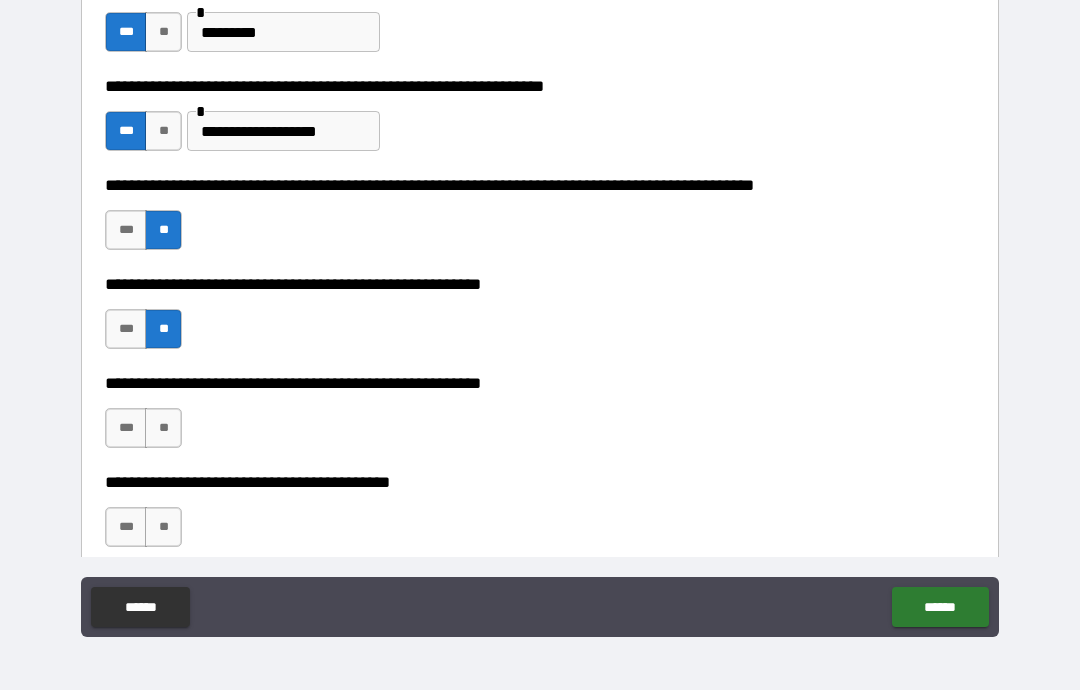 click on "**" at bounding box center (163, 428) 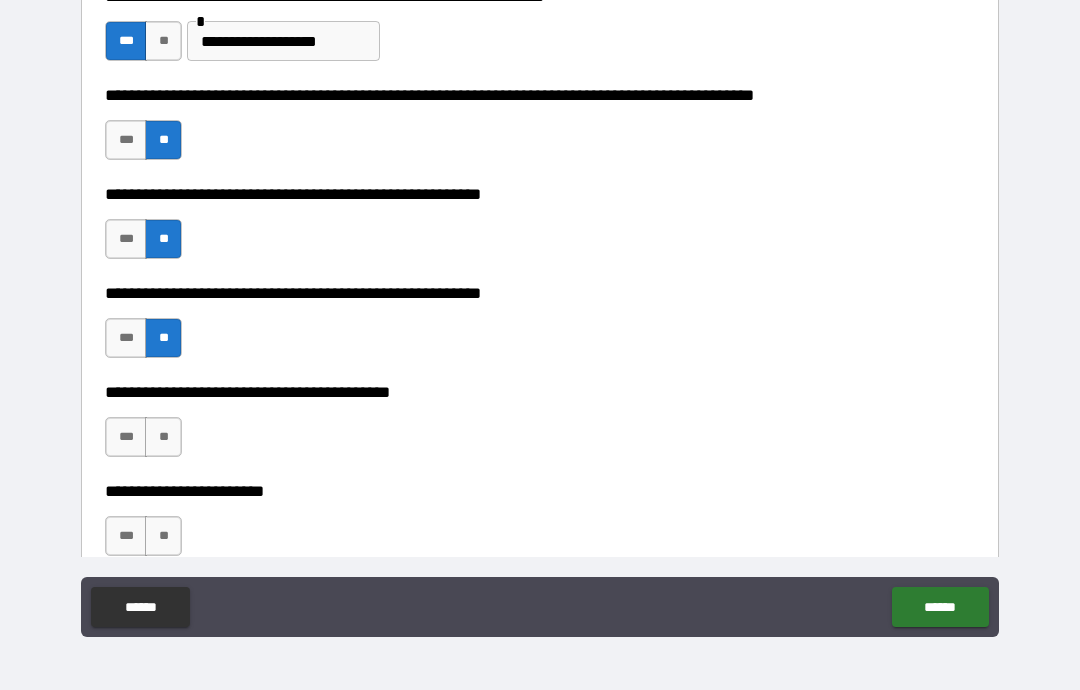 scroll, scrollTop: 780, scrollLeft: 0, axis: vertical 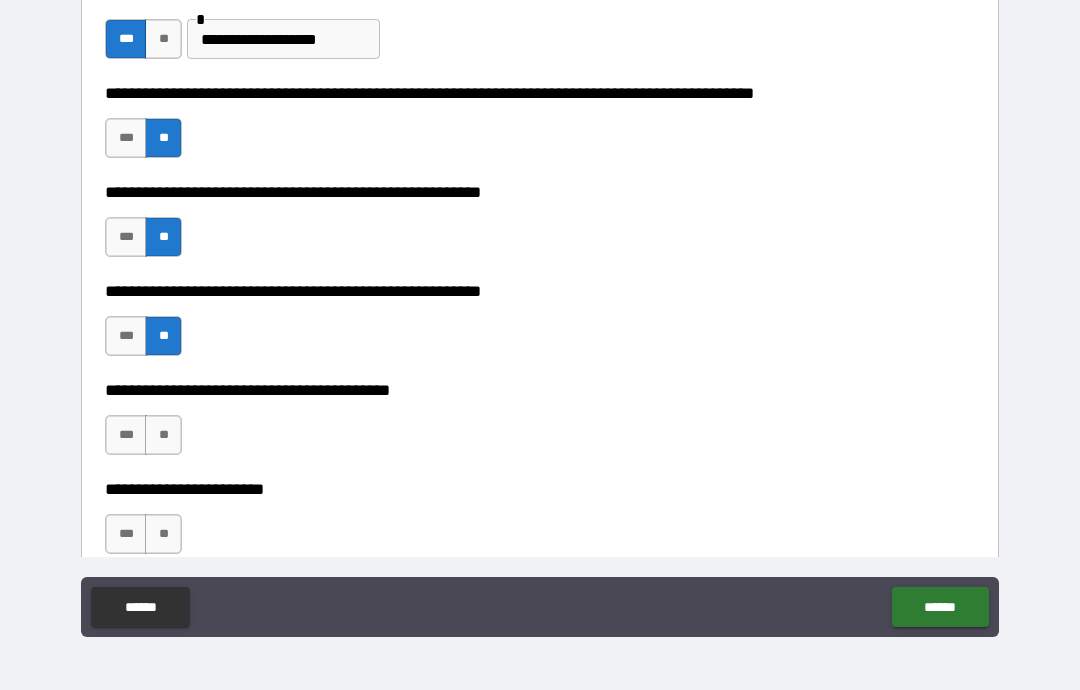 click on "***" at bounding box center [126, 435] 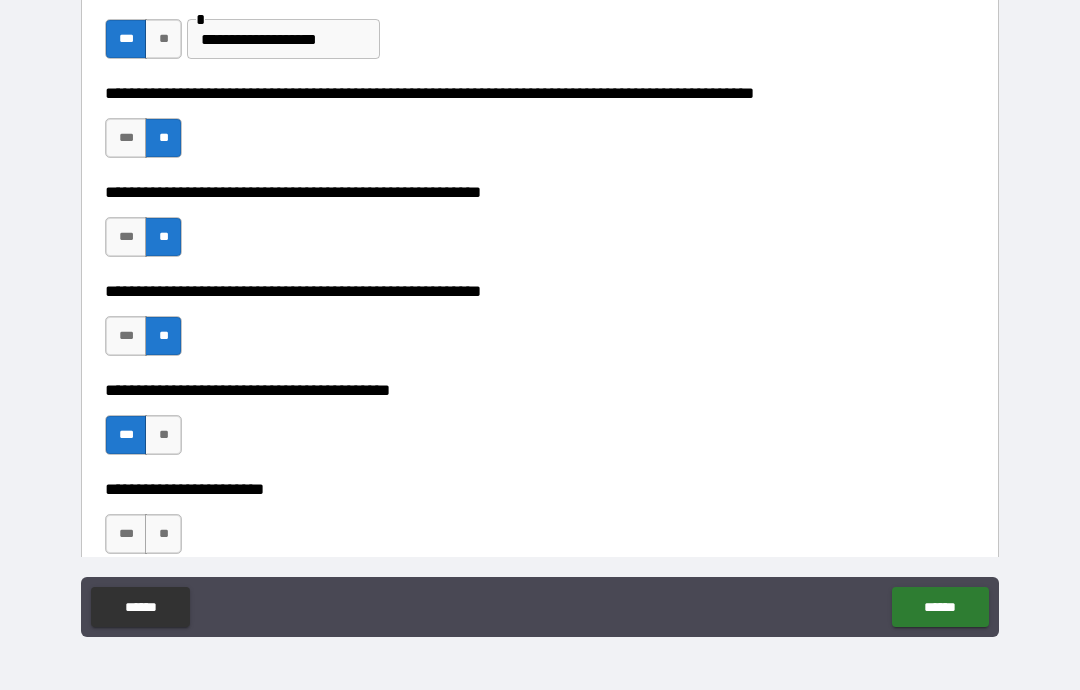 click on "**" at bounding box center [163, 534] 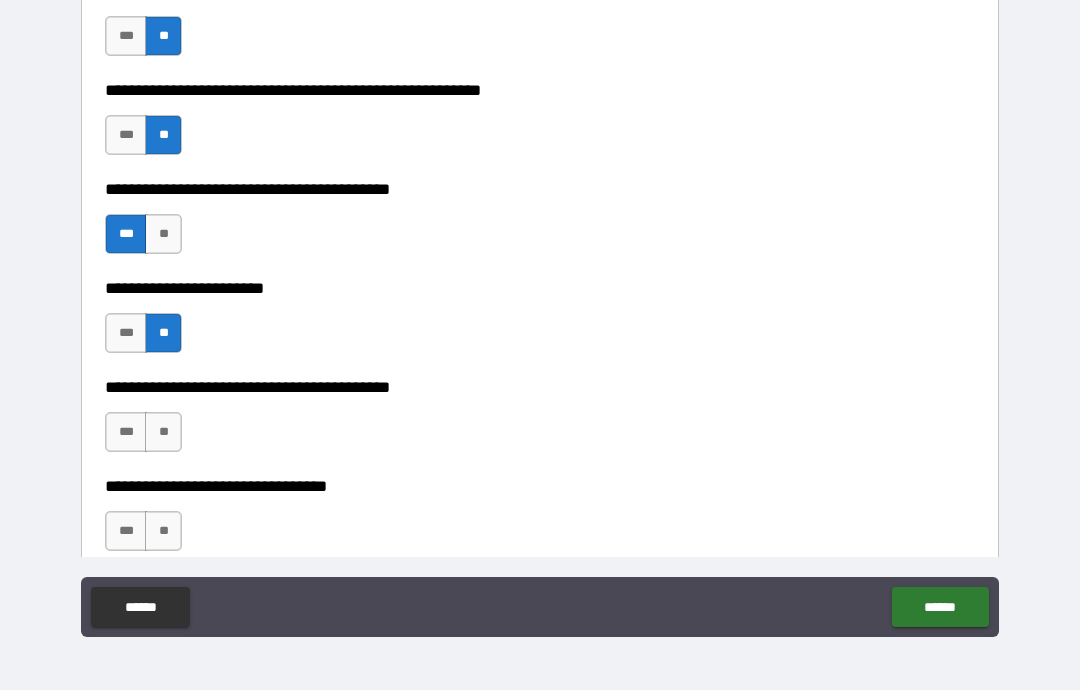 scroll, scrollTop: 996, scrollLeft: 0, axis: vertical 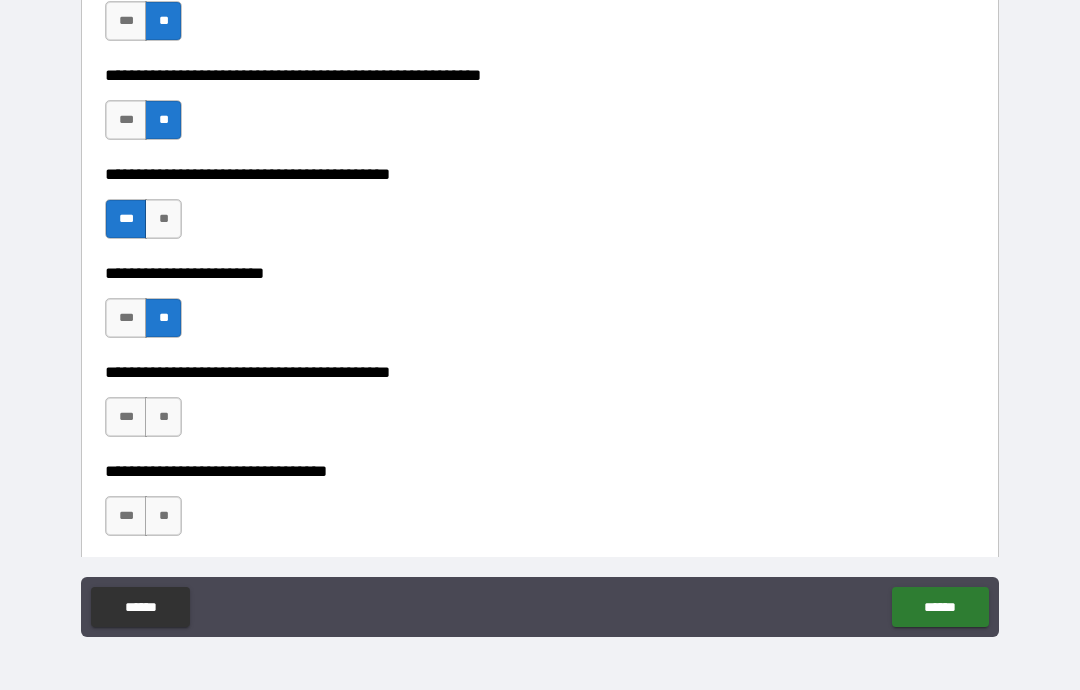 click on "**" at bounding box center [163, 417] 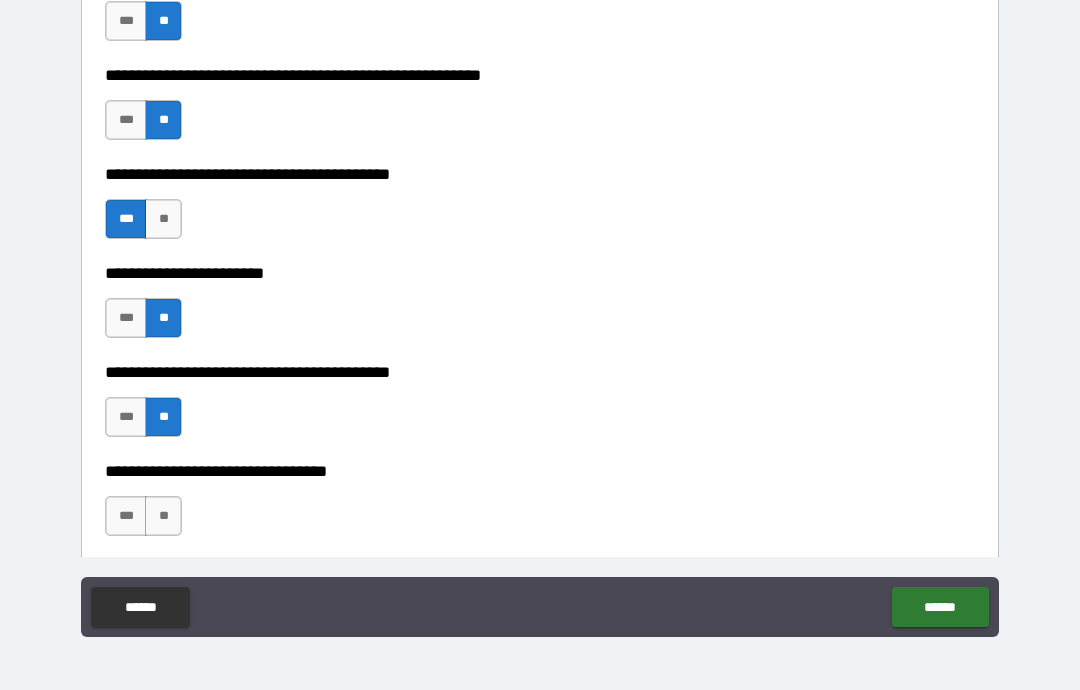 click on "**" at bounding box center [163, 516] 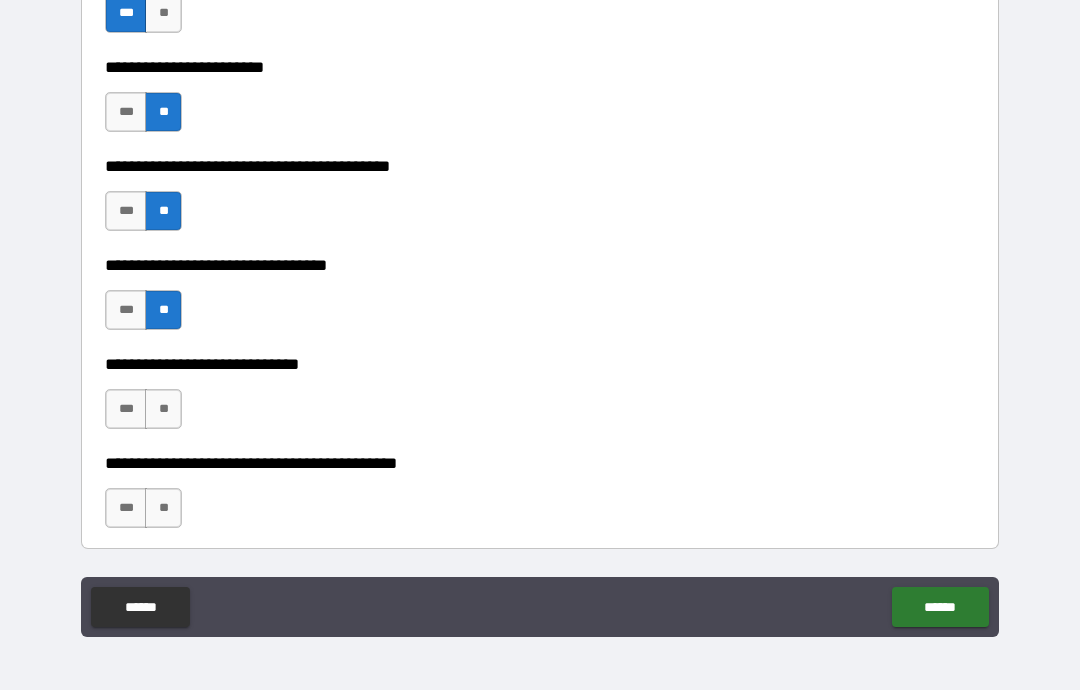 scroll, scrollTop: 1203, scrollLeft: 0, axis: vertical 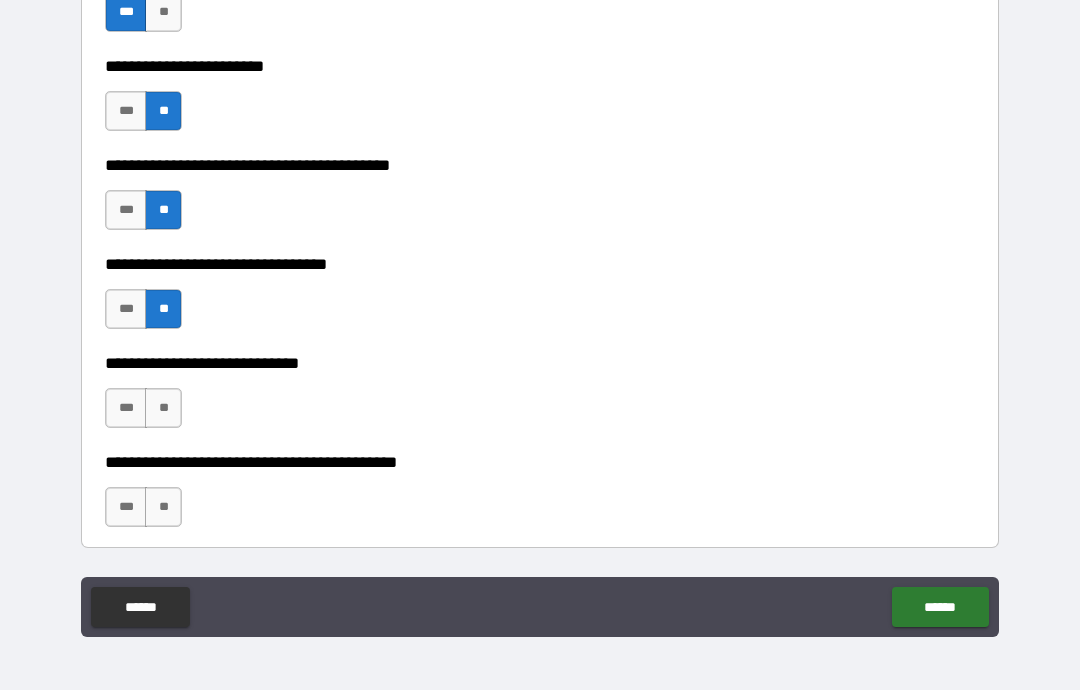 click on "**" at bounding box center [163, 408] 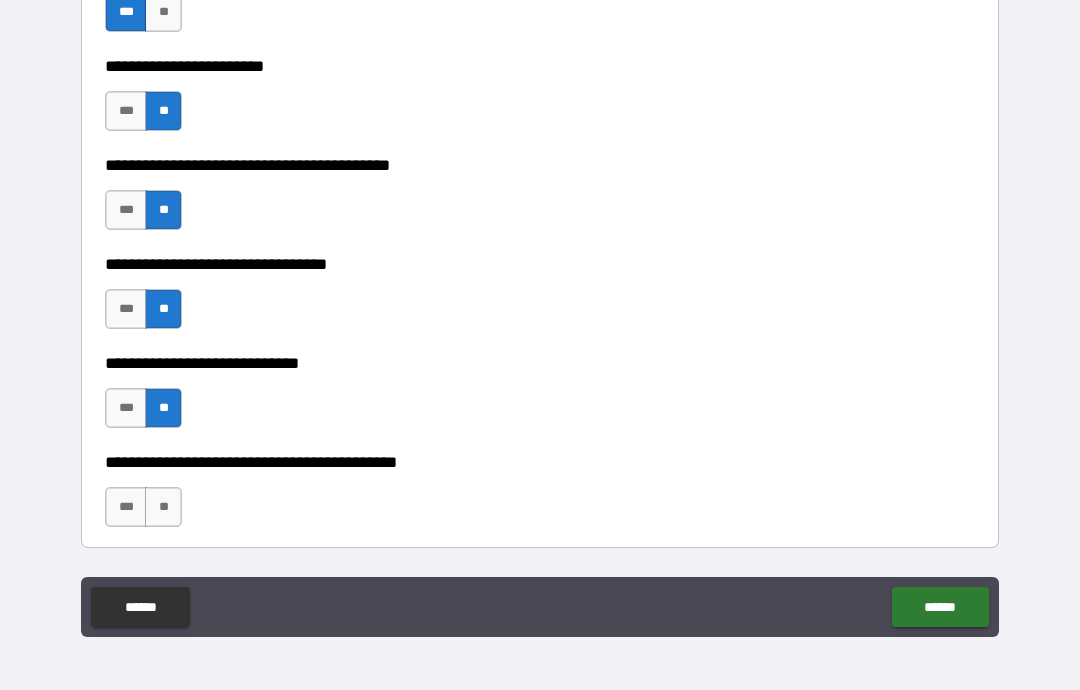 click on "**" at bounding box center [163, 507] 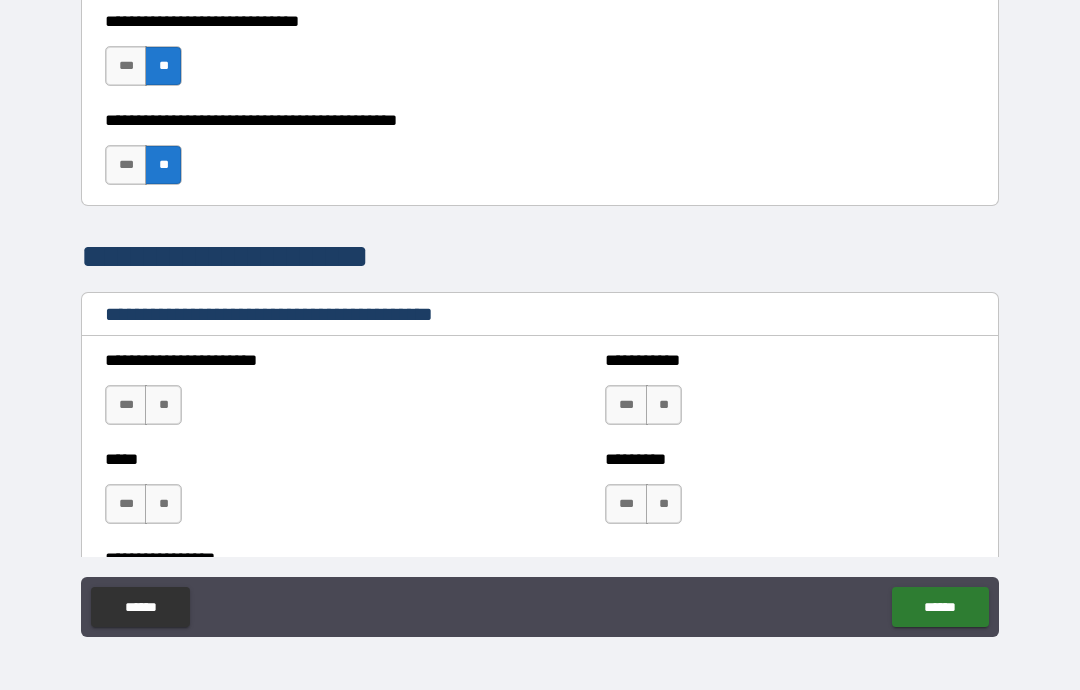 scroll, scrollTop: 1547, scrollLeft: 0, axis: vertical 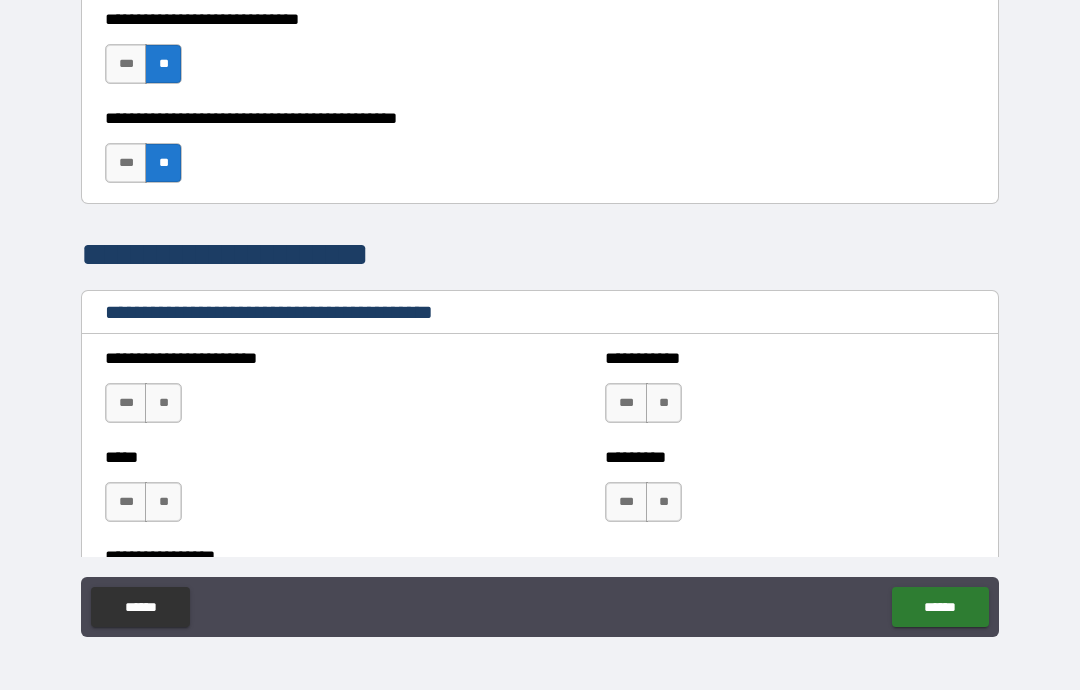 click on "**" at bounding box center [163, 403] 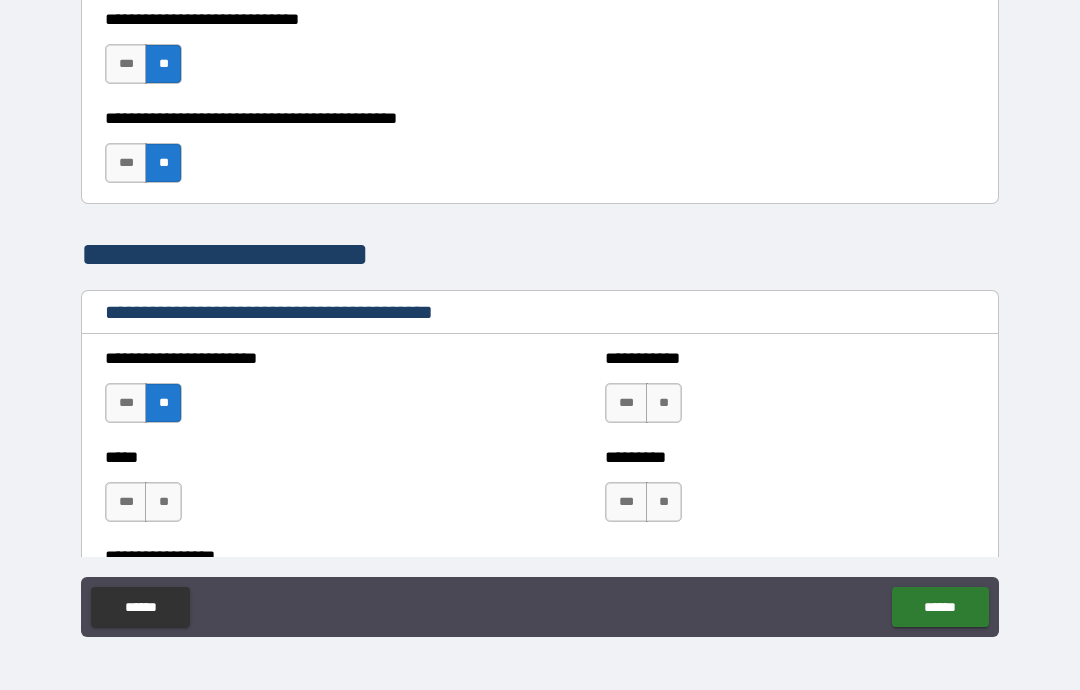click on "**" at bounding box center (664, 403) 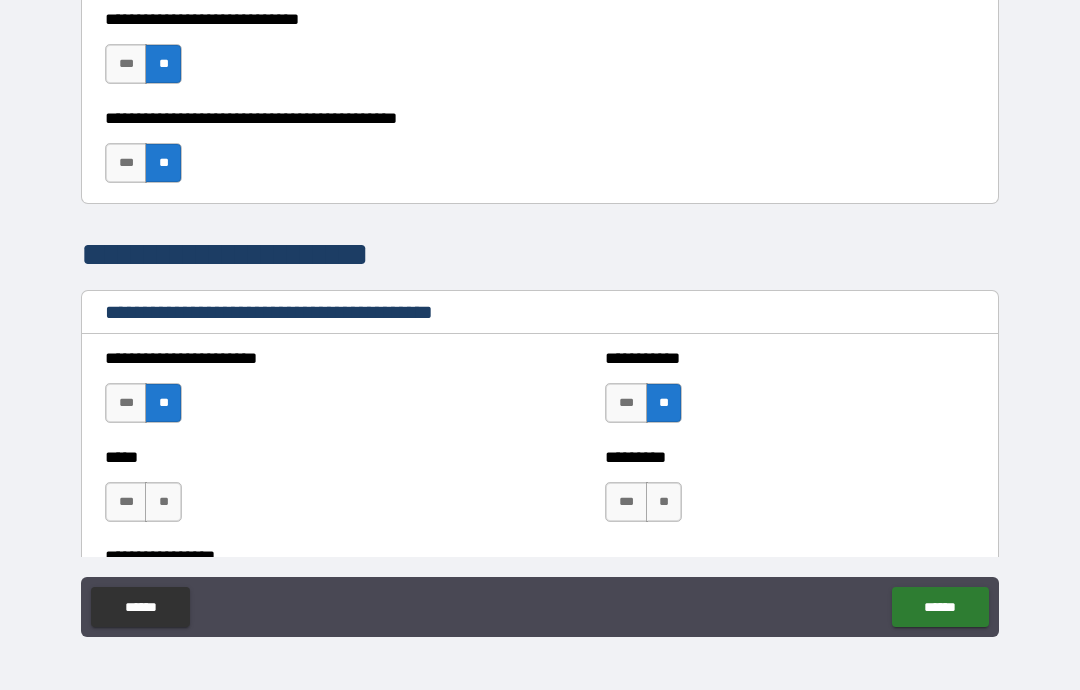 click on "**" at bounding box center [163, 502] 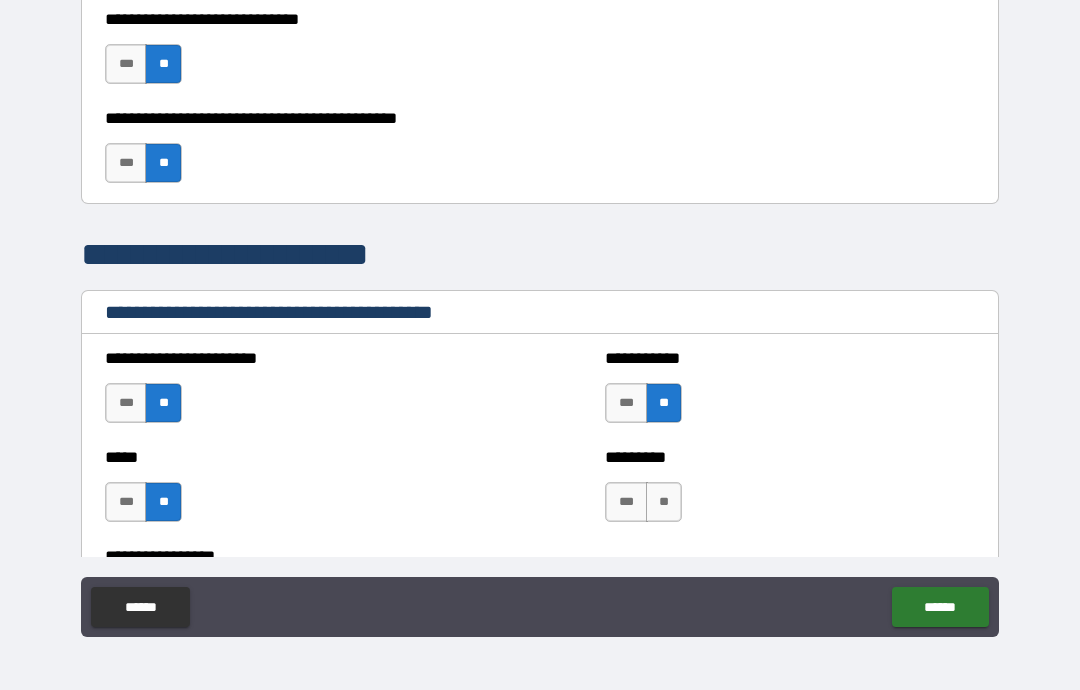 click on "**" at bounding box center [664, 502] 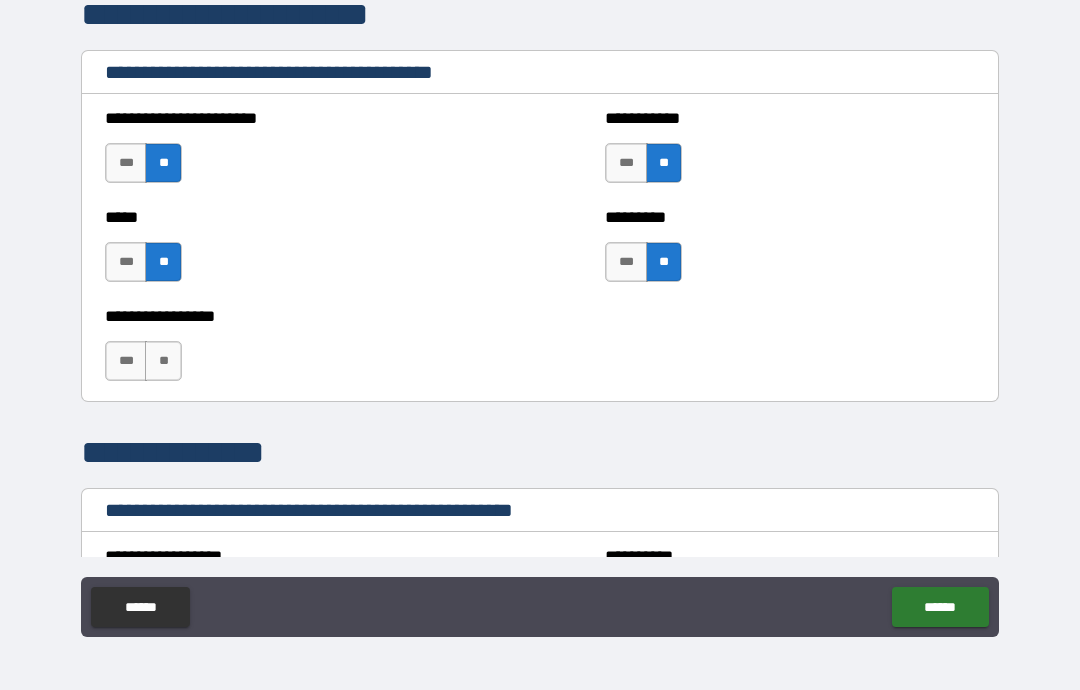 scroll, scrollTop: 1809, scrollLeft: 0, axis: vertical 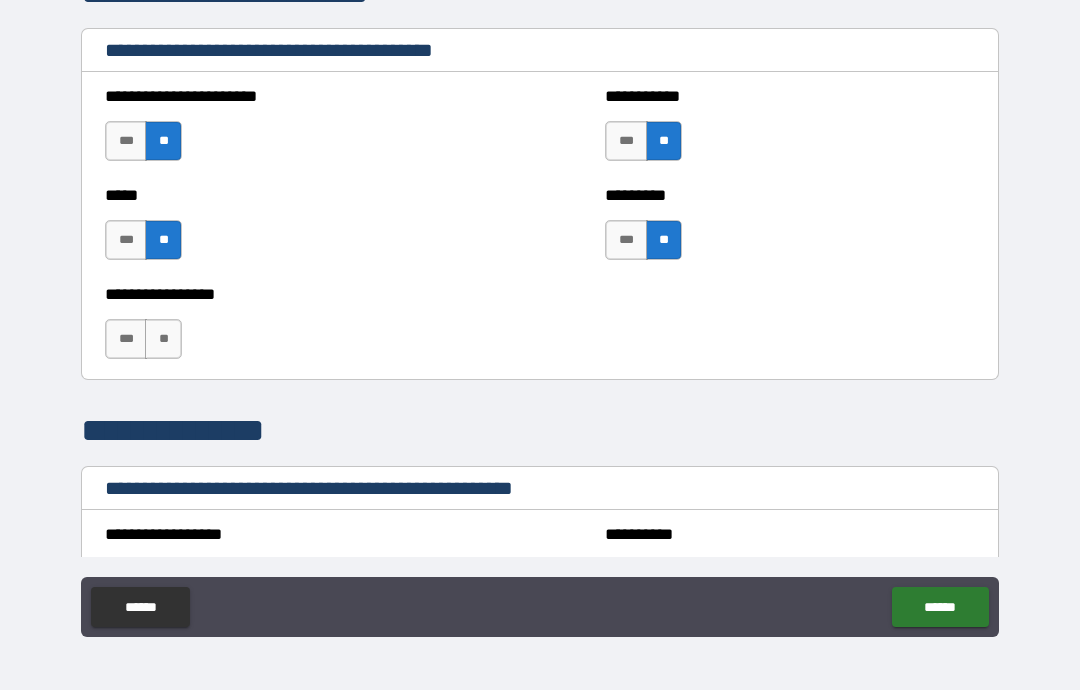 click on "**" at bounding box center (163, 339) 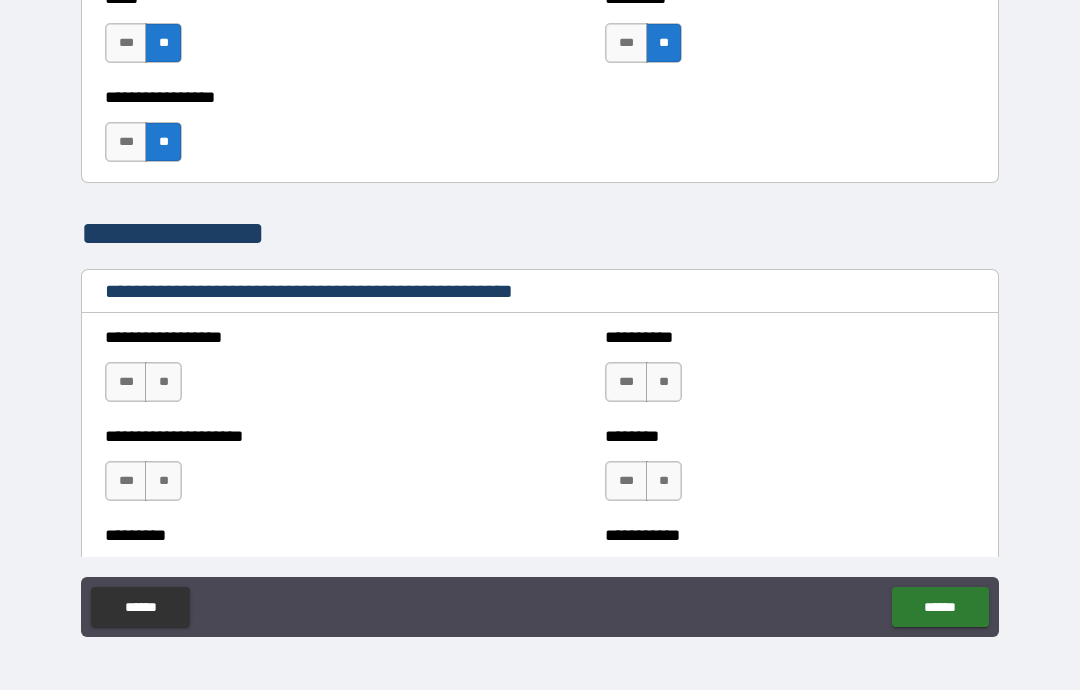 scroll, scrollTop: 2007, scrollLeft: 0, axis: vertical 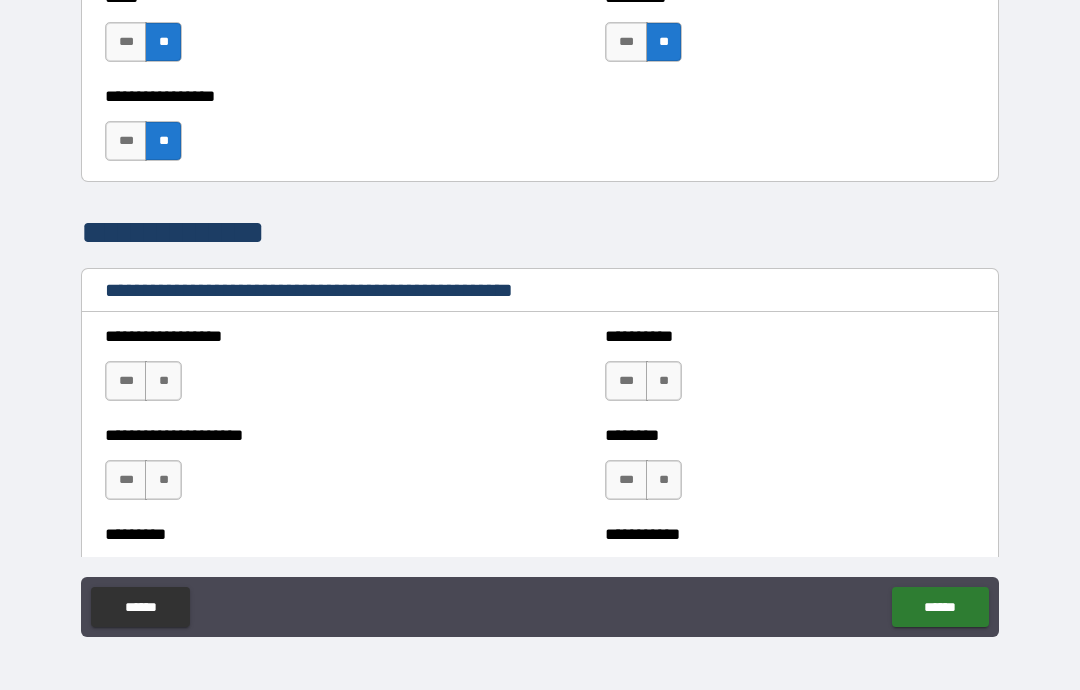 click on "**" at bounding box center (163, 381) 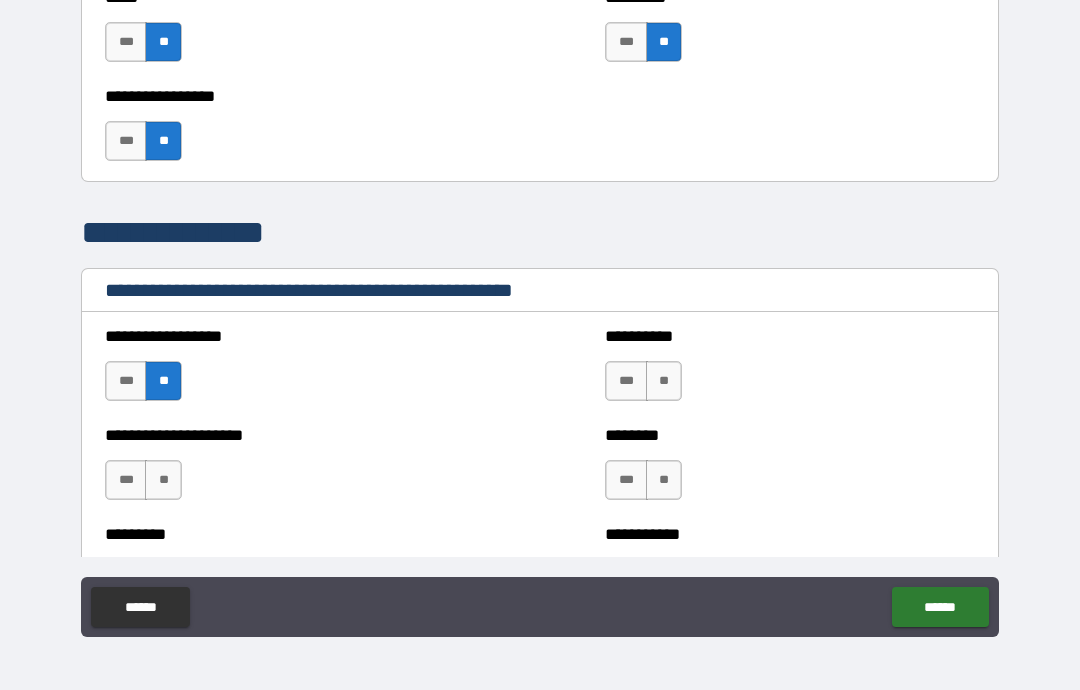 click on "**" at bounding box center [664, 381] 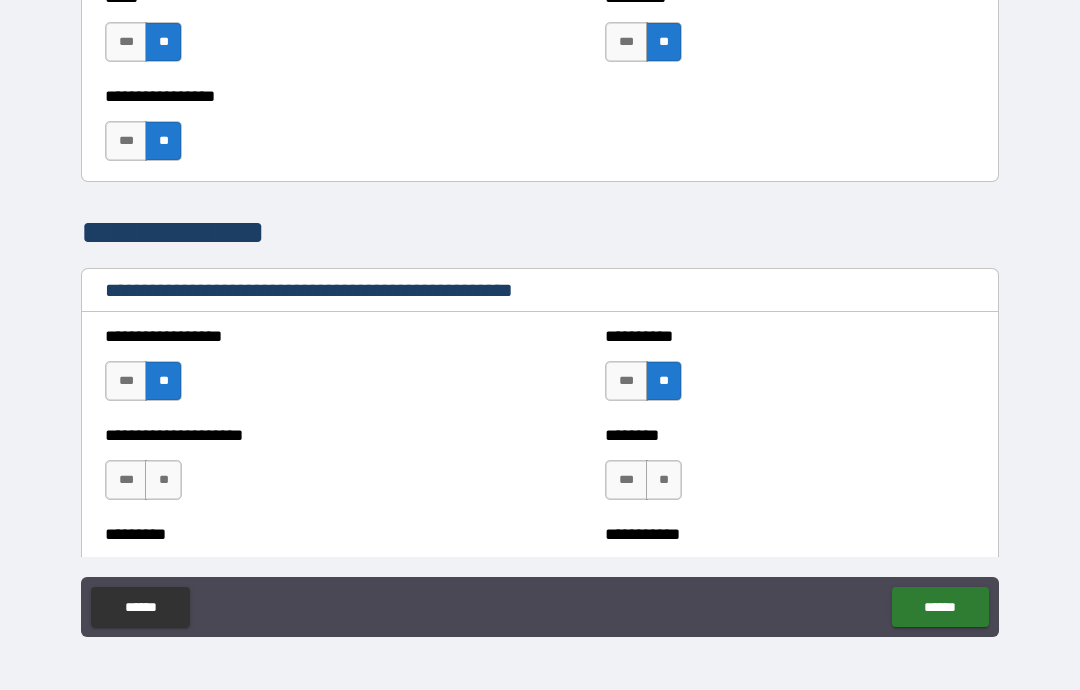 click on "**" at bounding box center (163, 480) 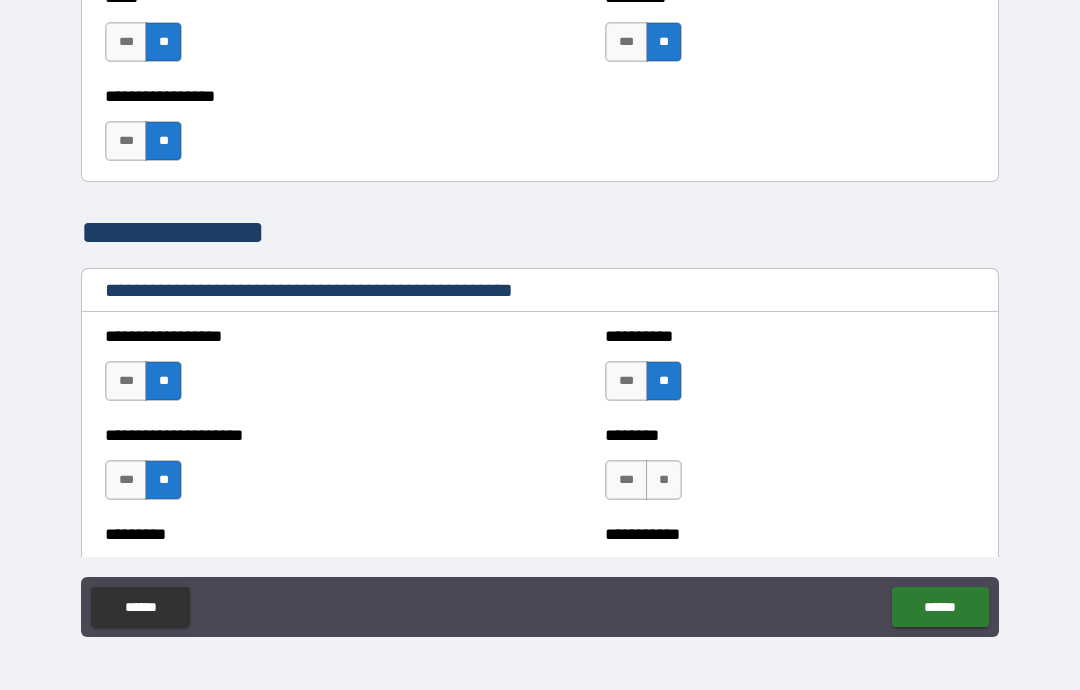 click on "**" at bounding box center [664, 480] 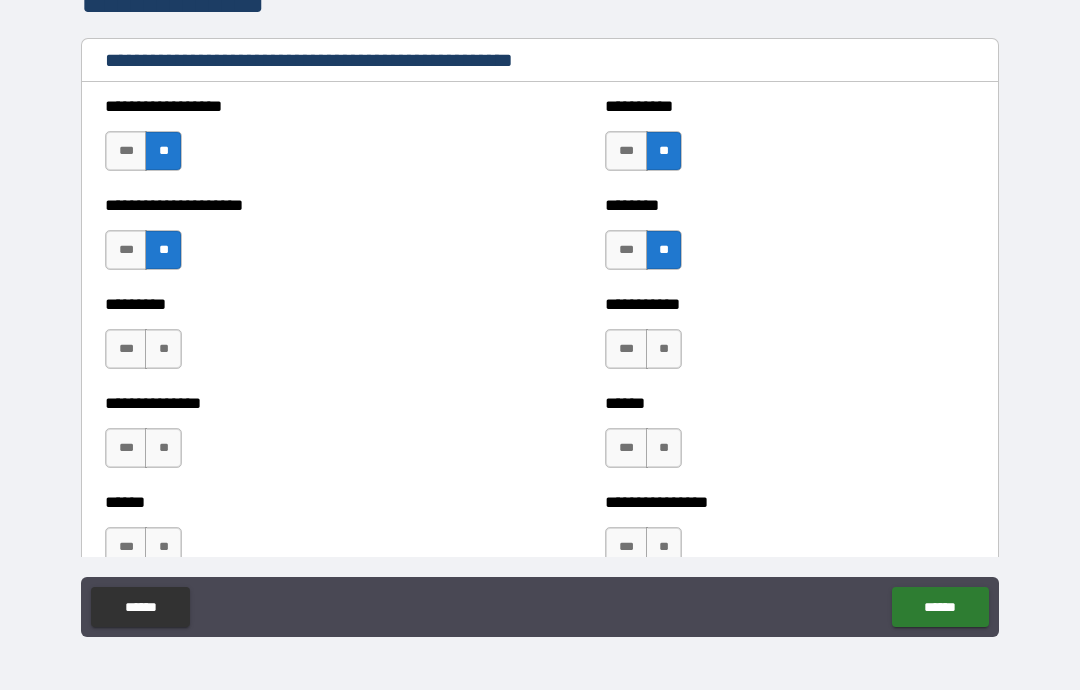 scroll, scrollTop: 2264, scrollLeft: 0, axis: vertical 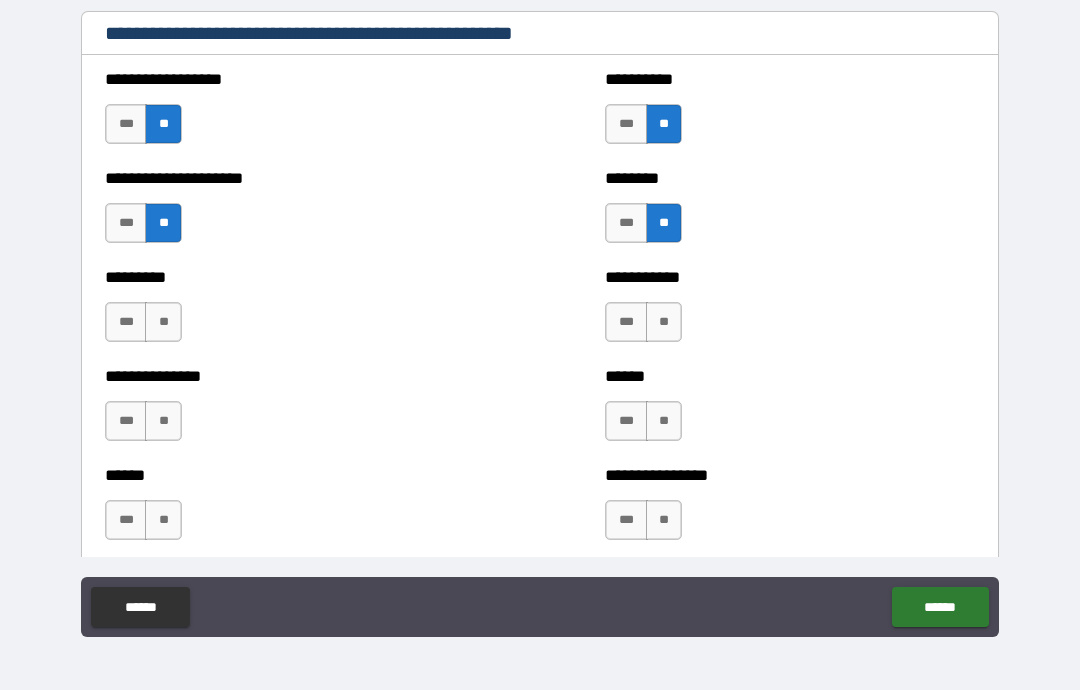 click on "**" at bounding box center (163, 322) 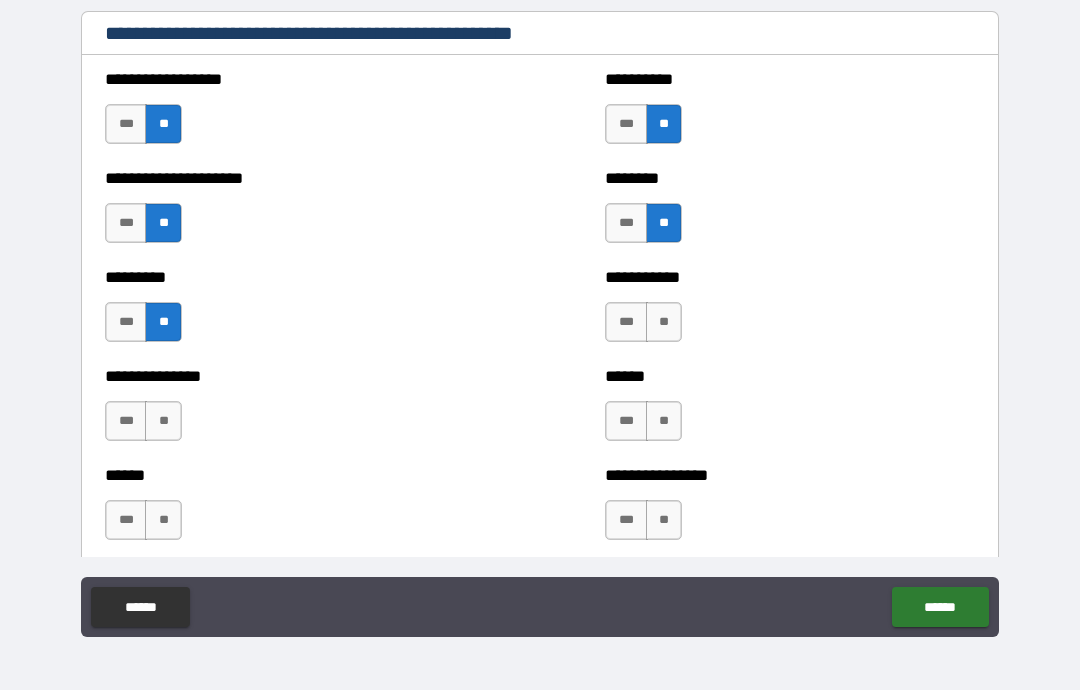 click on "**" at bounding box center (664, 322) 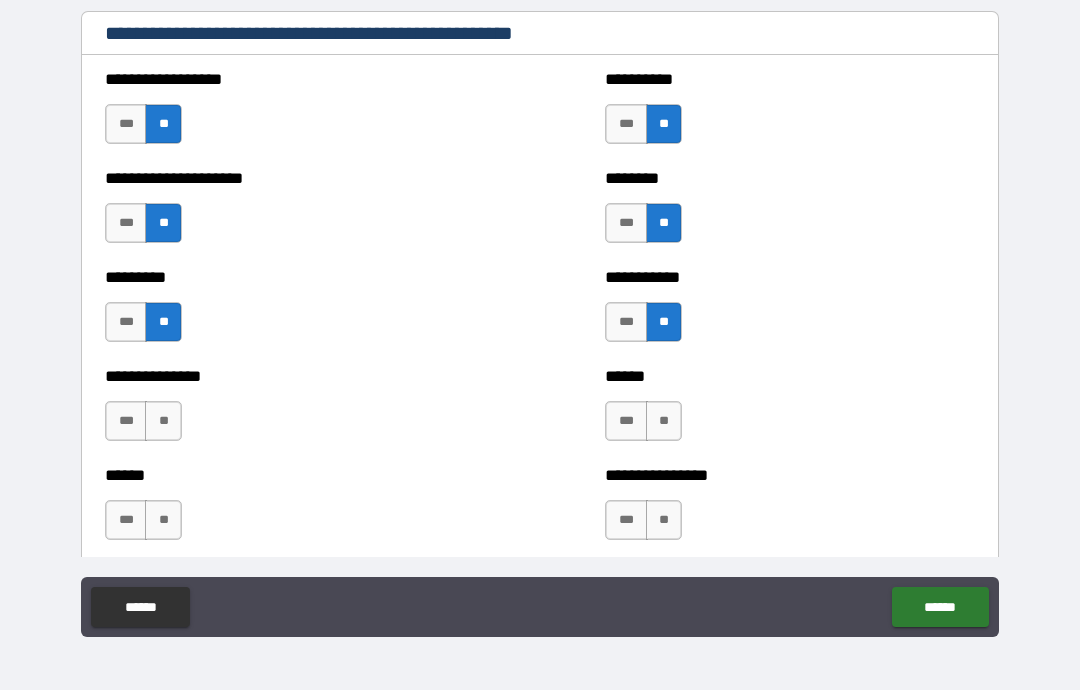 click on "**" at bounding box center (163, 421) 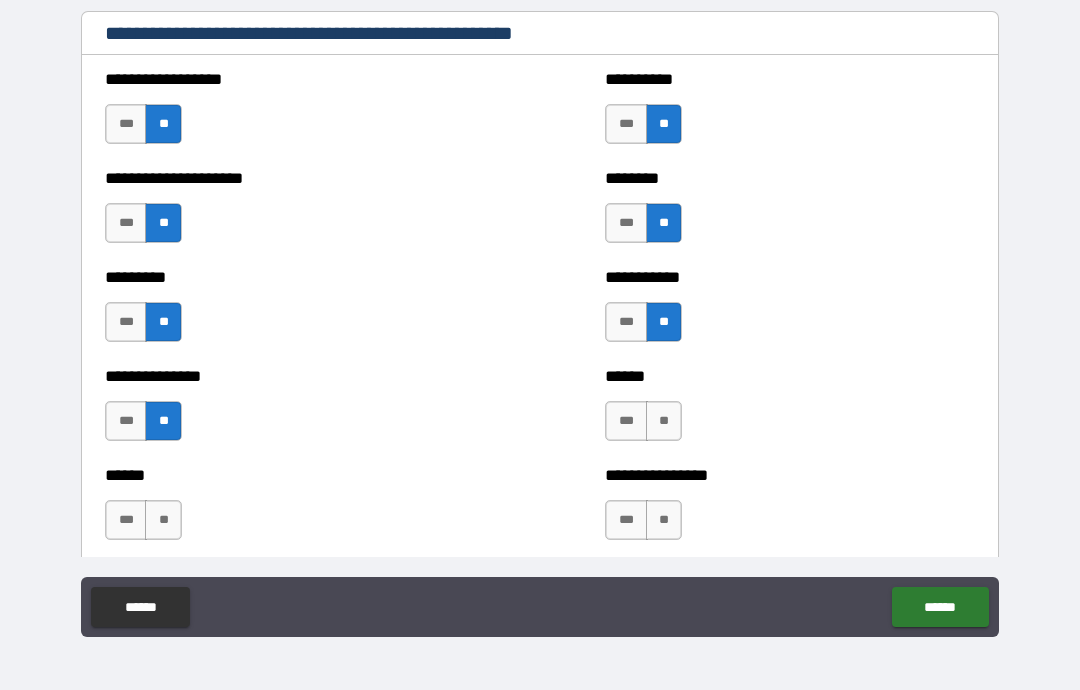 click on "**" at bounding box center (664, 421) 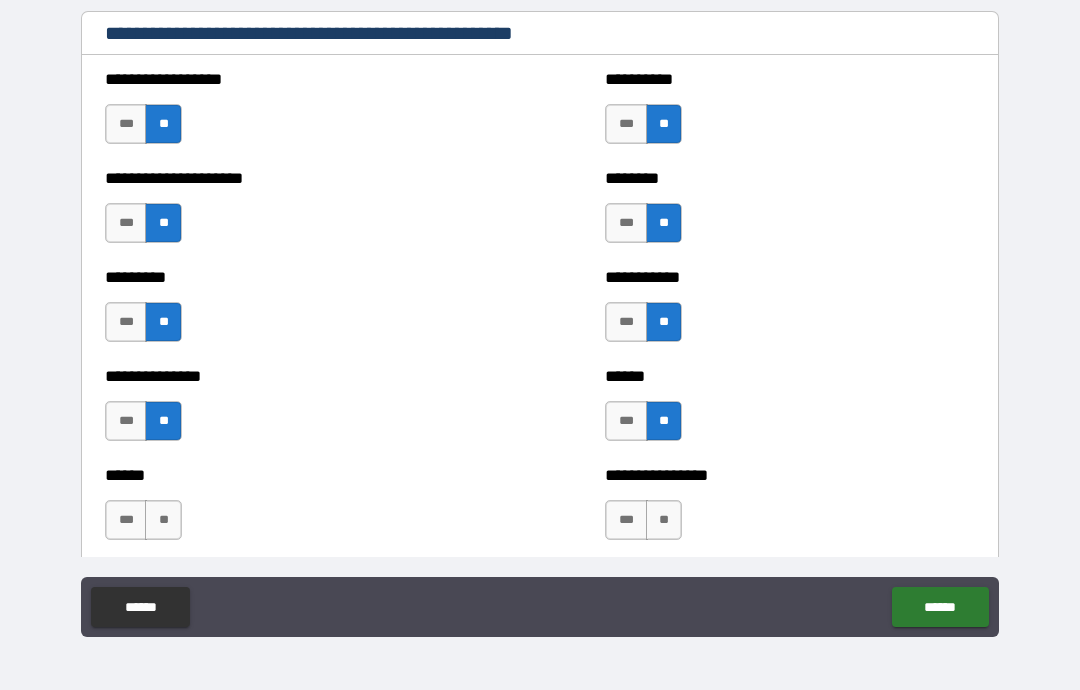 click on "**" at bounding box center (163, 520) 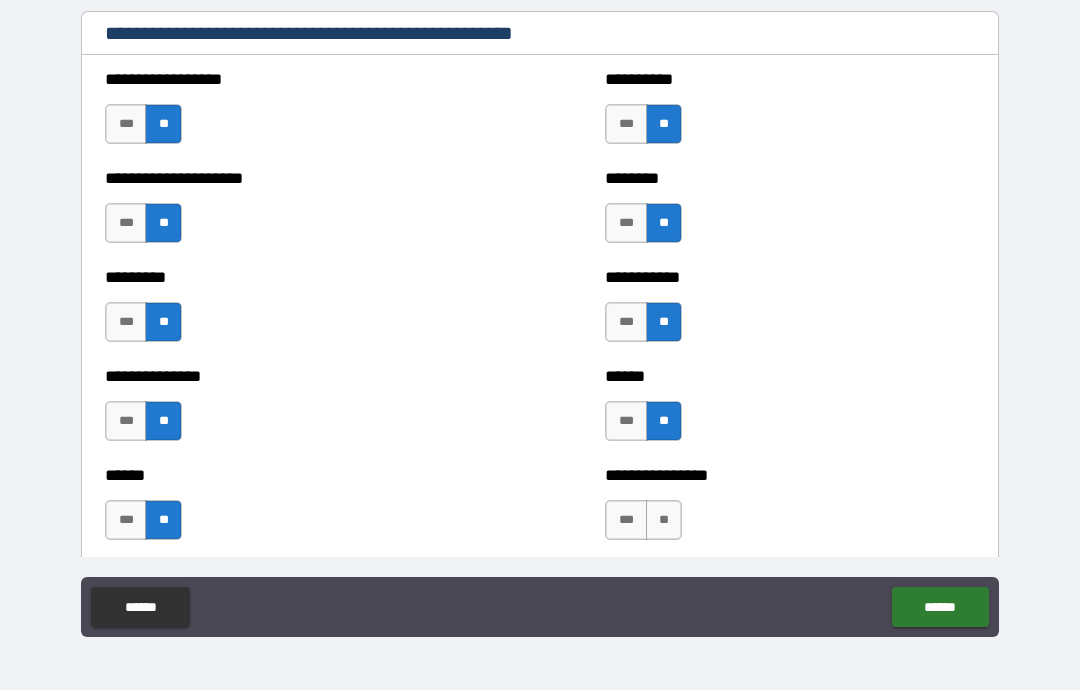 click on "**" at bounding box center [664, 520] 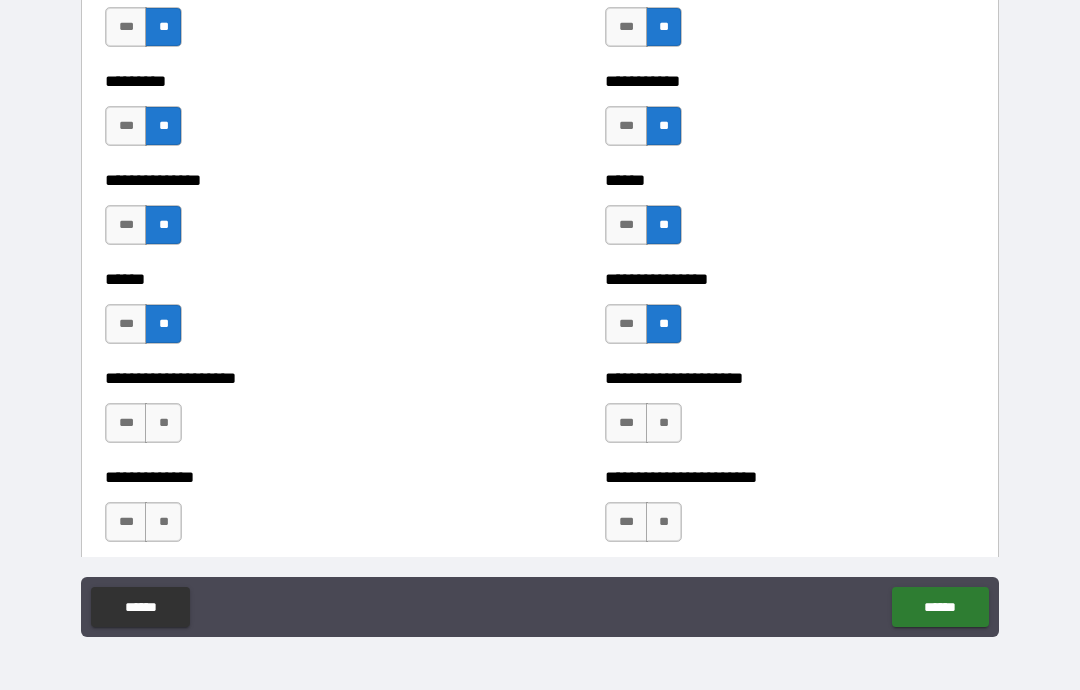 scroll, scrollTop: 2466, scrollLeft: 0, axis: vertical 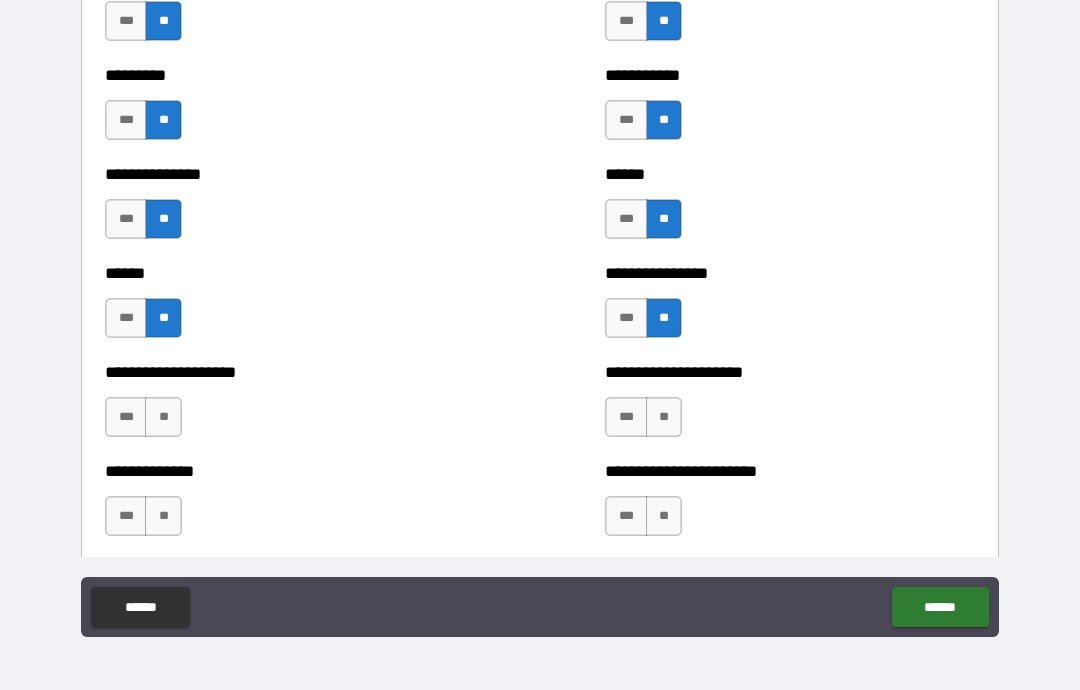 click on "**" at bounding box center (163, 417) 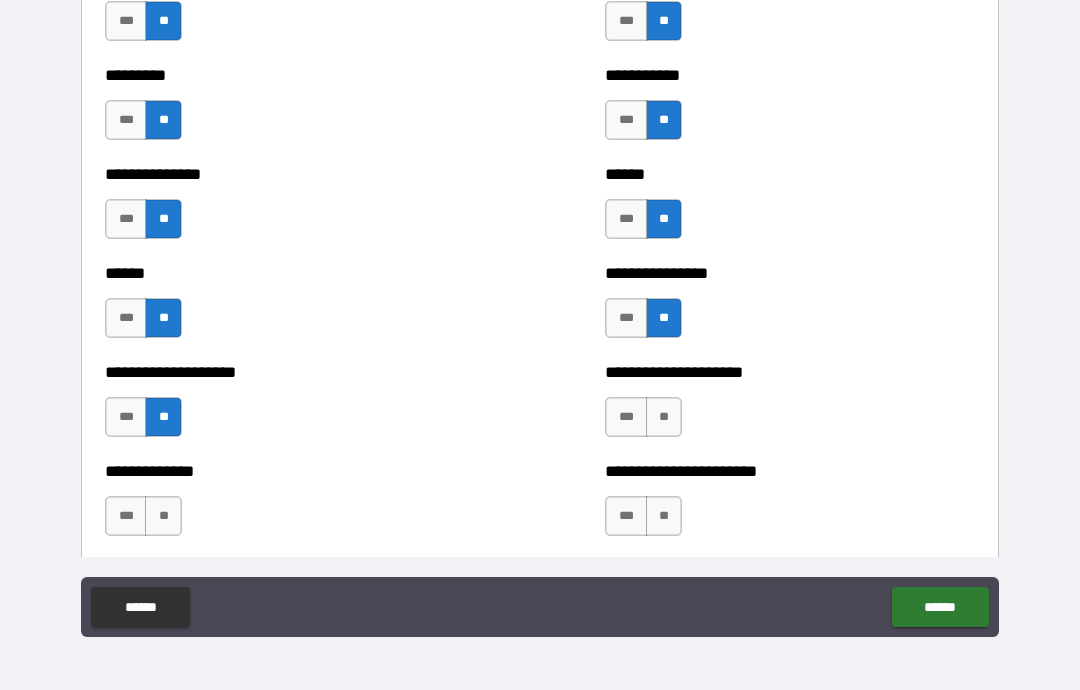 click on "**" at bounding box center (664, 417) 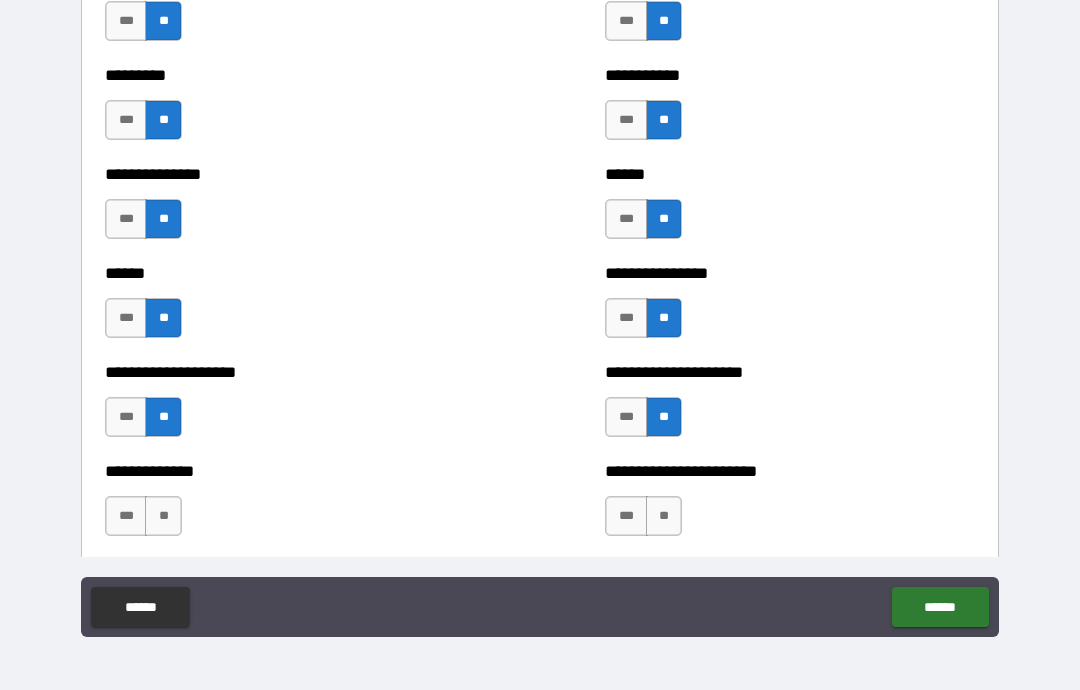 click on "**" at bounding box center (163, 516) 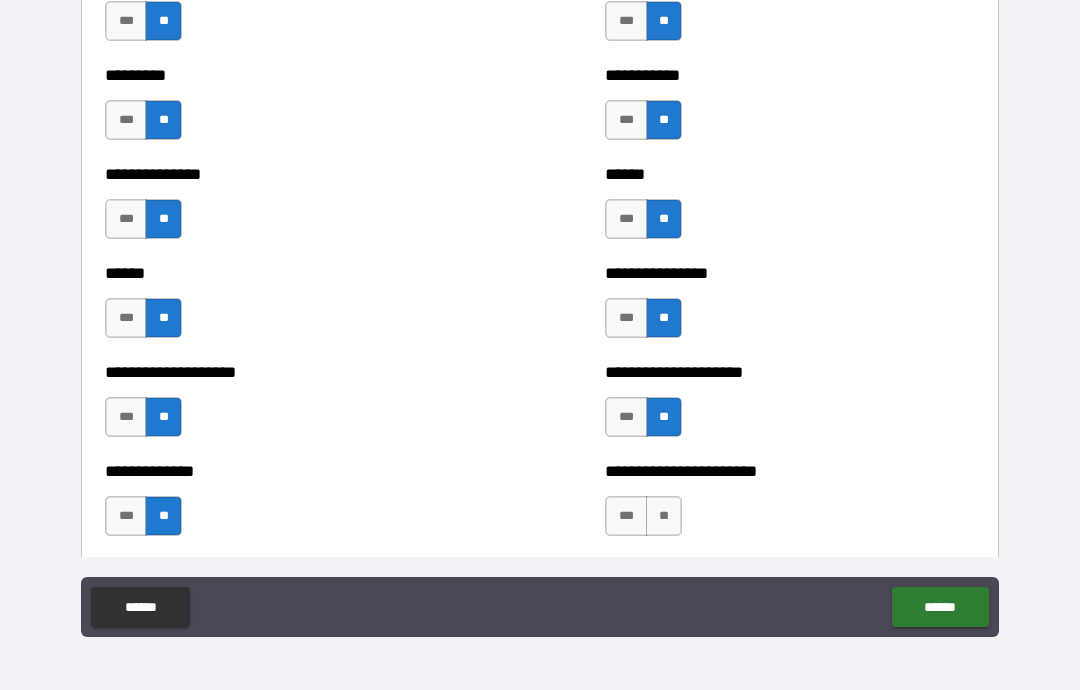 click on "**" at bounding box center [664, 516] 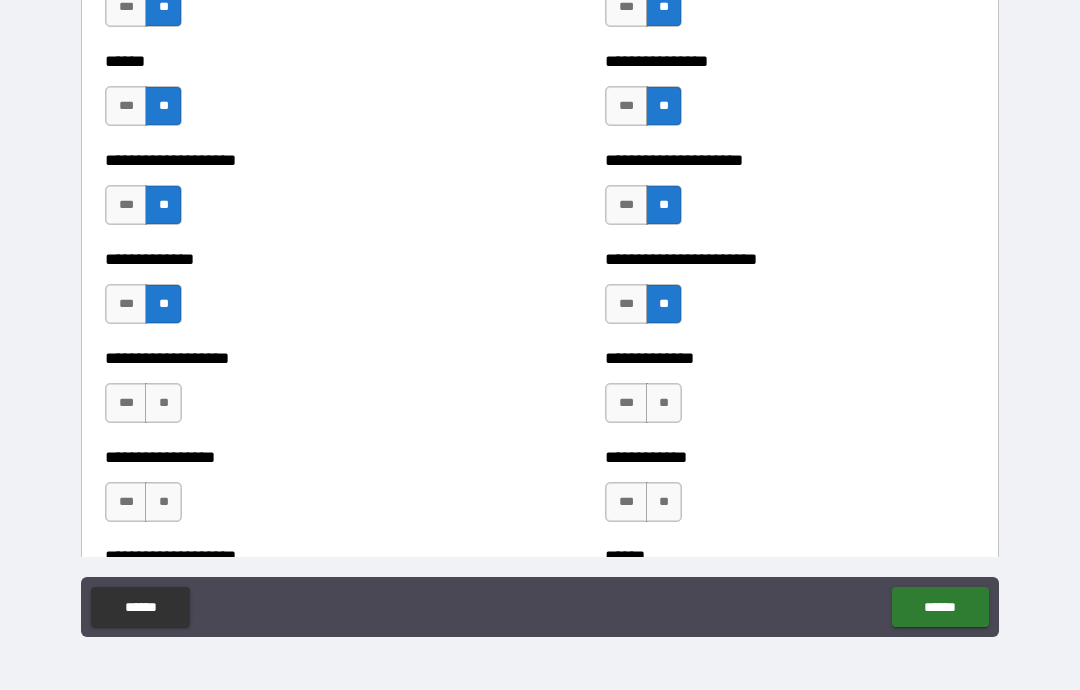 scroll, scrollTop: 2682, scrollLeft: 0, axis: vertical 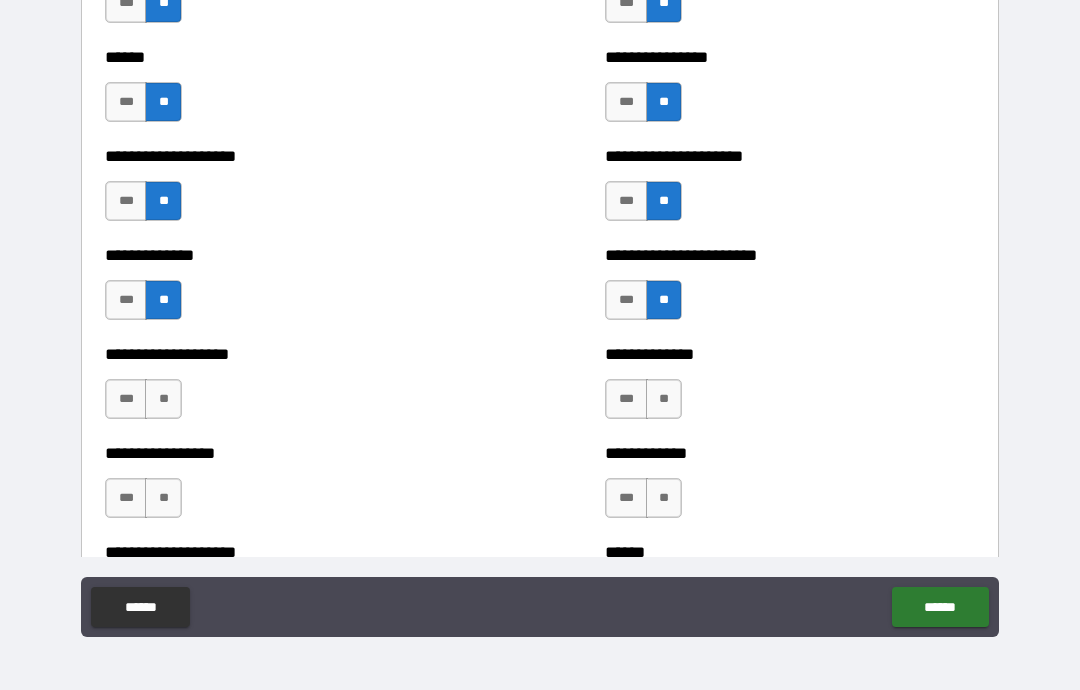 click on "**" at bounding box center [163, 399] 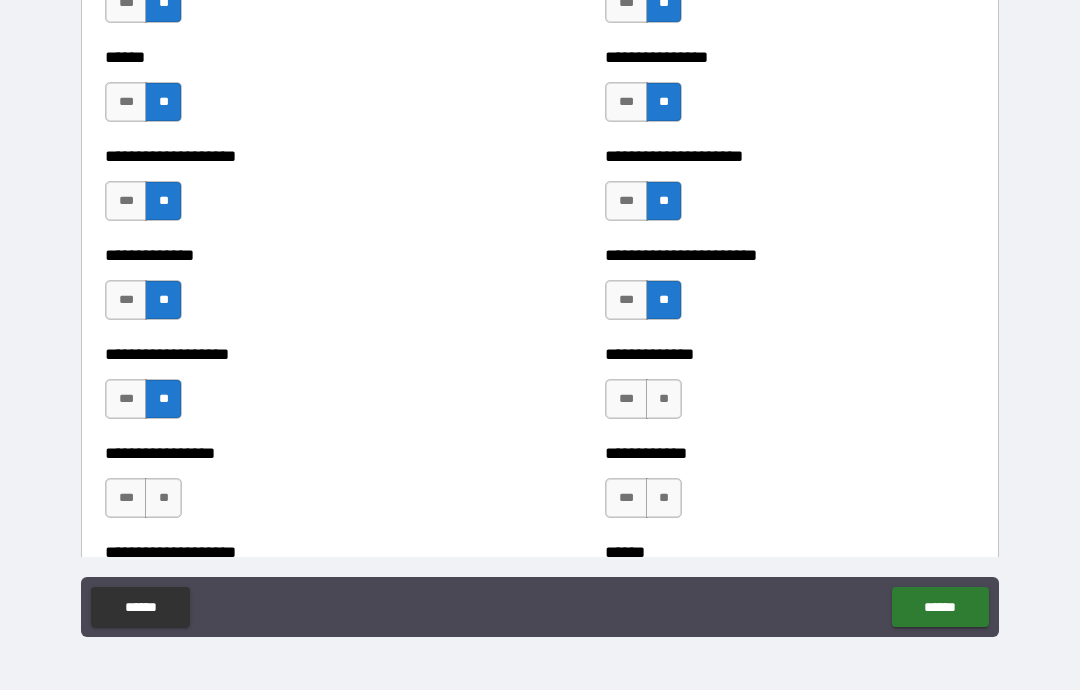 click on "**" at bounding box center [664, 399] 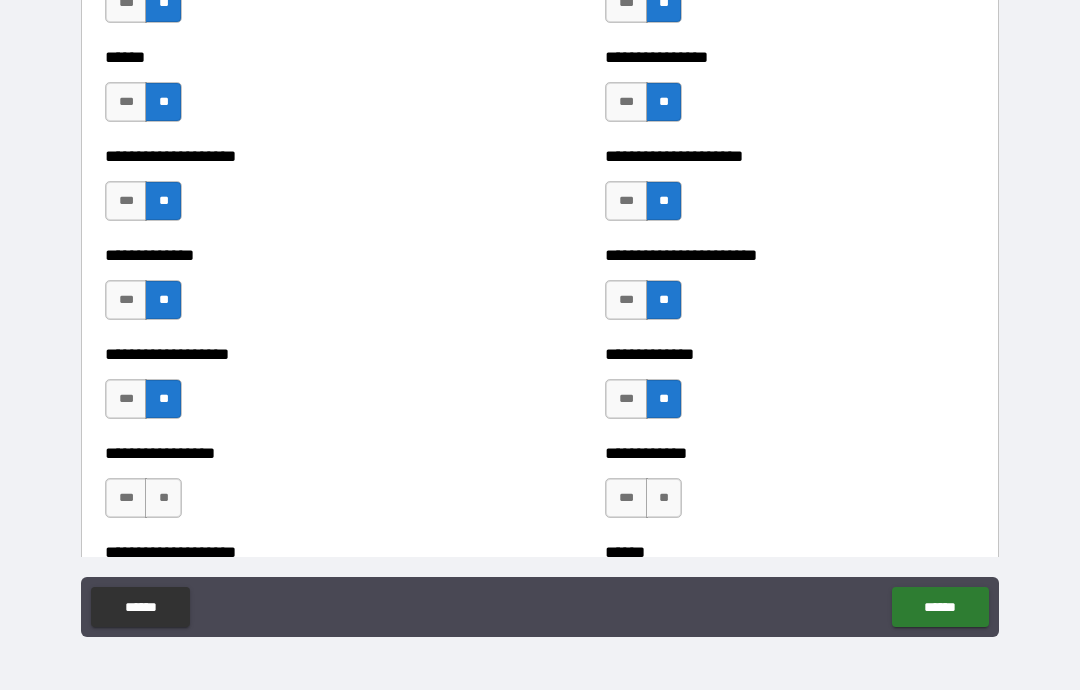 click on "**" at bounding box center [163, 498] 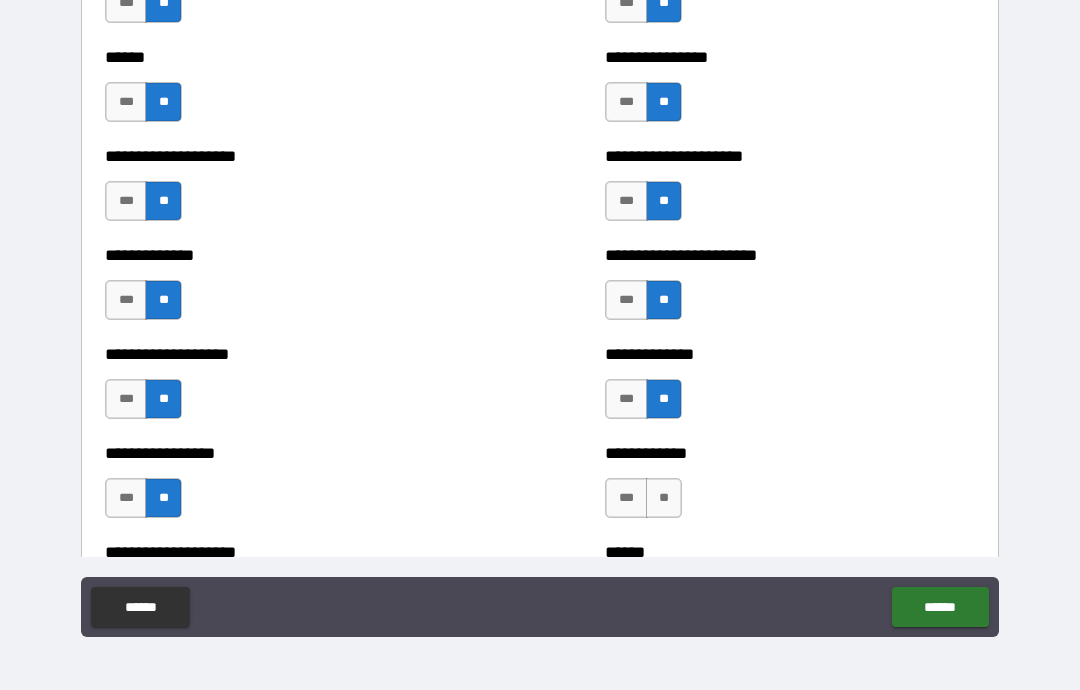 click on "**" at bounding box center (664, 498) 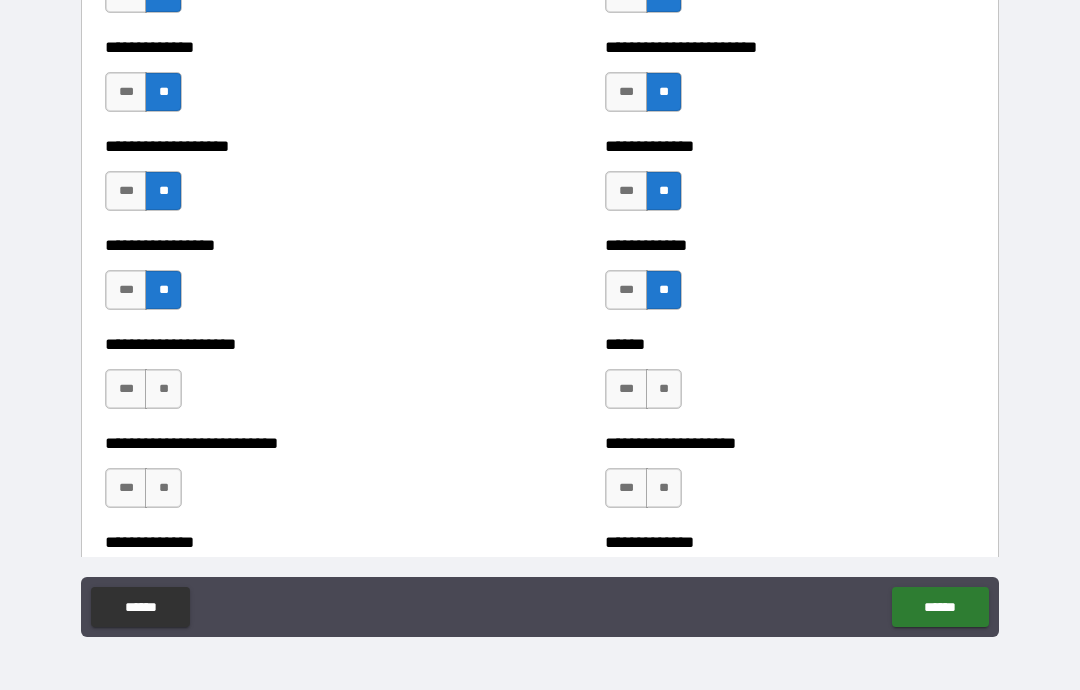 scroll, scrollTop: 2919, scrollLeft: 0, axis: vertical 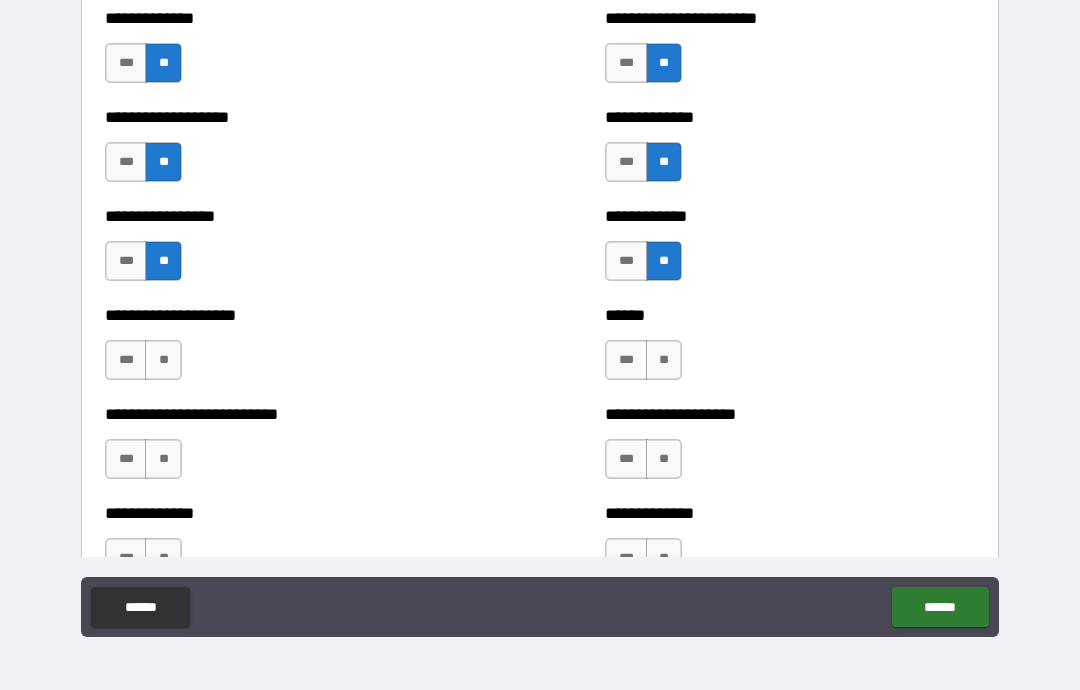 click on "**" at bounding box center [163, 360] 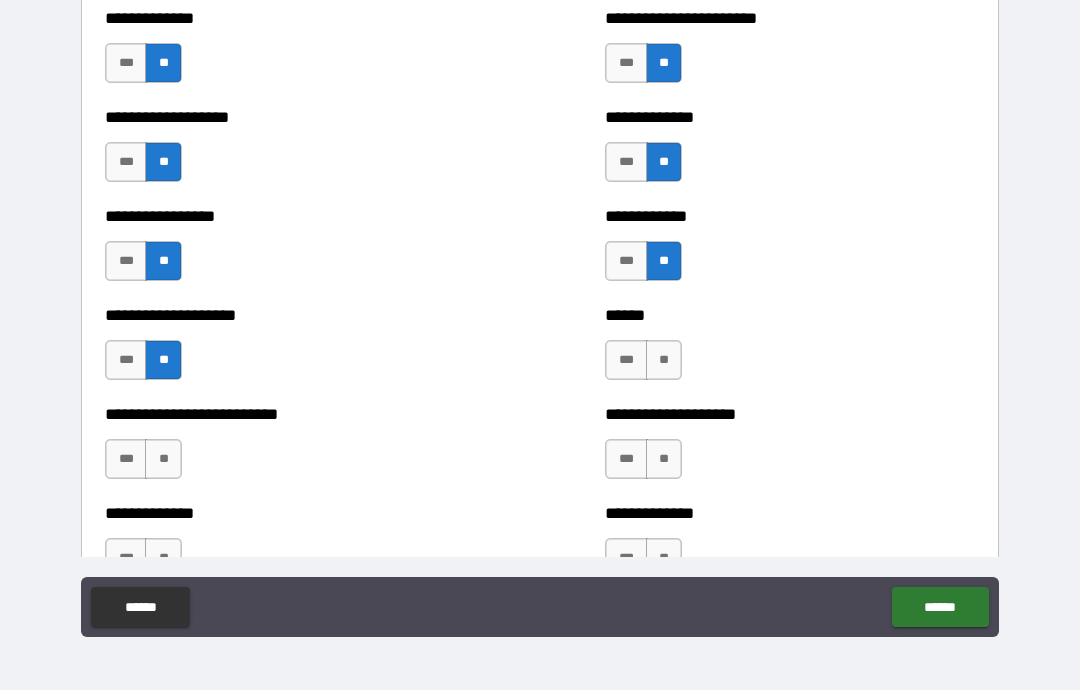 click on "***" at bounding box center [626, 360] 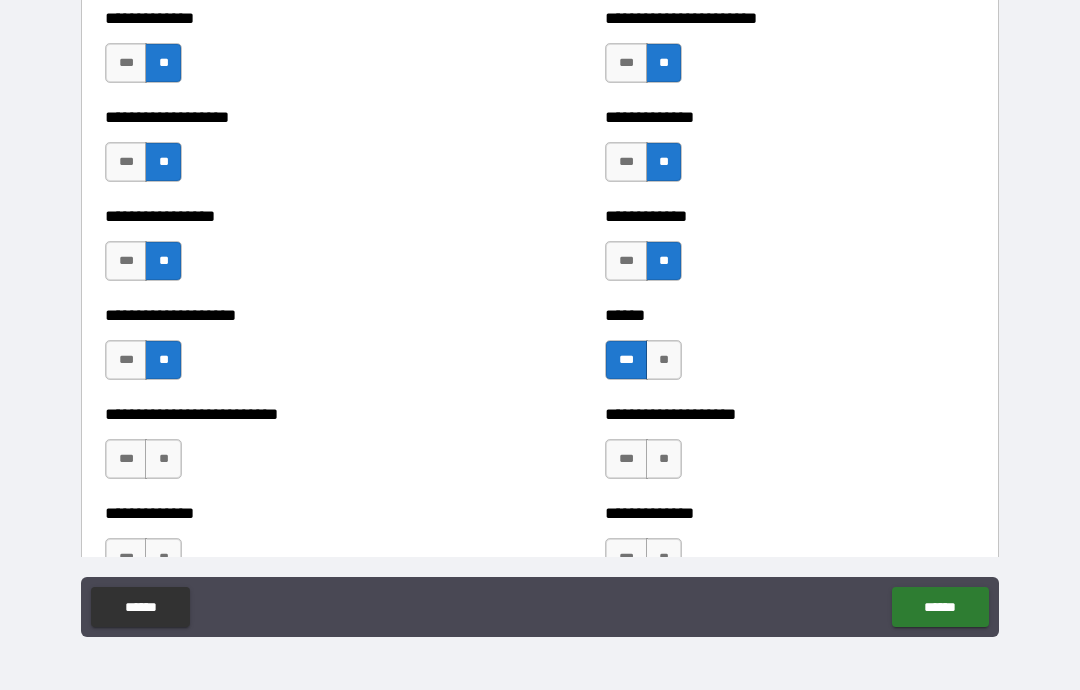 click on "**" at bounding box center (163, 459) 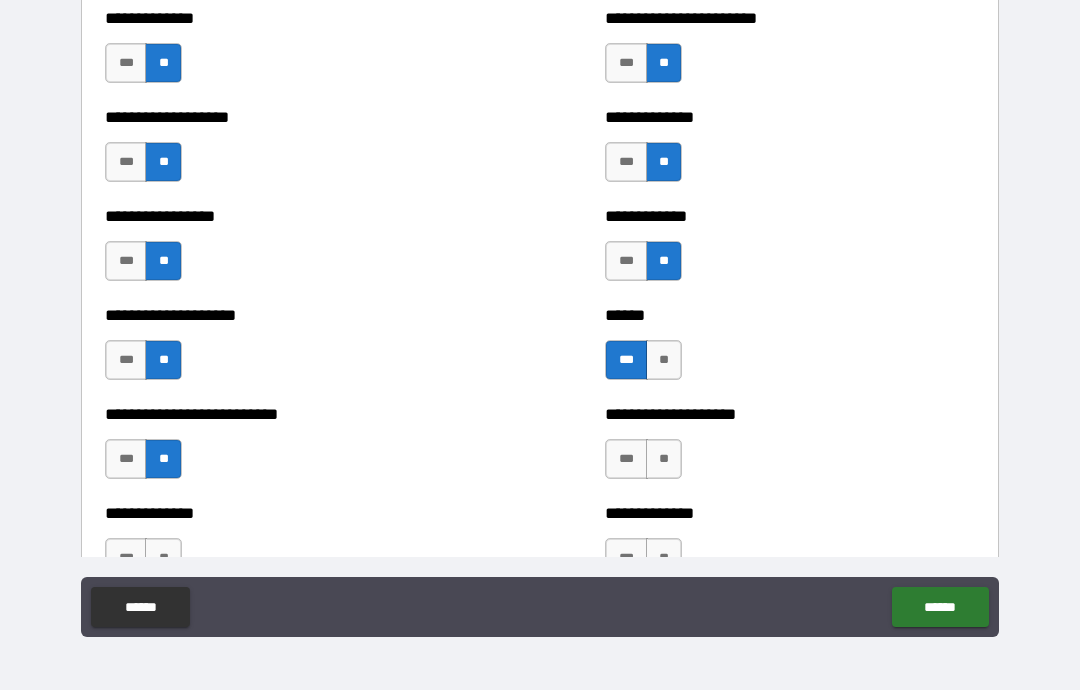 click on "**" at bounding box center [664, 459] 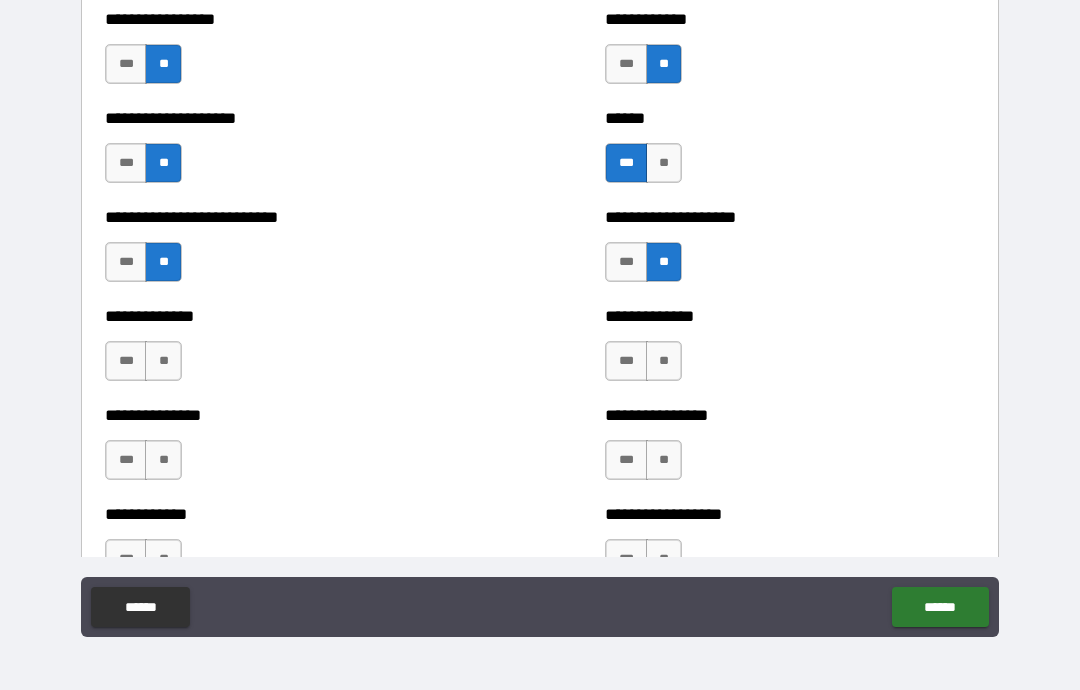 scroll, scrollTop: 3117, scrollLeft: 0, axis: vertical 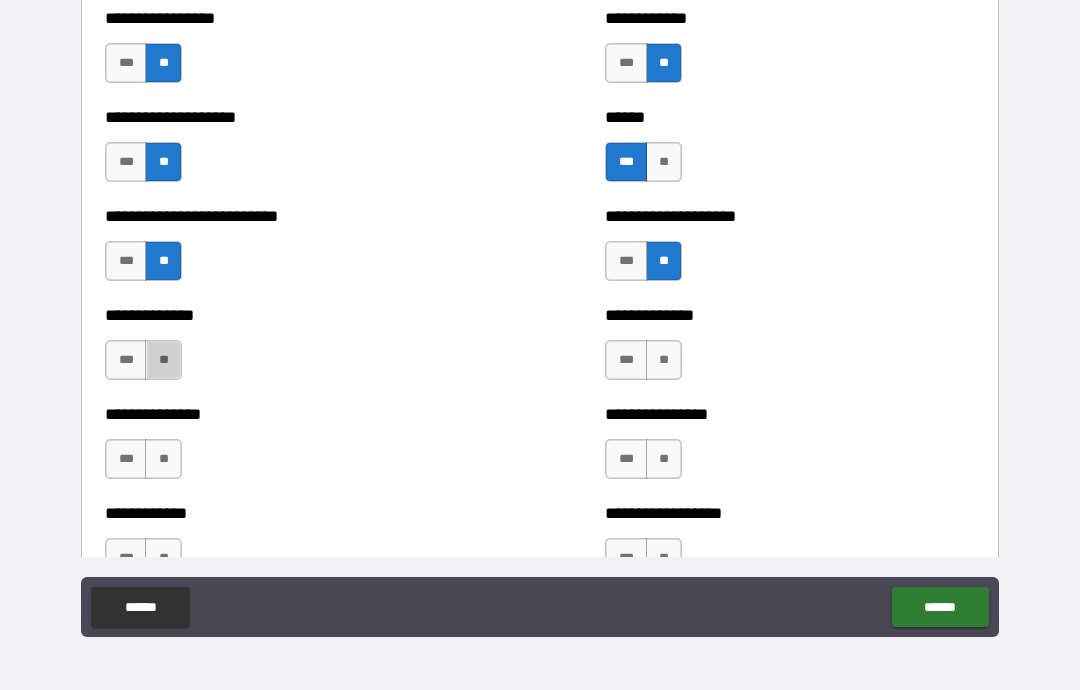 click on "**" at bounding box center (163, 360) 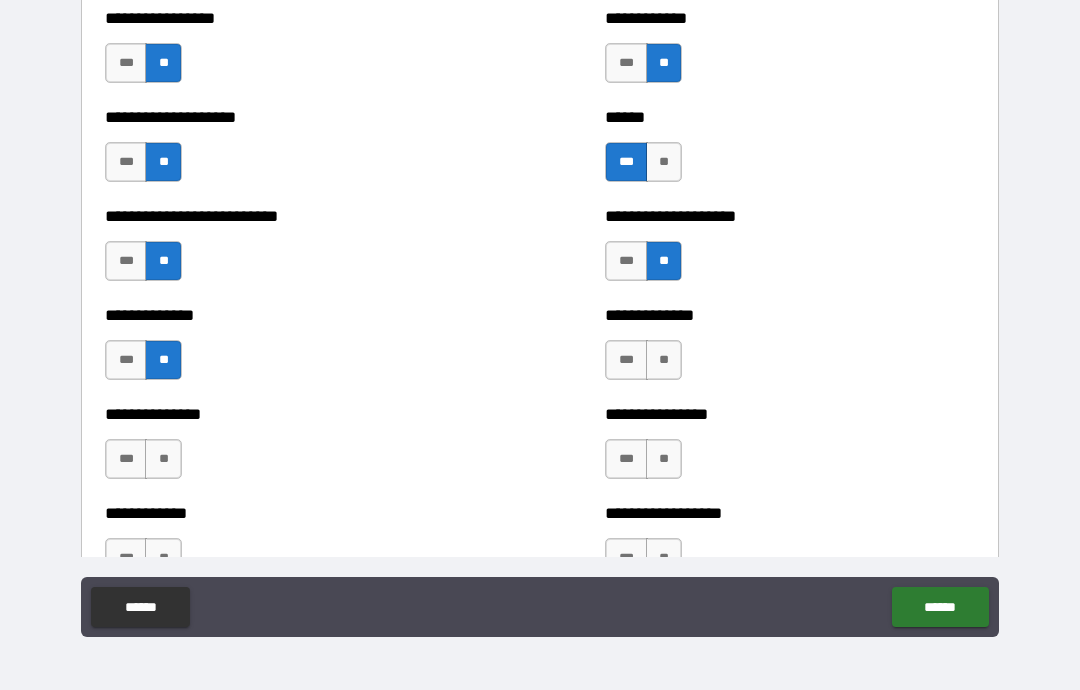 click on "**" at bounding box center [664, 360] 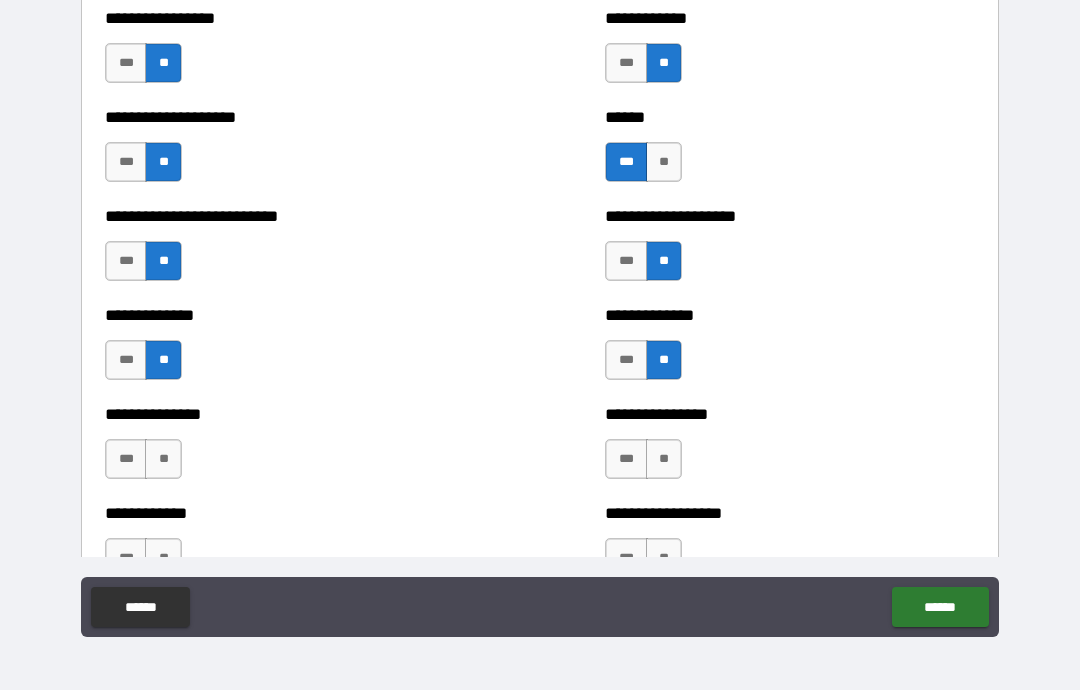 click on "**" at bounding box center (163, 459) 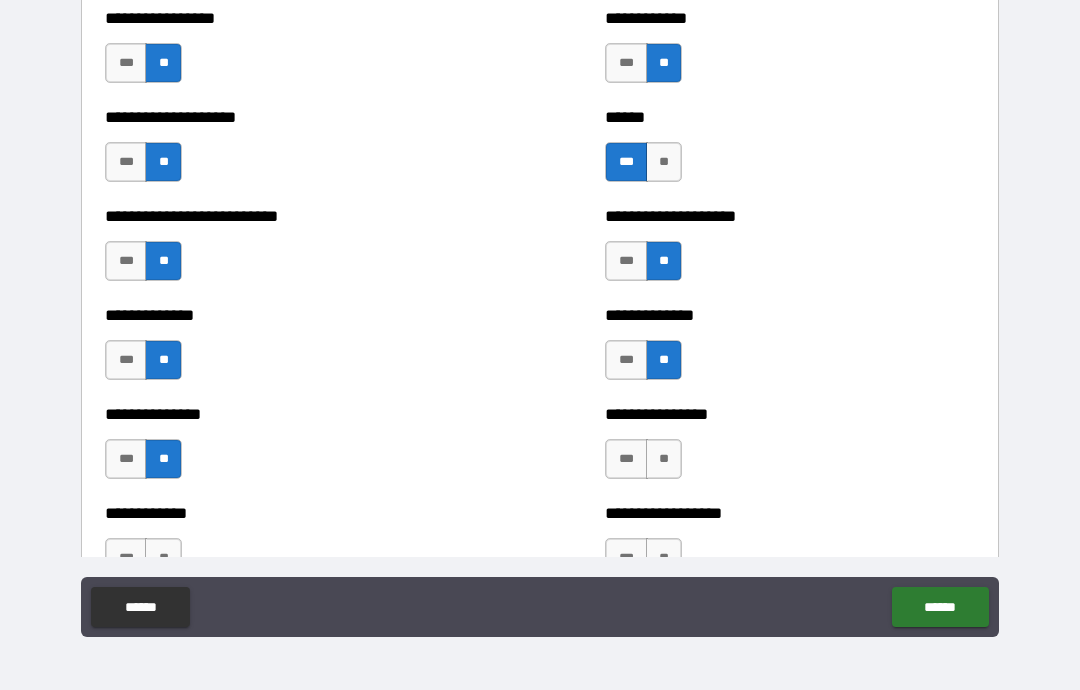 click on "**" at bounding box center (664, 459) 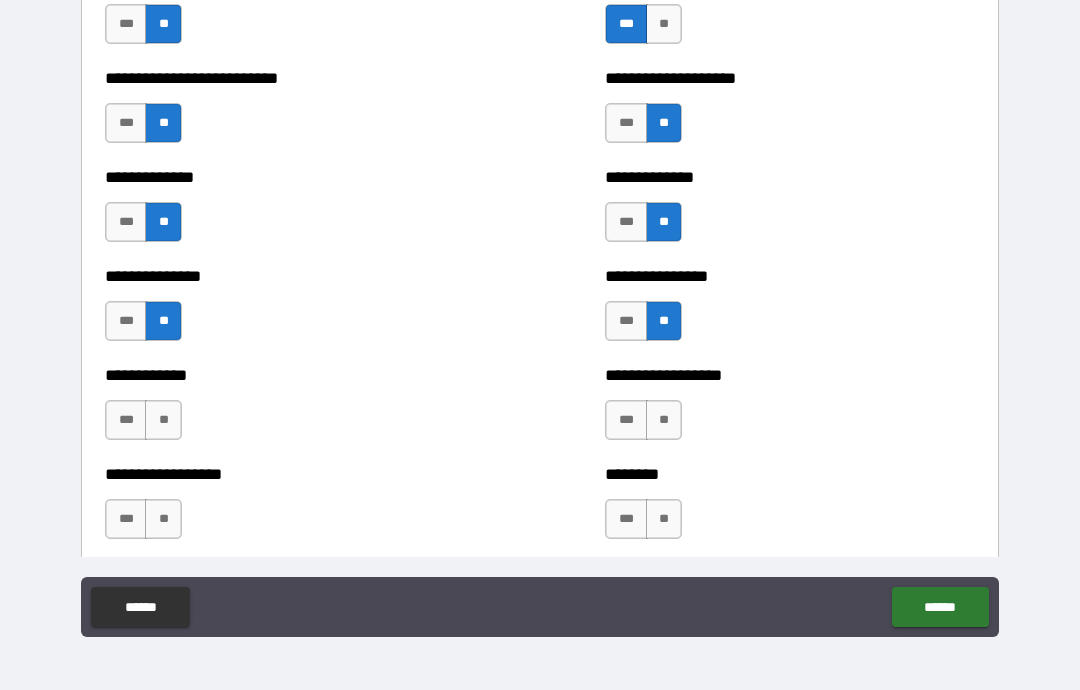 scroll, scrollTop: 3259, scrollLeft: 0, axis: vertical 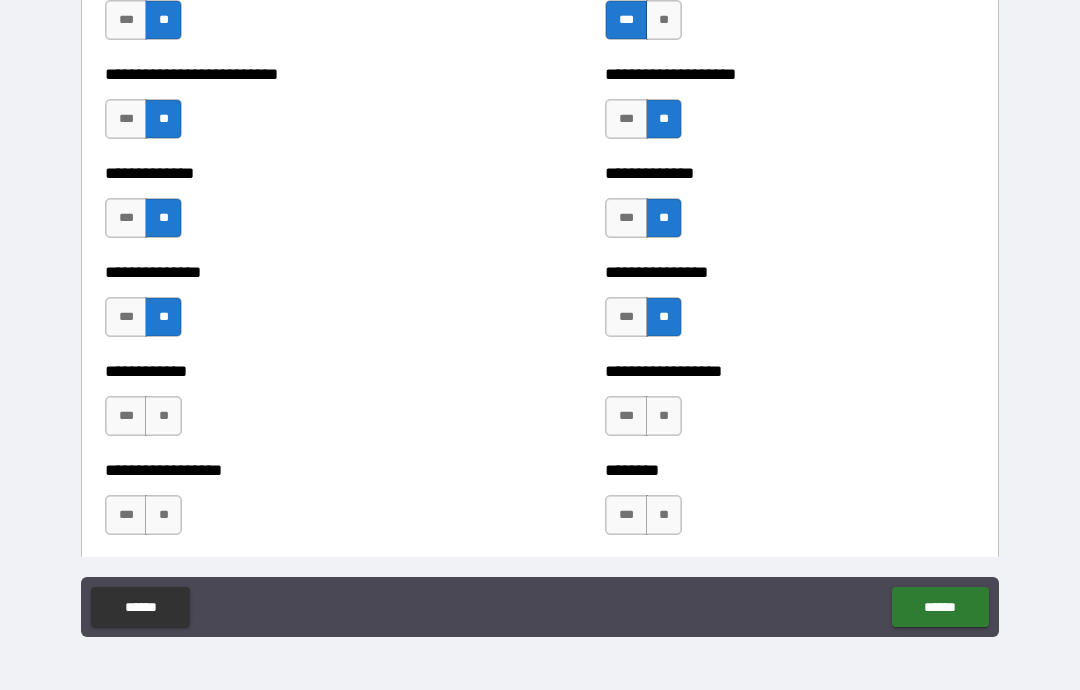 click on "**" at bounding box center [163, 416] 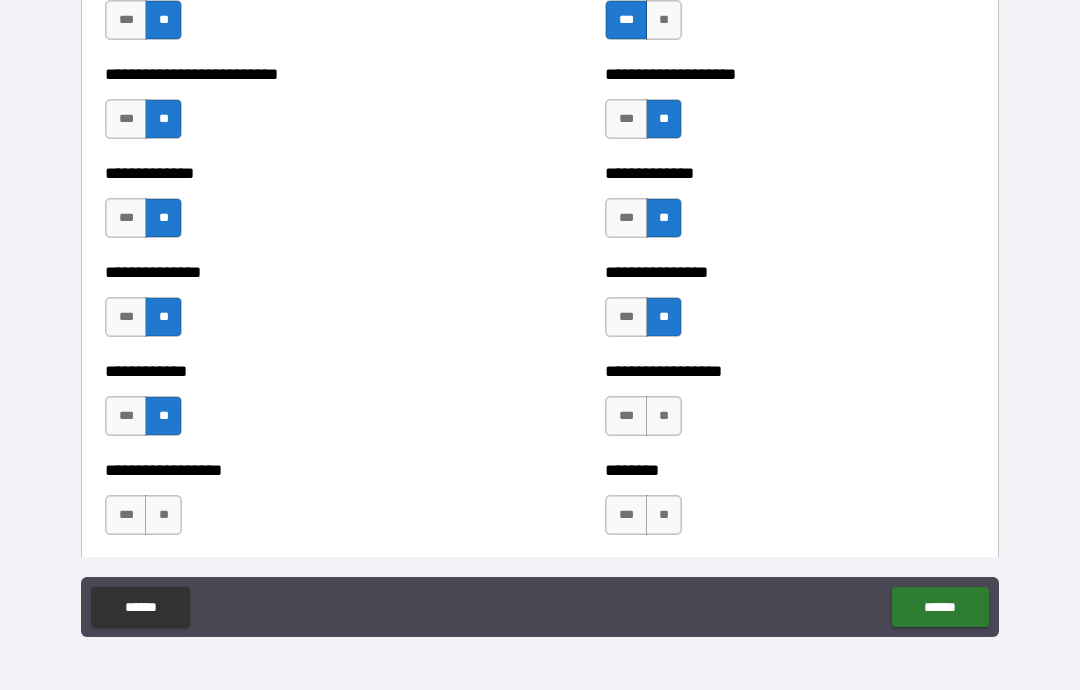 click on "**" at bounding box center (664, 416) 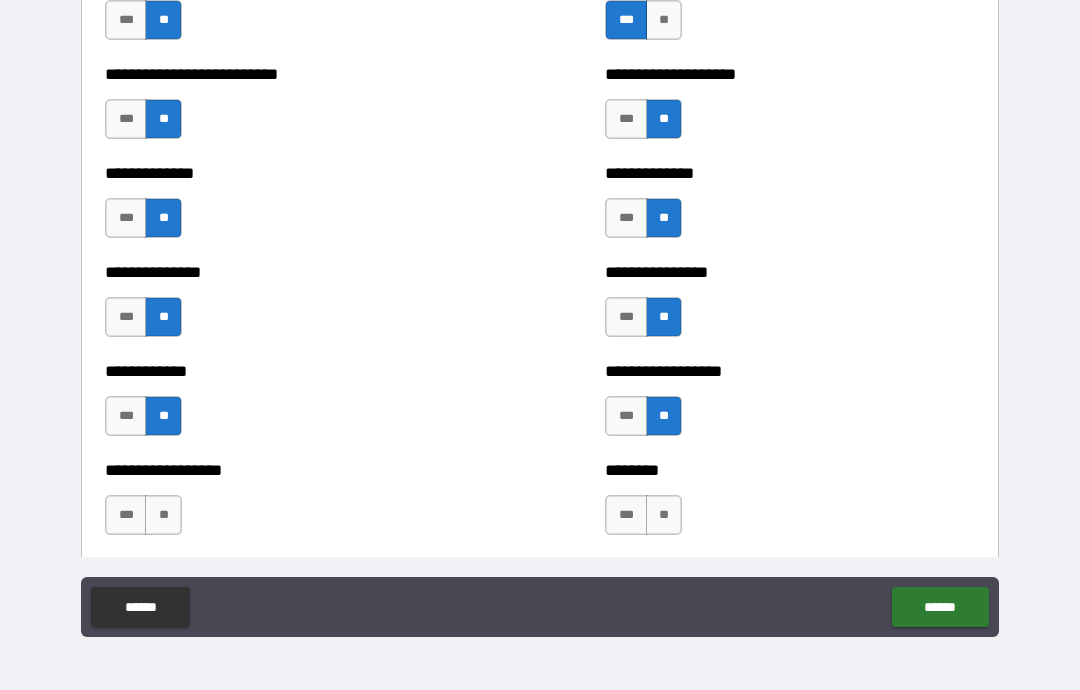 click on "**" at bounding box center (163, 515) 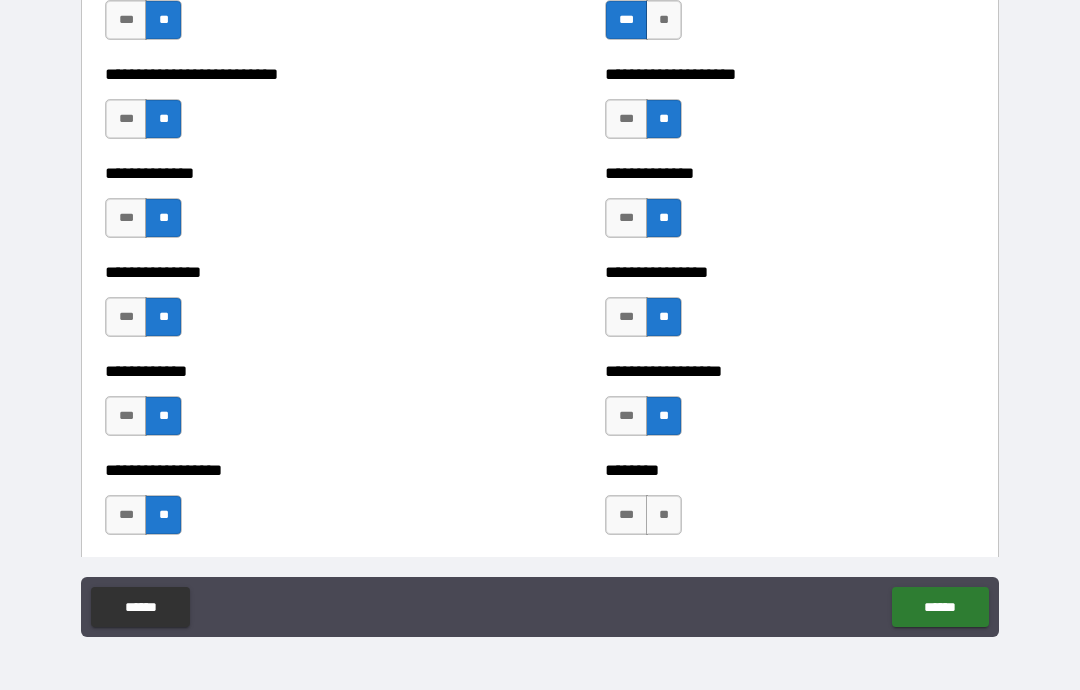 click on "**" at bounding box center [664, 515] 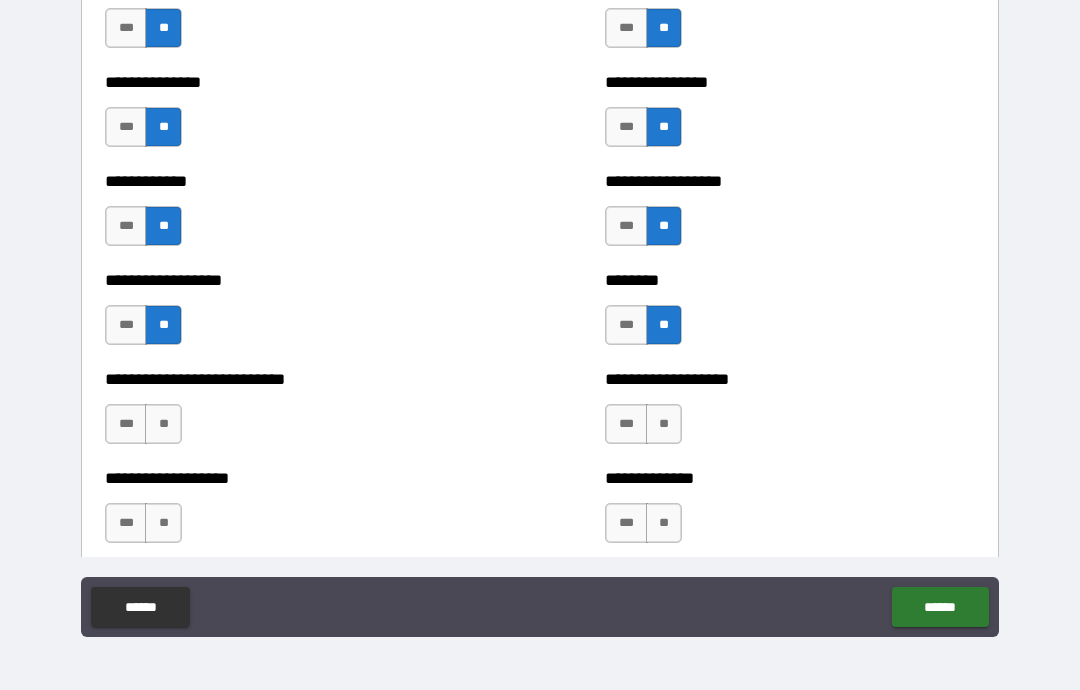 scroll, scrollTop: 3450, scrollLeft: 0, axis: vertical 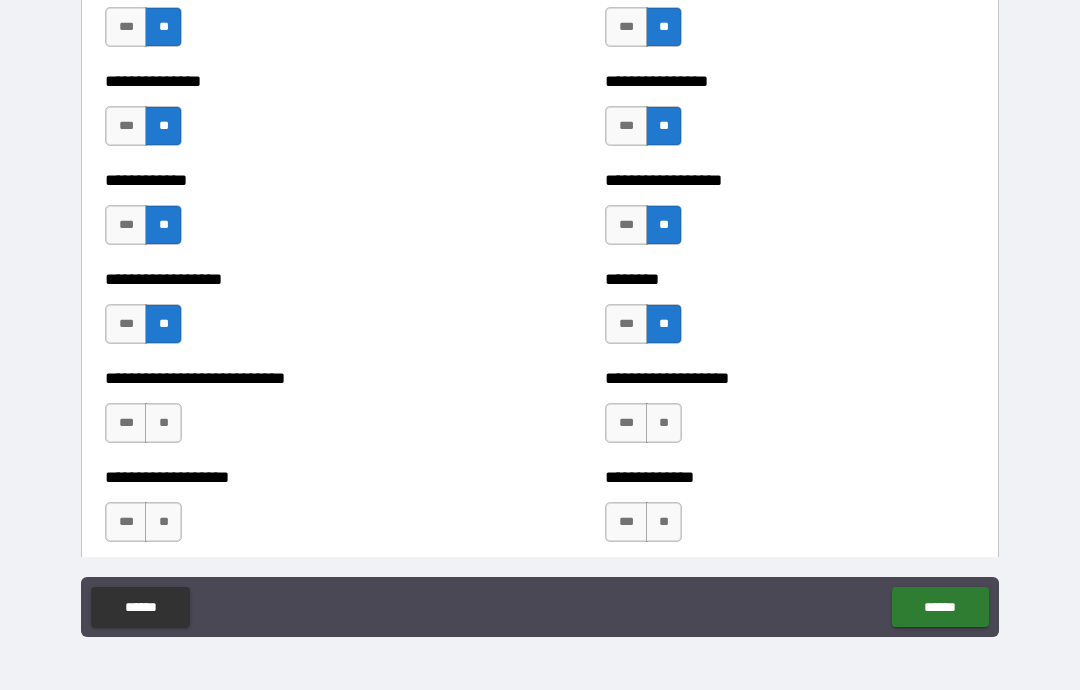 click on "**" at bounding box center [163, 423] 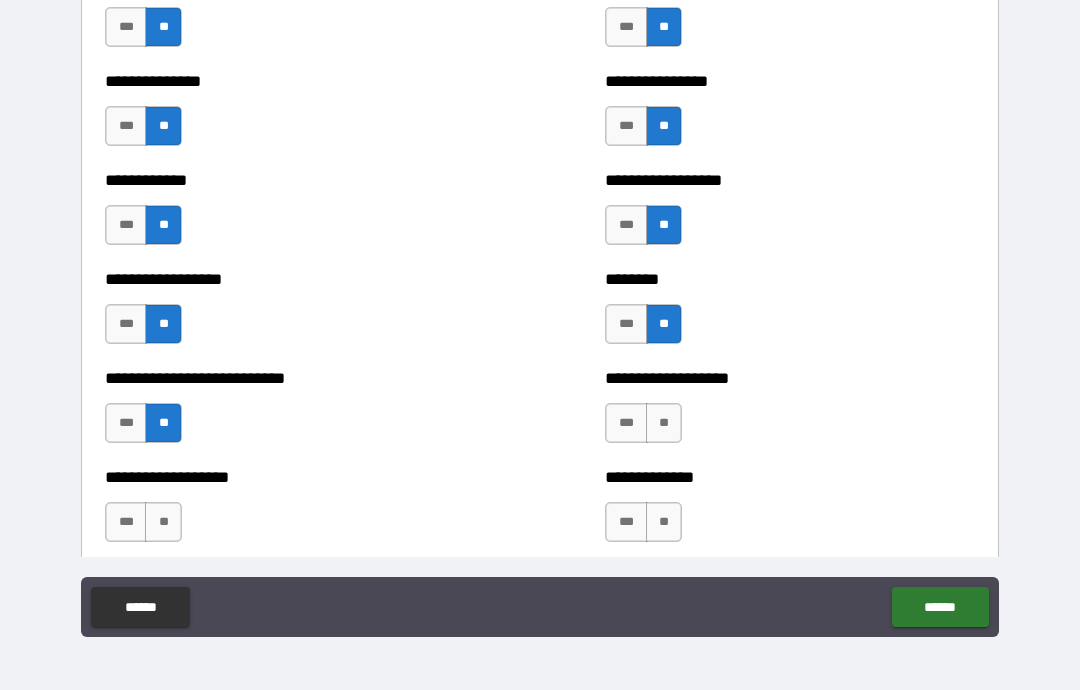 click on "**" at bounding box center (664, 423) 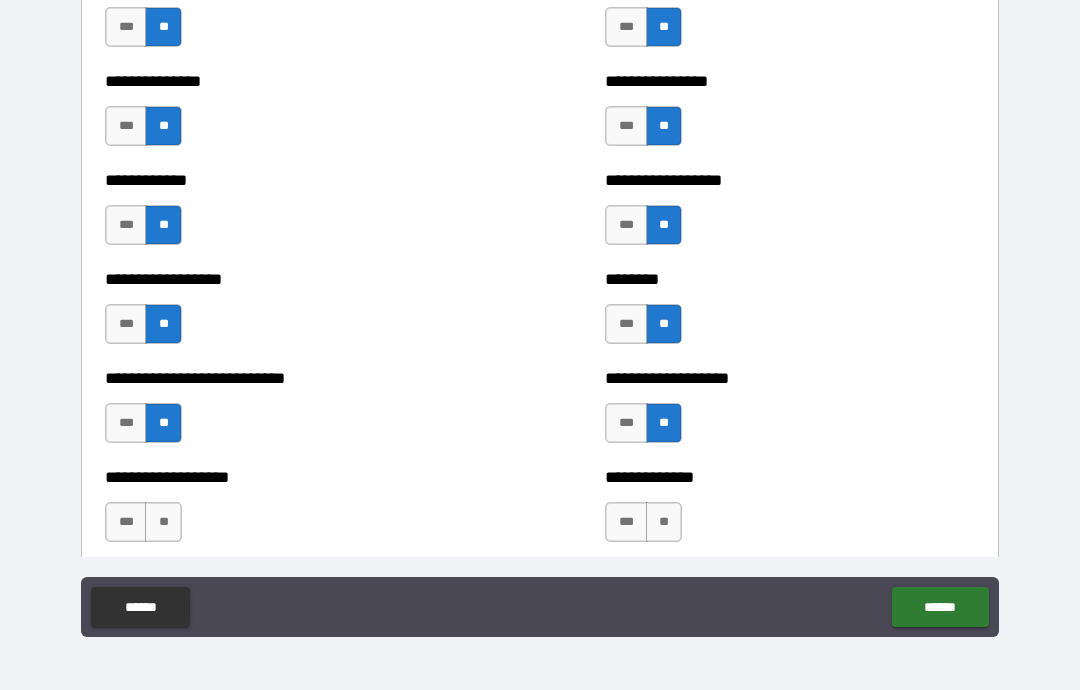 click on "**" at bounding box center [163, 522] 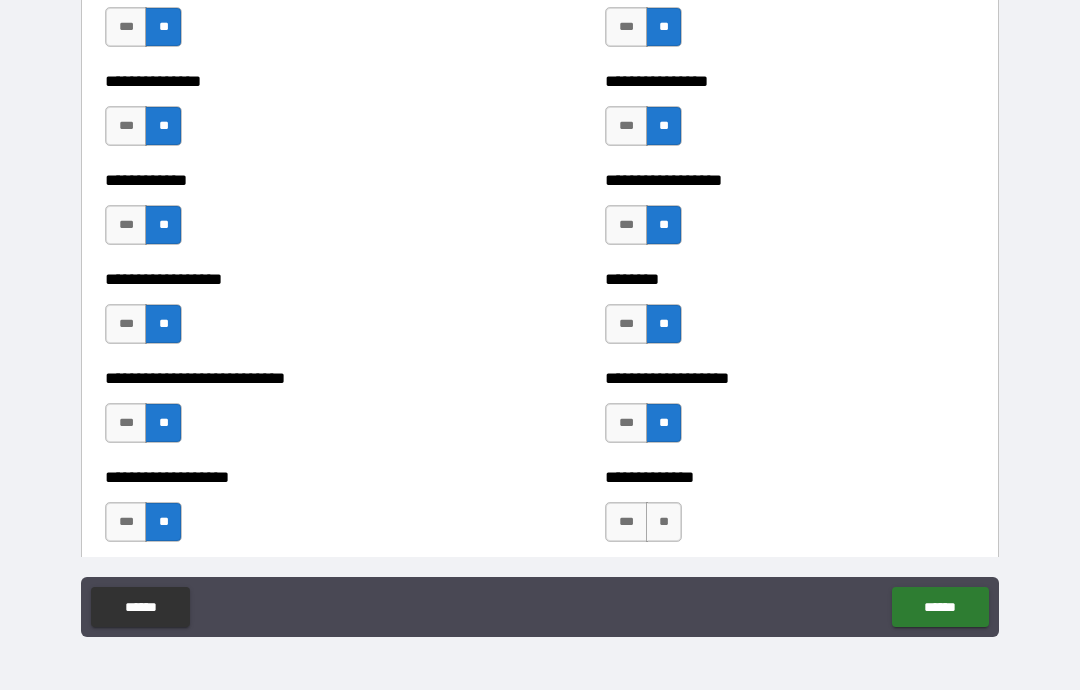 click on "**" at bounding box center [664, 522] 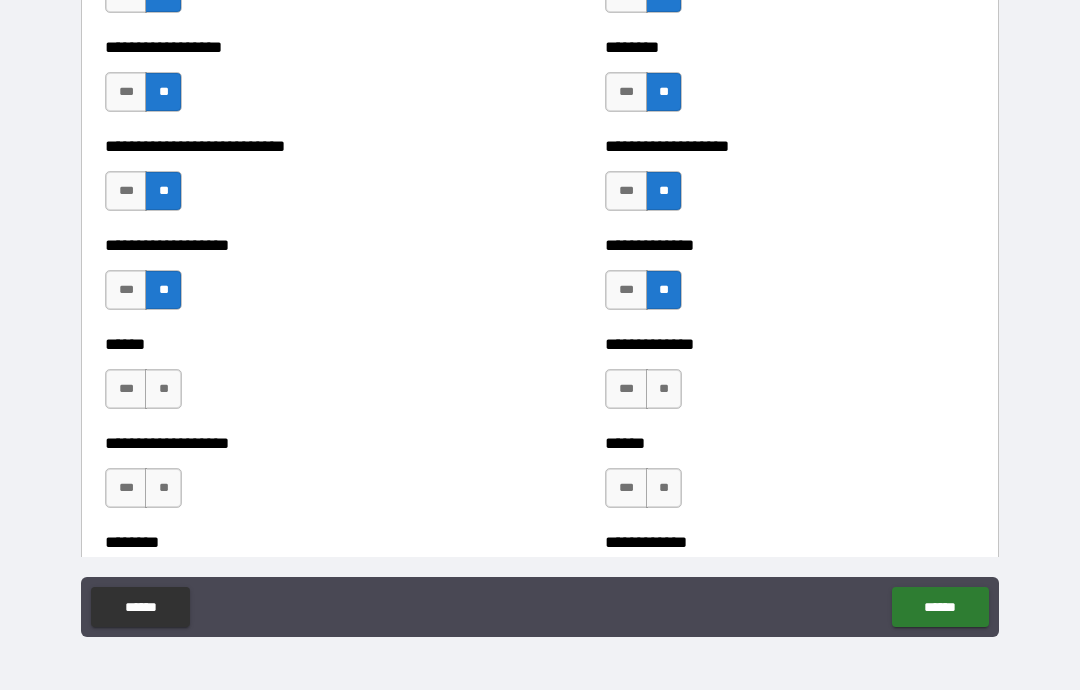 scroll, scrollTop: 3682, scrollLeft: 0, axis: vertical 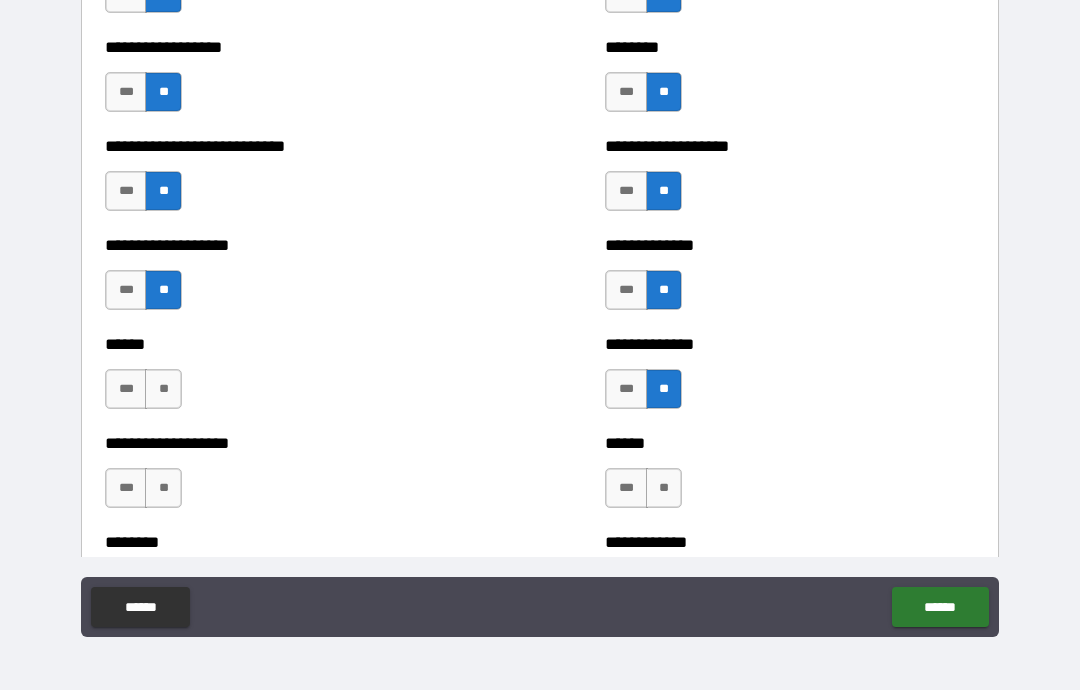 click on "**" at bounding box center (163, 389) 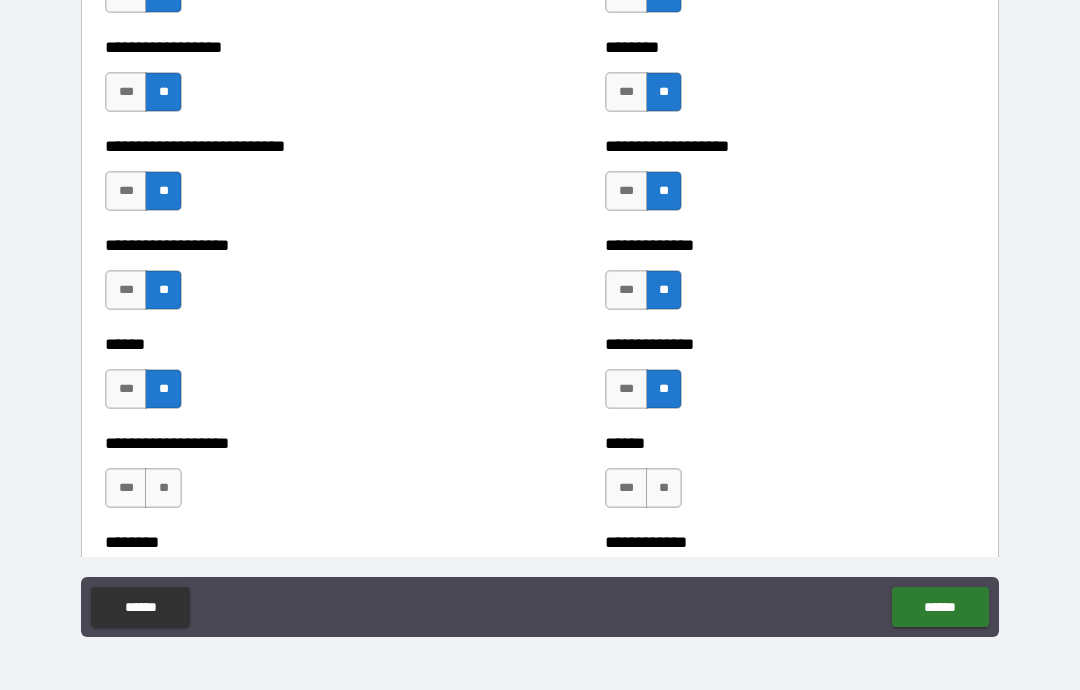 click on "**" at bounding box center [163, 488] 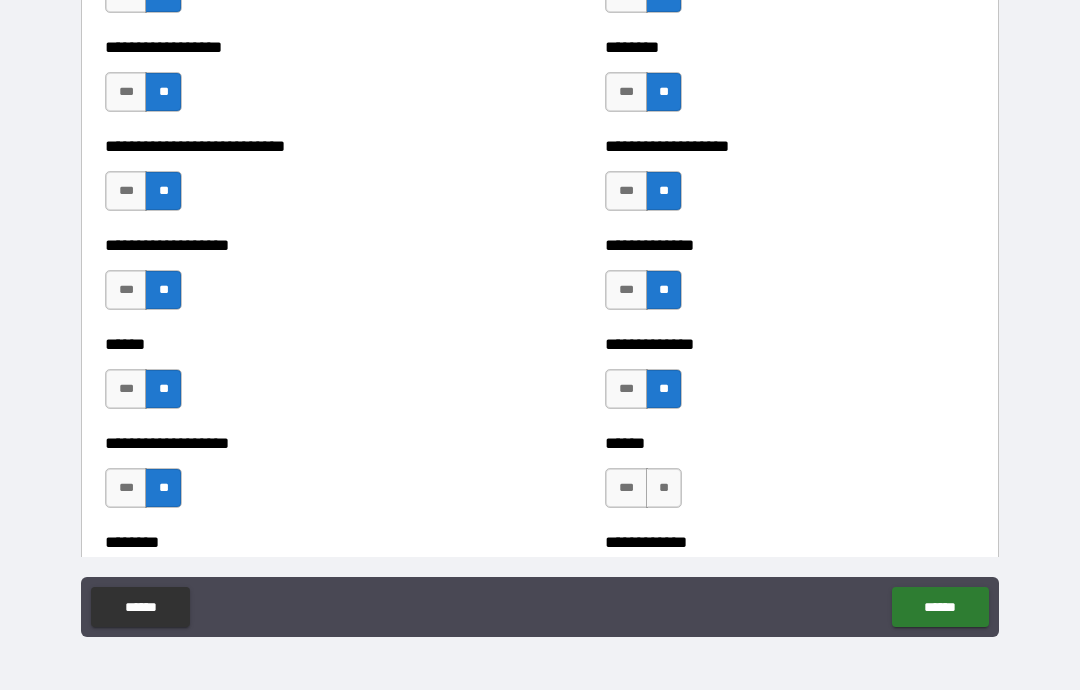 click on "**" at bounding box center [664, 488] 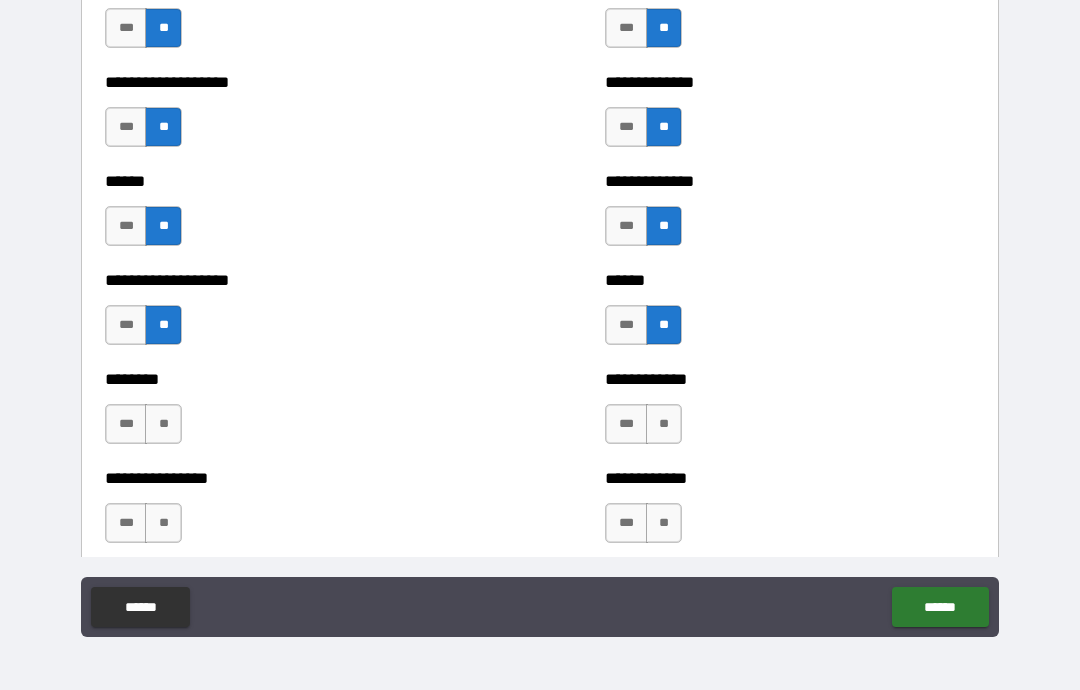 scroll, scrollTop: 3846, scrollLeft: 0, axis: vertical 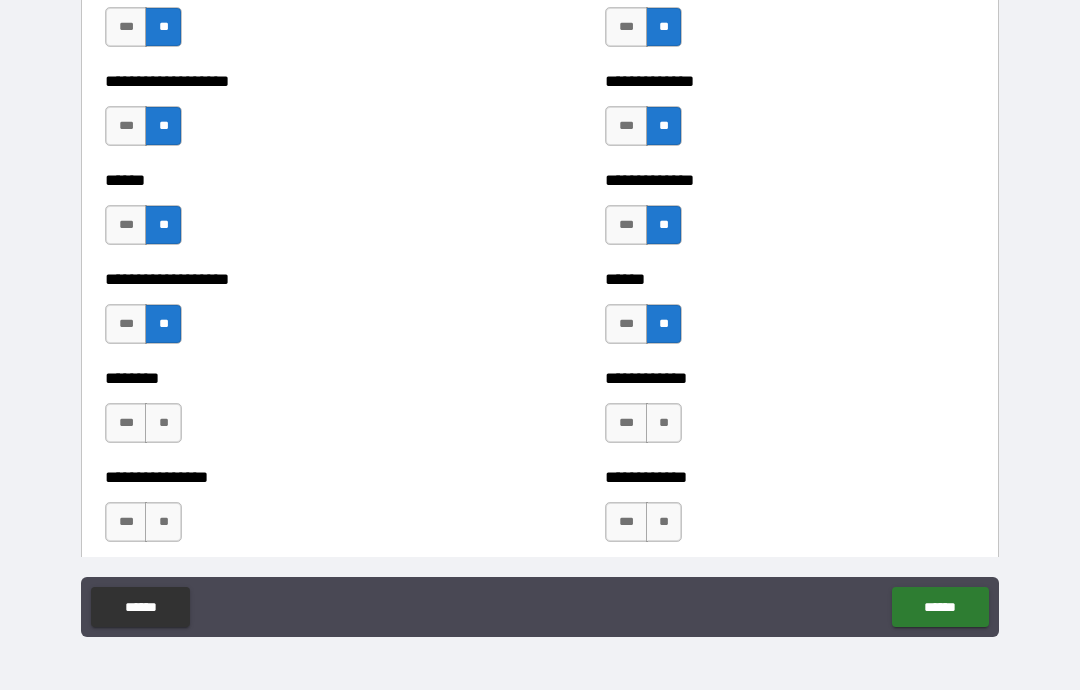 click on "**" at bounding box center (163, 423) 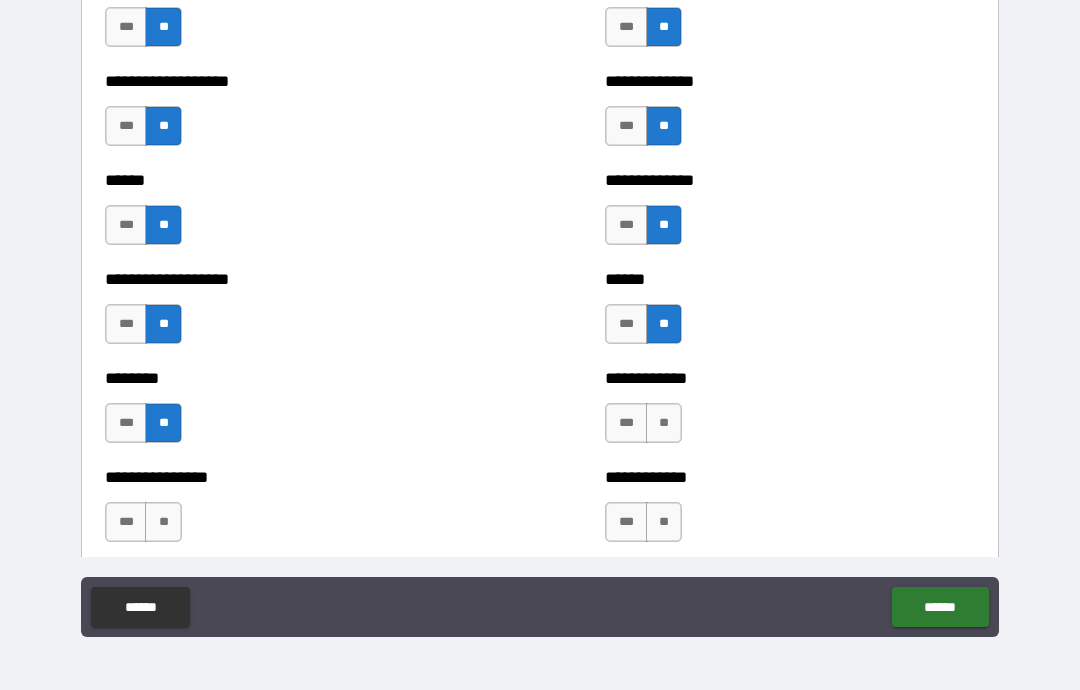 click on "**" at bounding box center [664, 423] 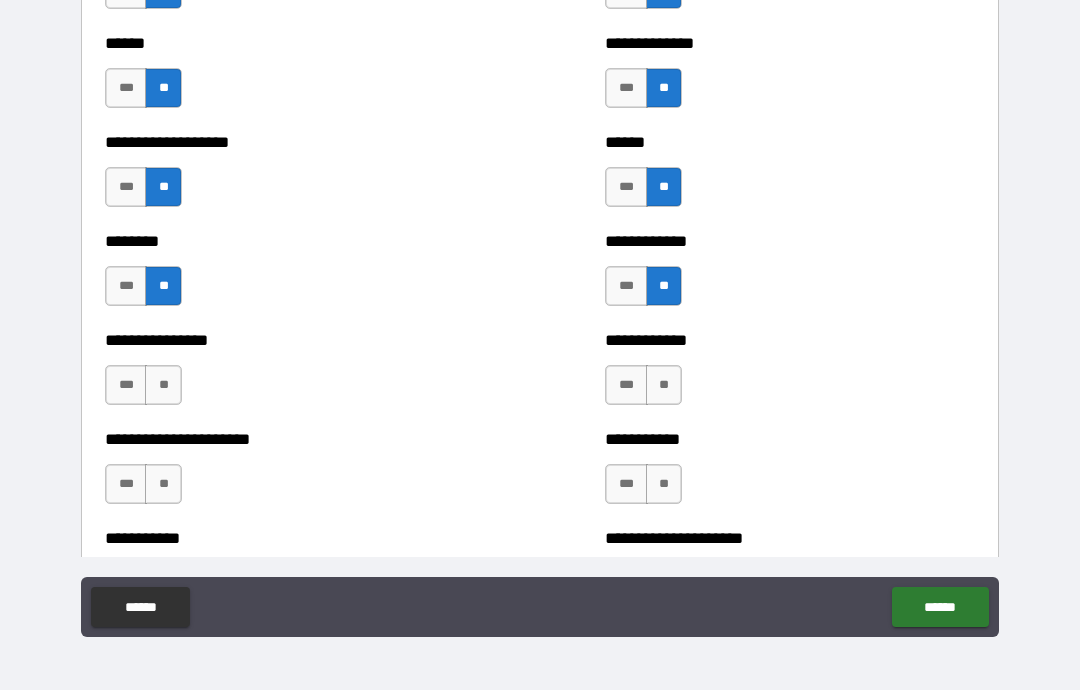 scroll, scrollTop: 3985, scrollLeft: 0, axis: vertical 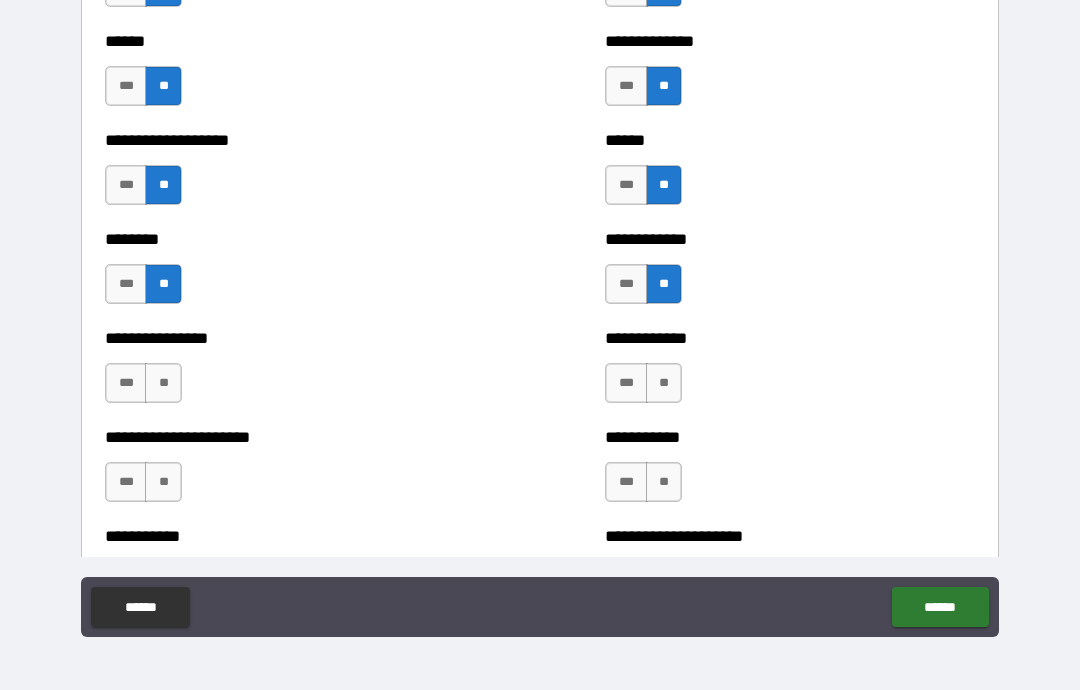 click on "**" at bounding box center [163, 383] 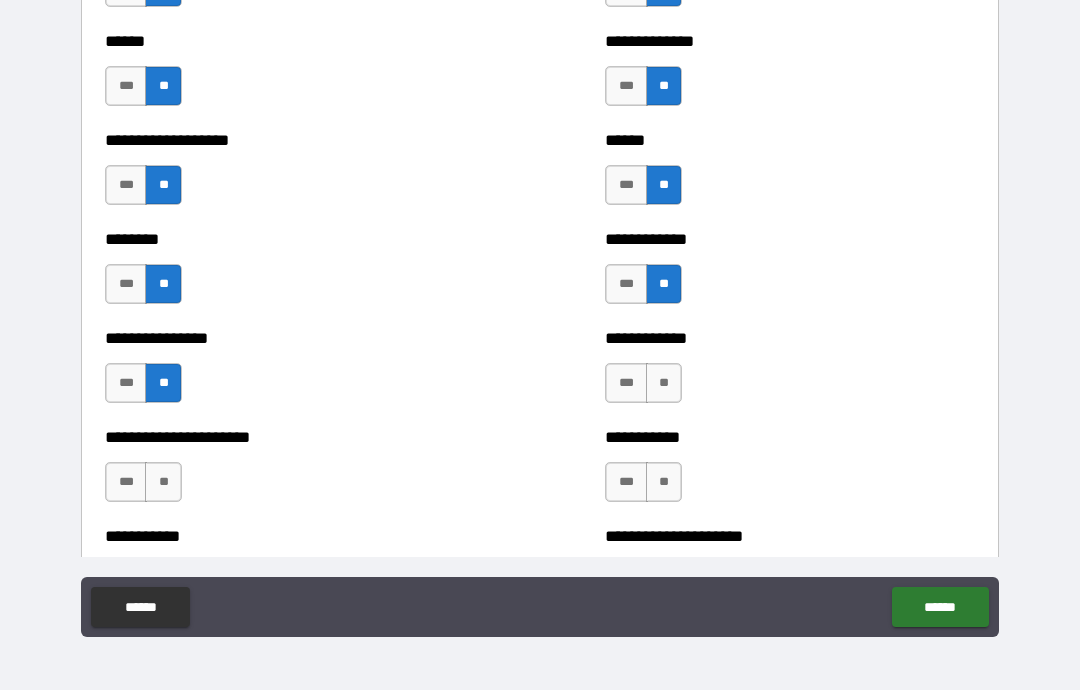 click on "**********" at bounding box center [790, 373] 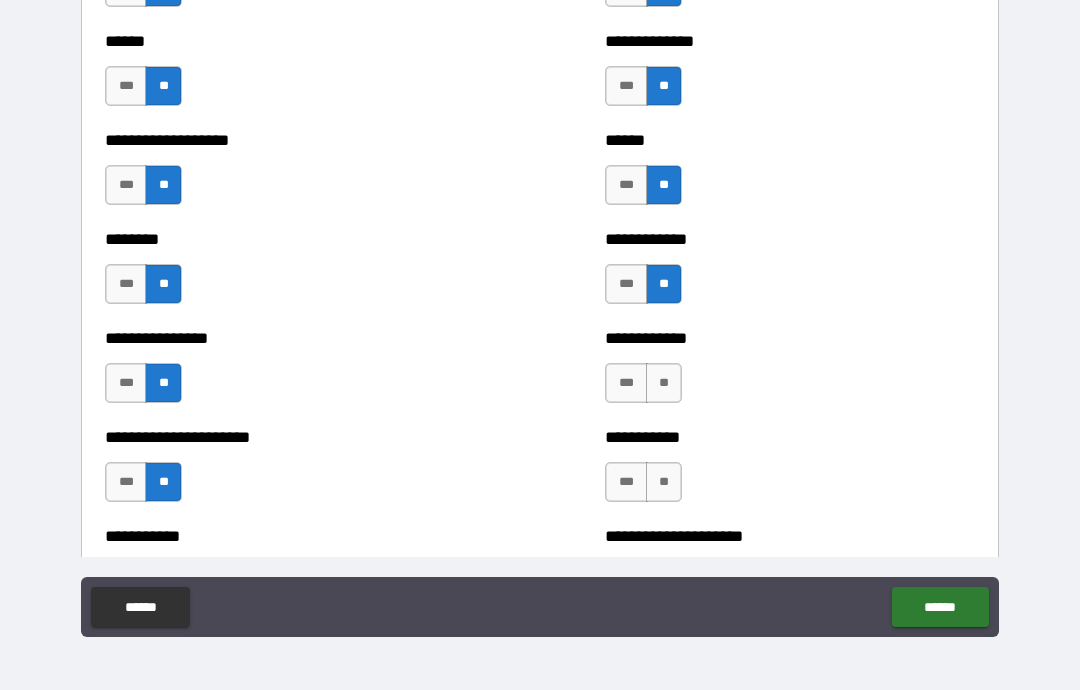 click on "**" at bounding box center (664, 383) 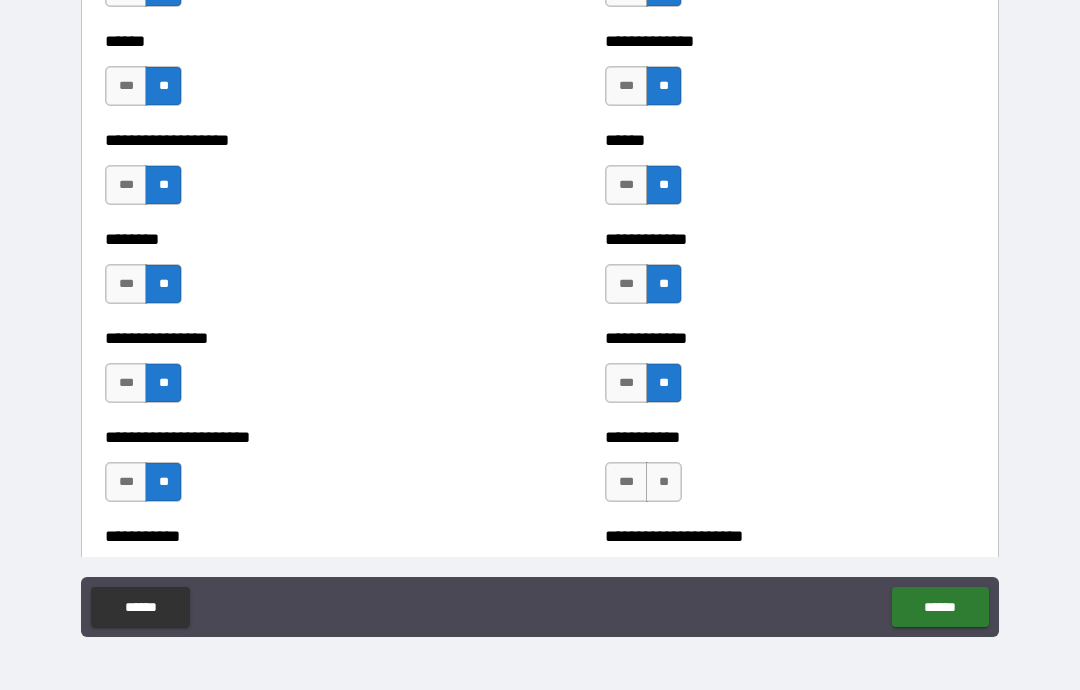 click on "**" at bounding box center [664, 482] 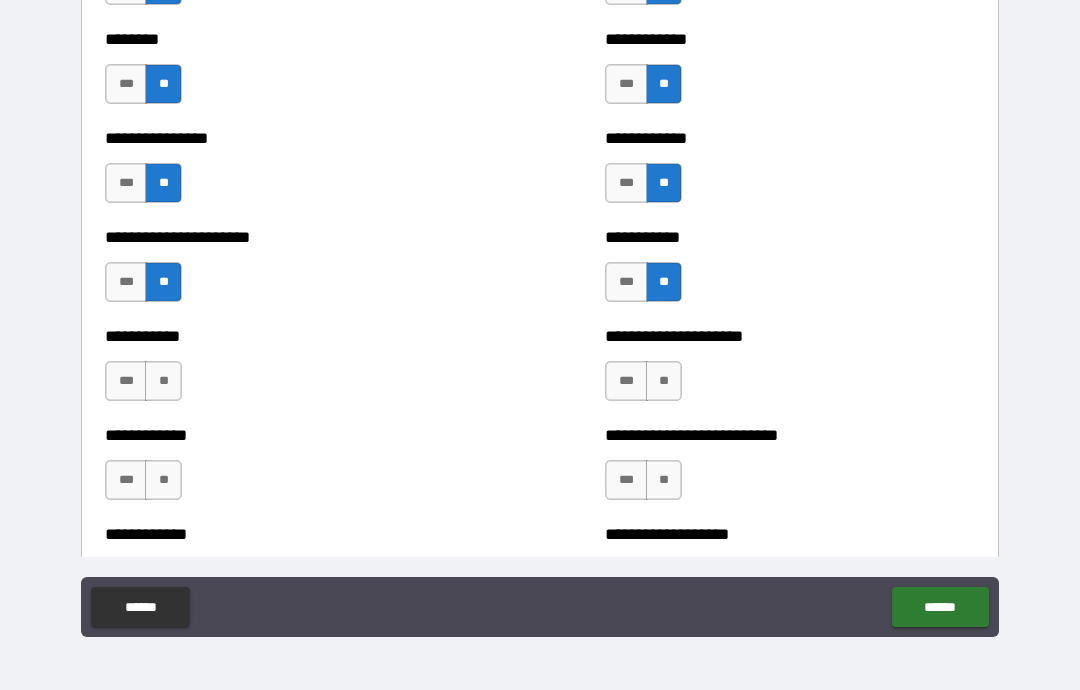 scroll, scrollTop: 4202, scrollLeft: 0, axis: vertical 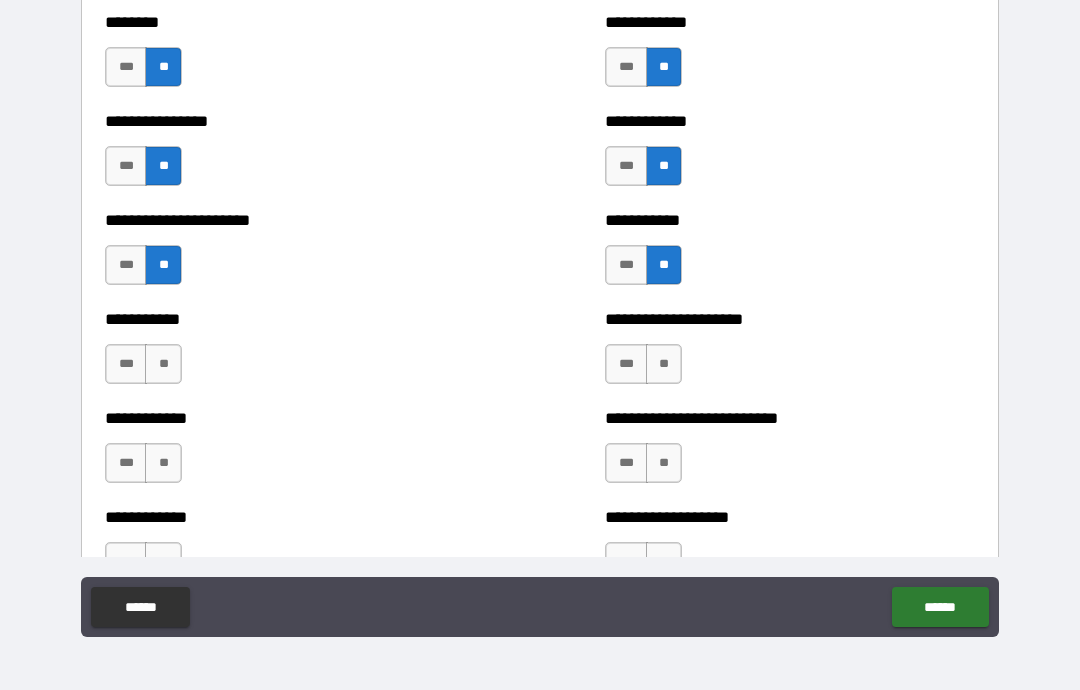 click on "**" at bounding box center (163, 364) 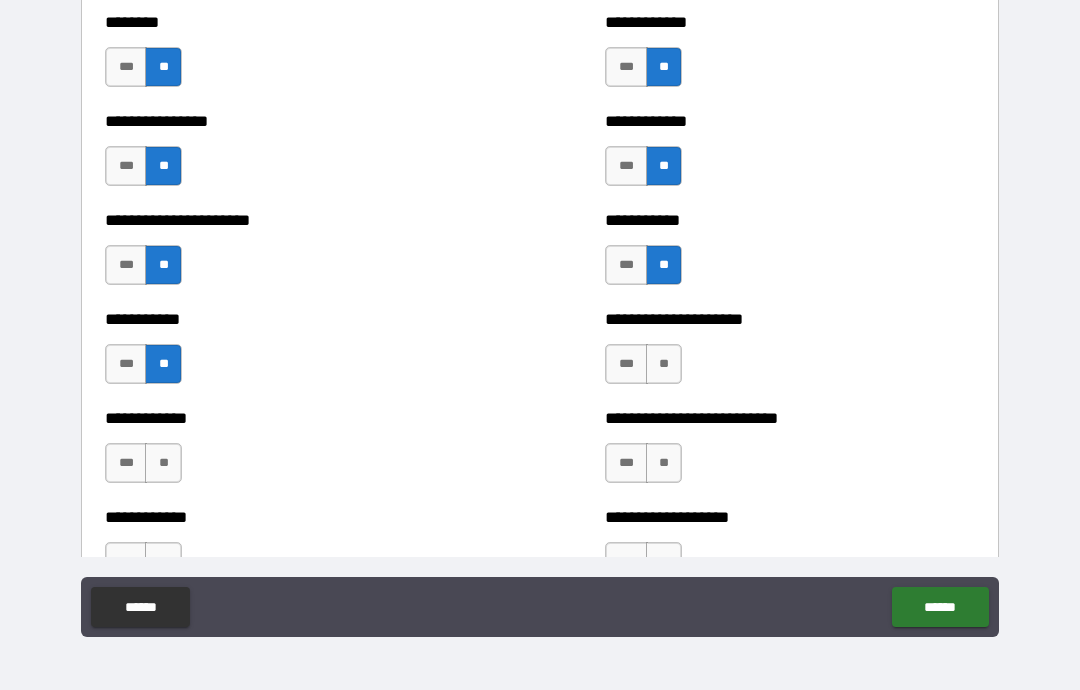 click on "**" at bounding box center (664, 364) 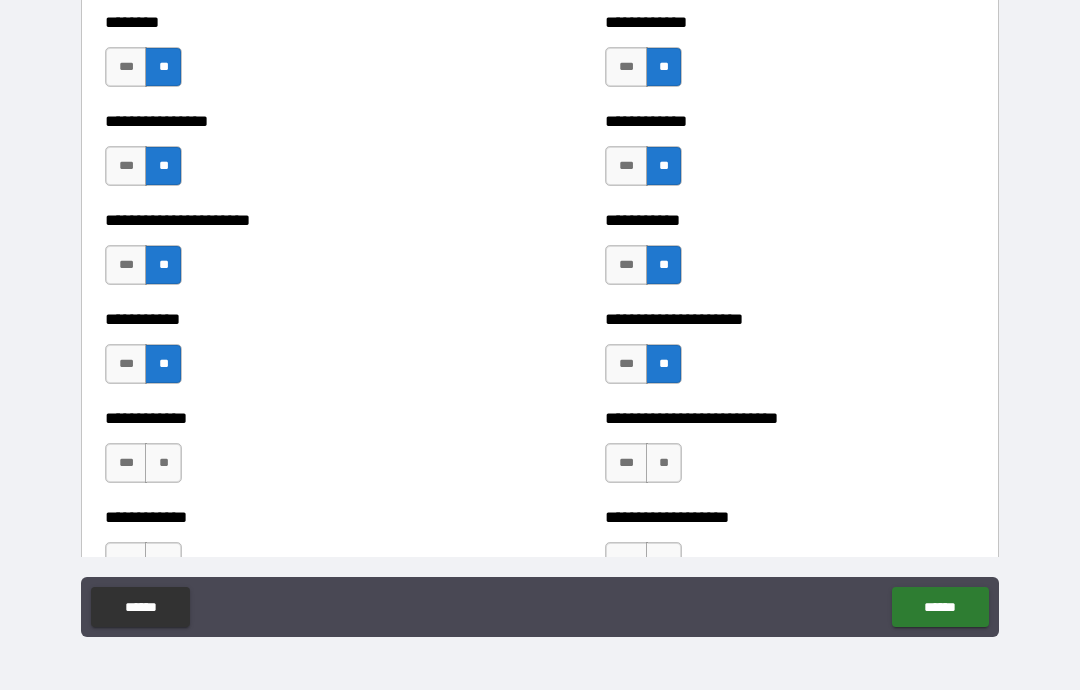 click on "**" at bounding box center [664, 463] 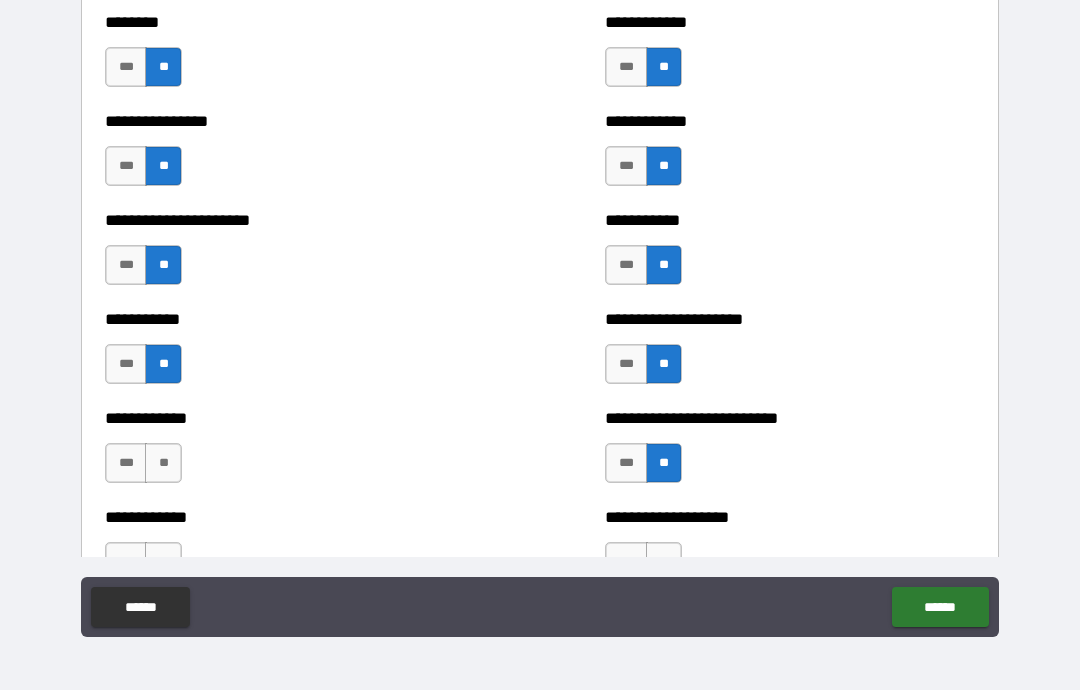 click on "**" at bounding box center (163, 463) 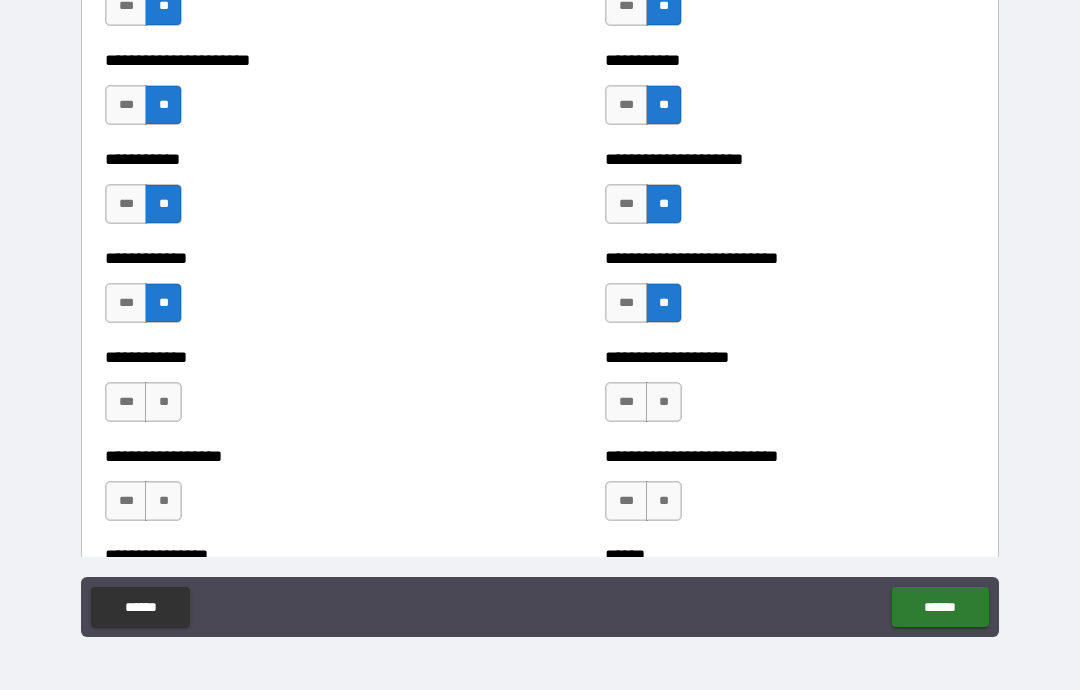 scroll, scrollTop: 4378, scrollLeft: 0, axis: vertical 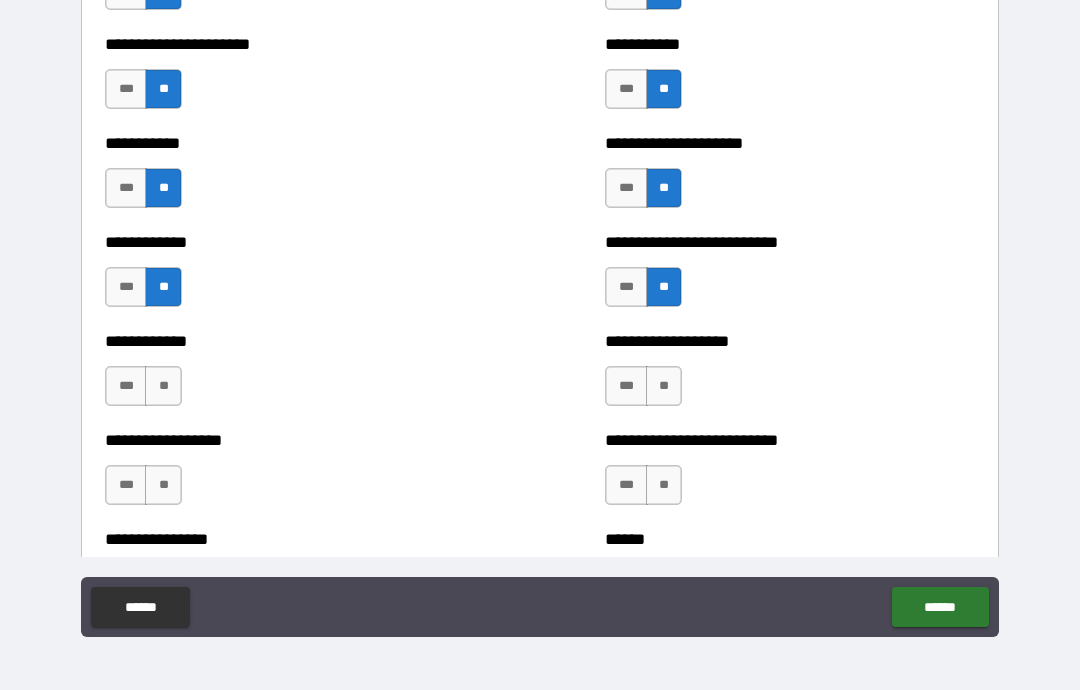 click on "**" at bounding box center [163, 386] 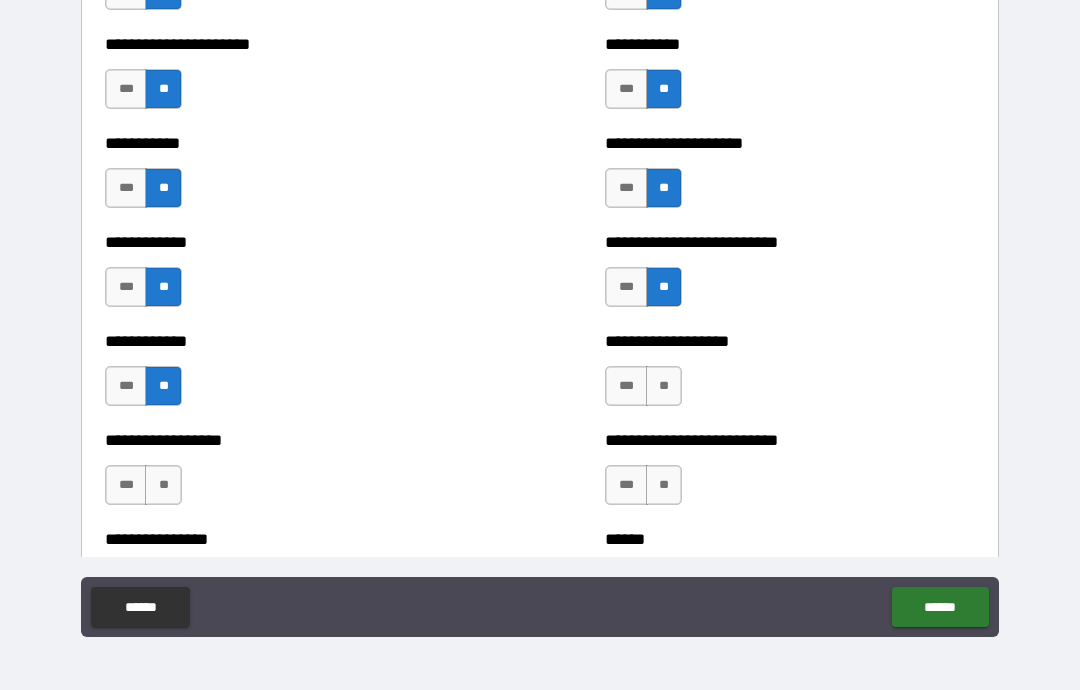 click on "**" at bounding box center (664, 386) 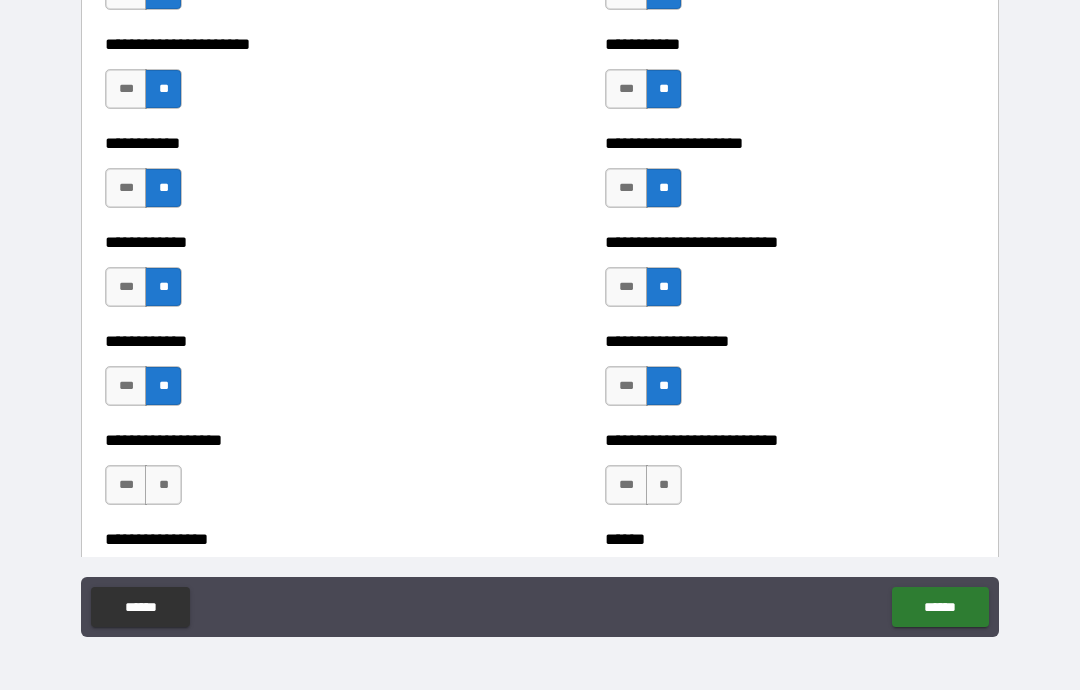 click on "**" at bounding box center [163, 485] 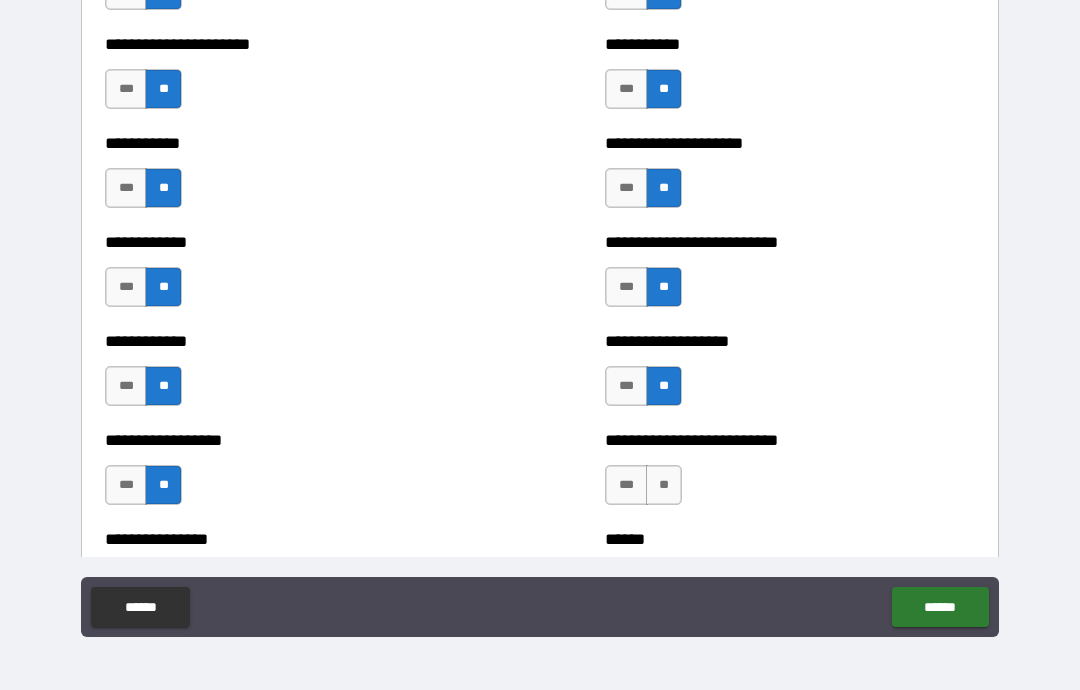 click on "**" at bounding box center (664, 485) 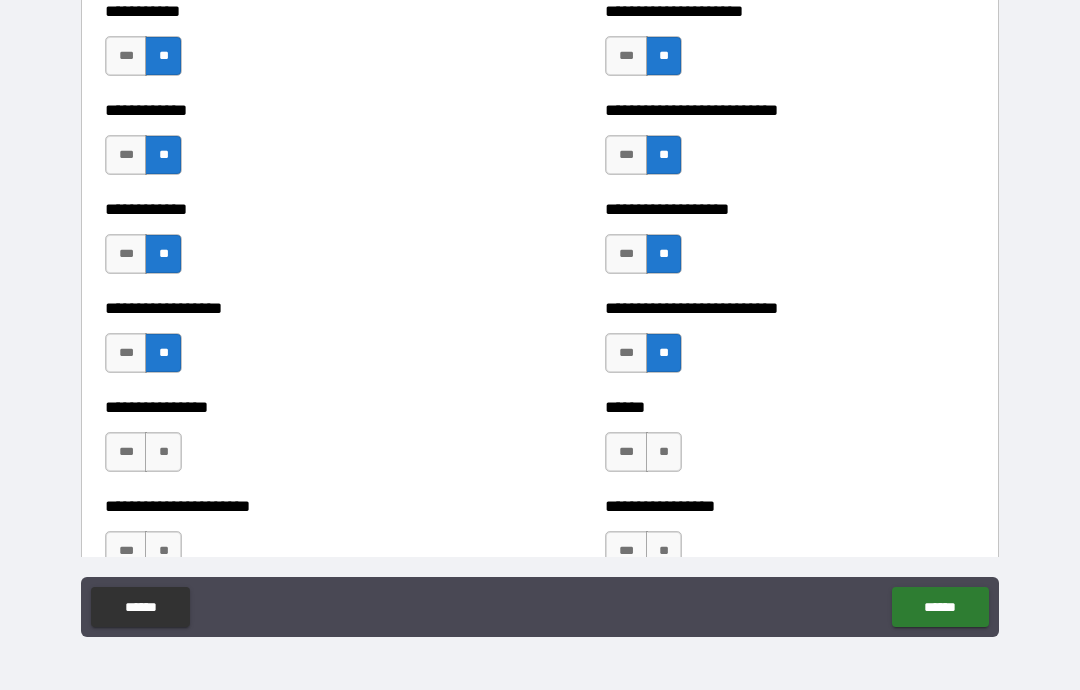 scroll, scrollTop: 4570, scrollLeft: 0, axis: vertical 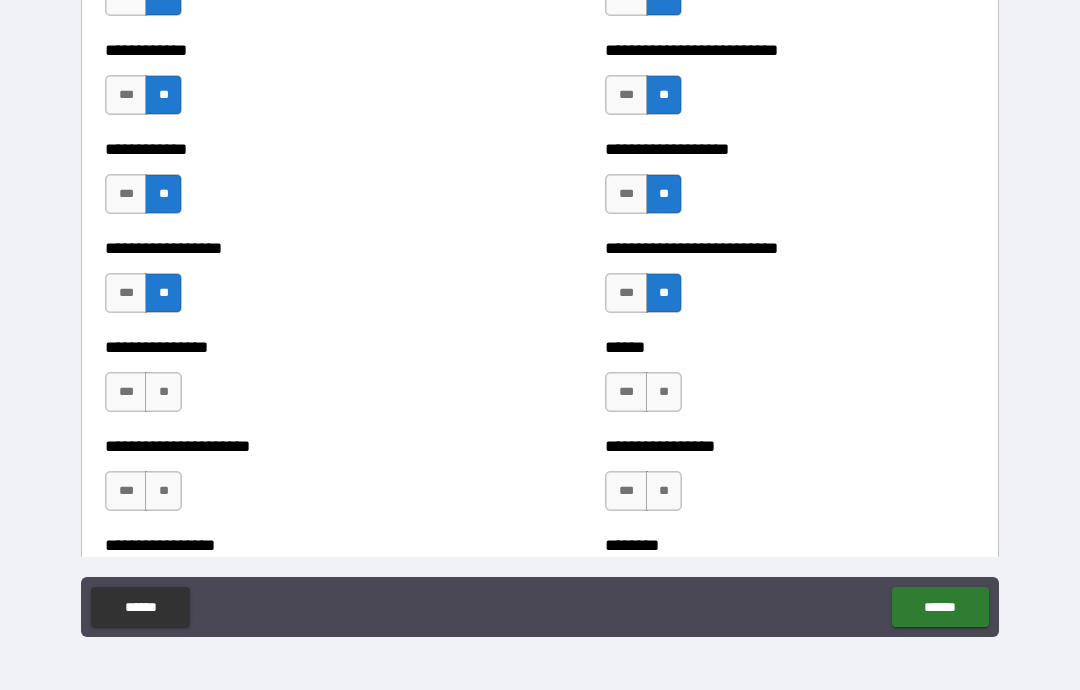 click on "**" at bounding box center (163, 392) 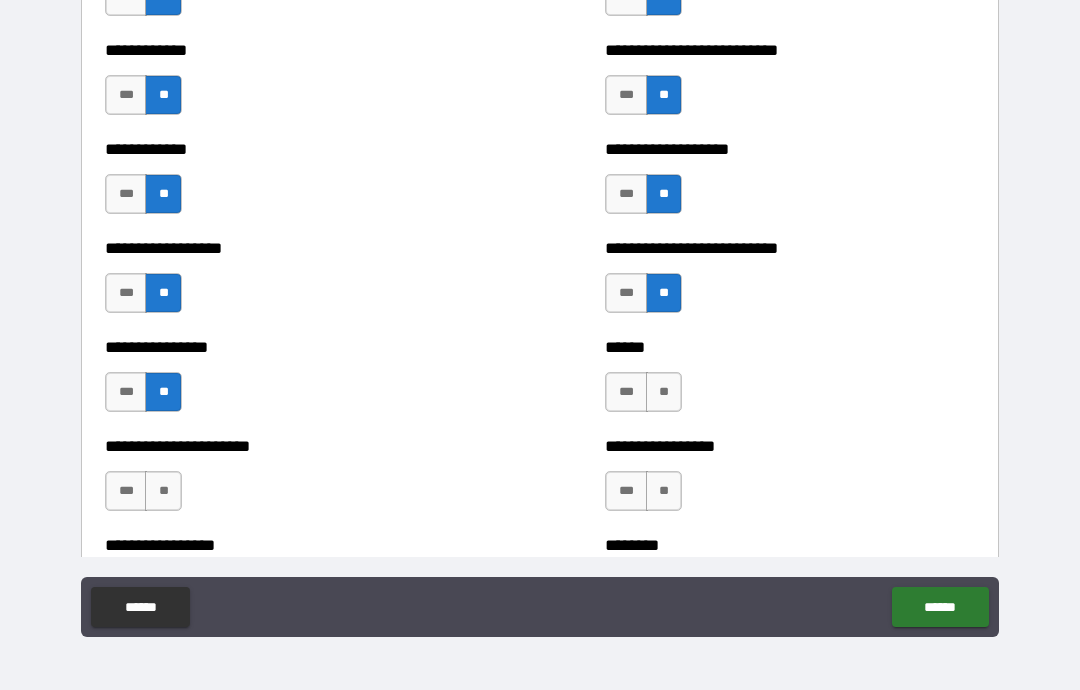 click on "**" at bounding box center (664, 392) 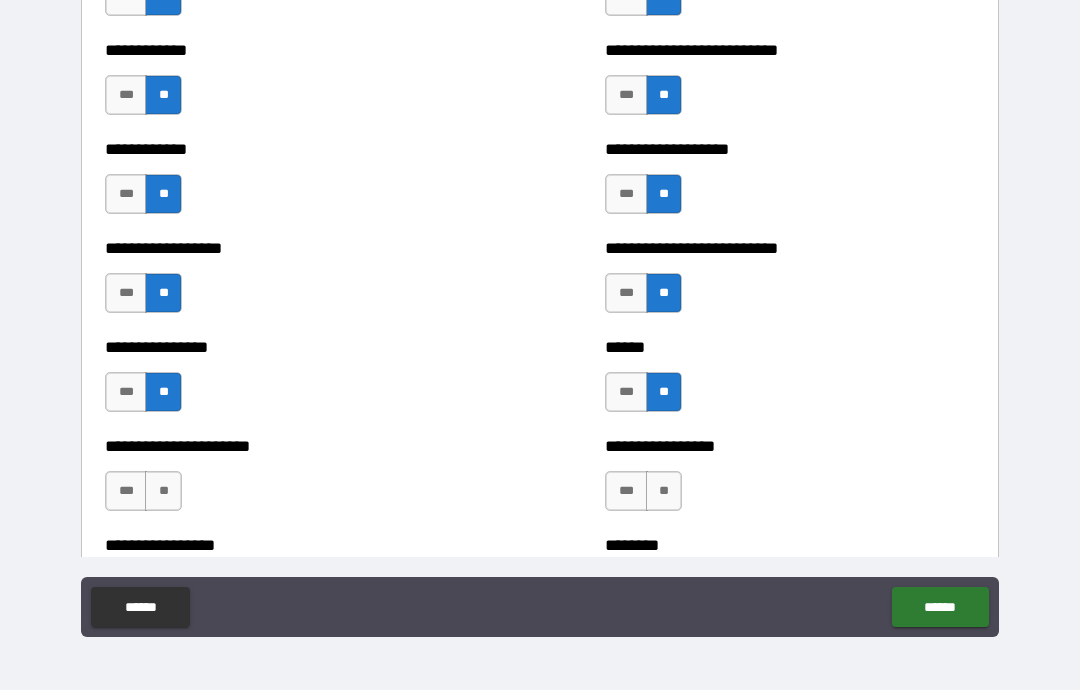 click on "**" at bounding box center [163, 491] 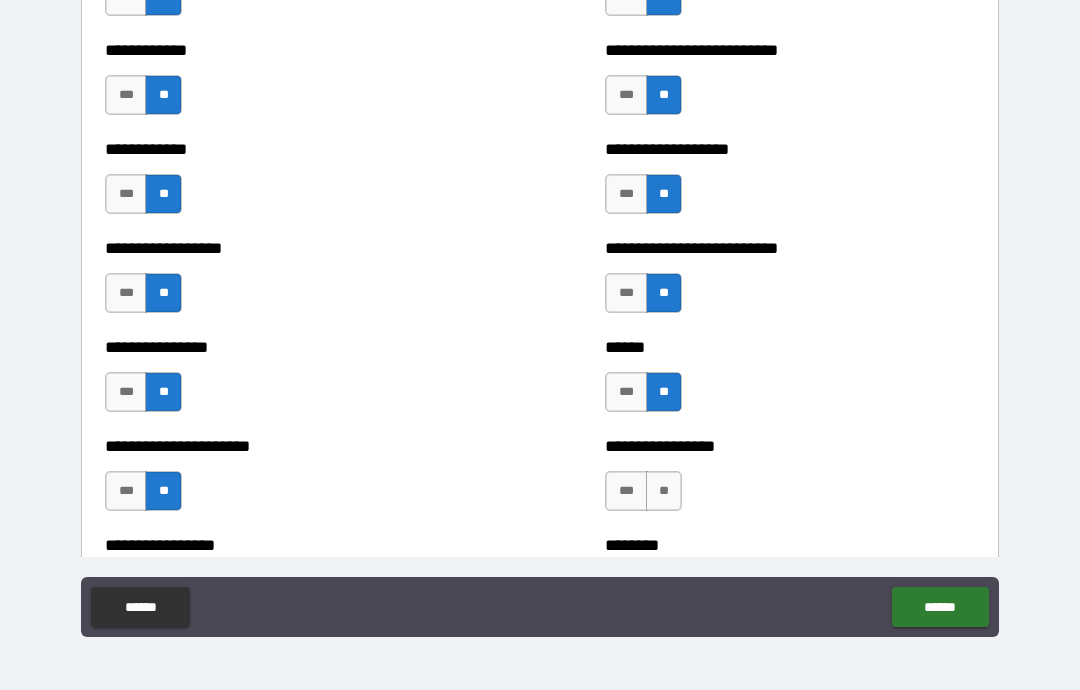 click on "**" at bounding box center [664, 491] 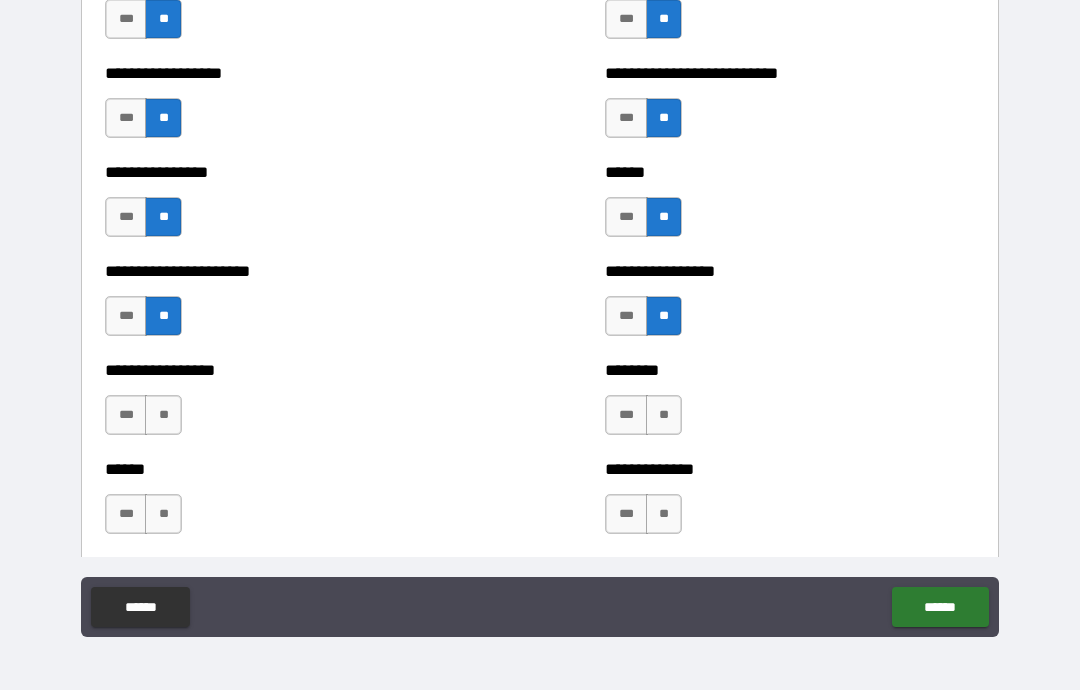 scroll, scrollTop: 4746, scrollLeft: 0, axis: vertical 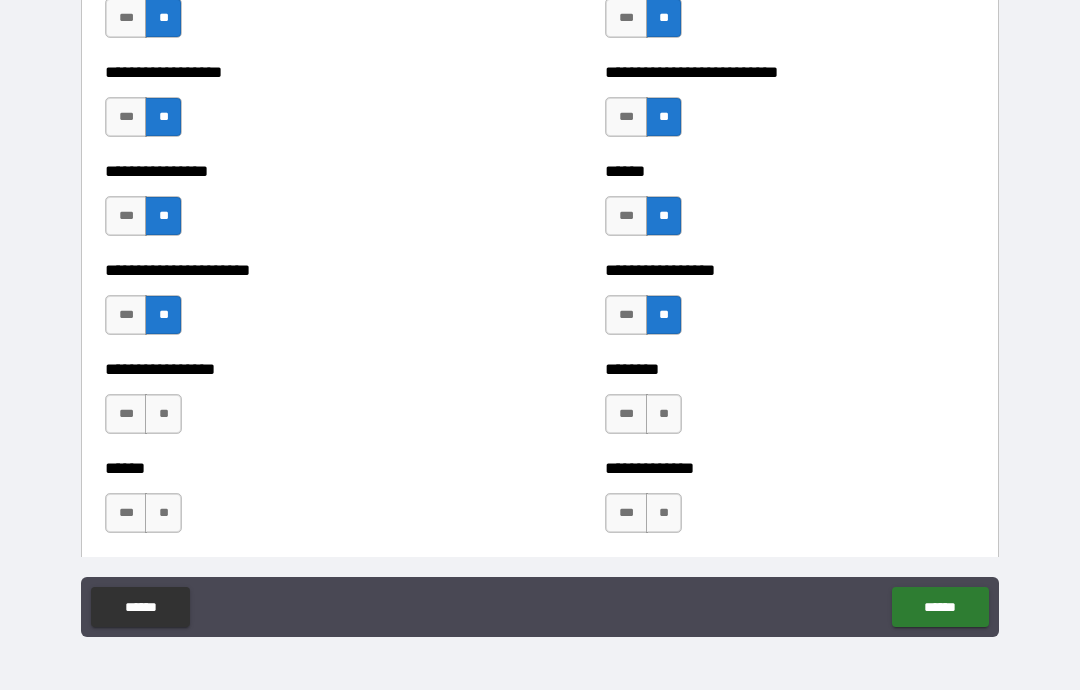 click on "**" at bounding box center (163, 414) 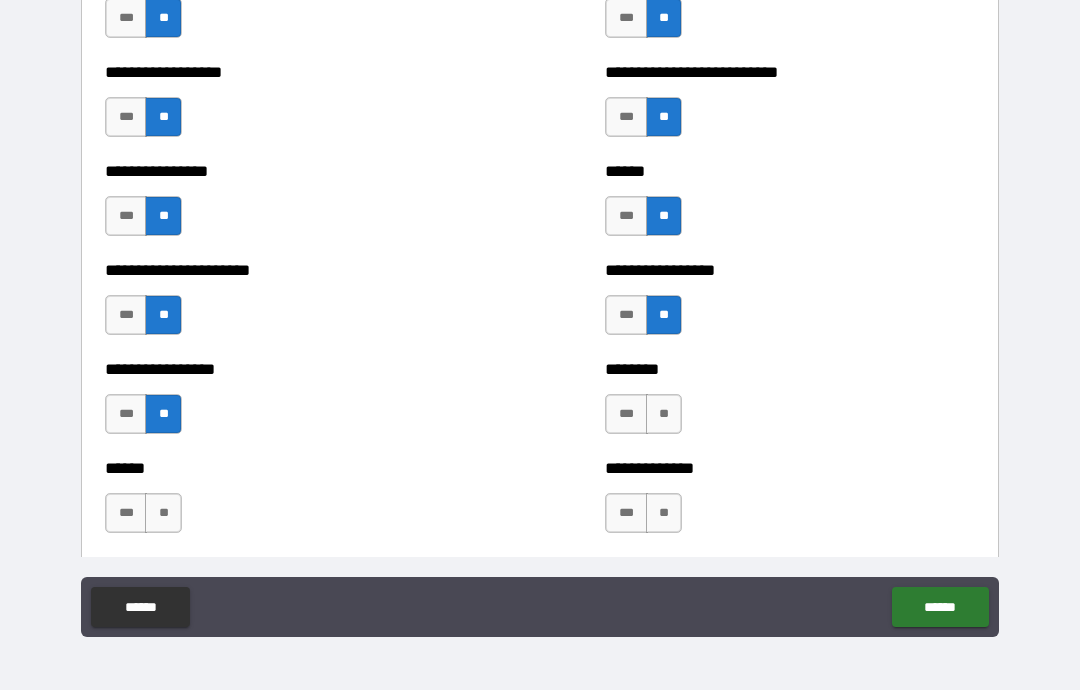 click on "**" at bounding box center (664, 414) 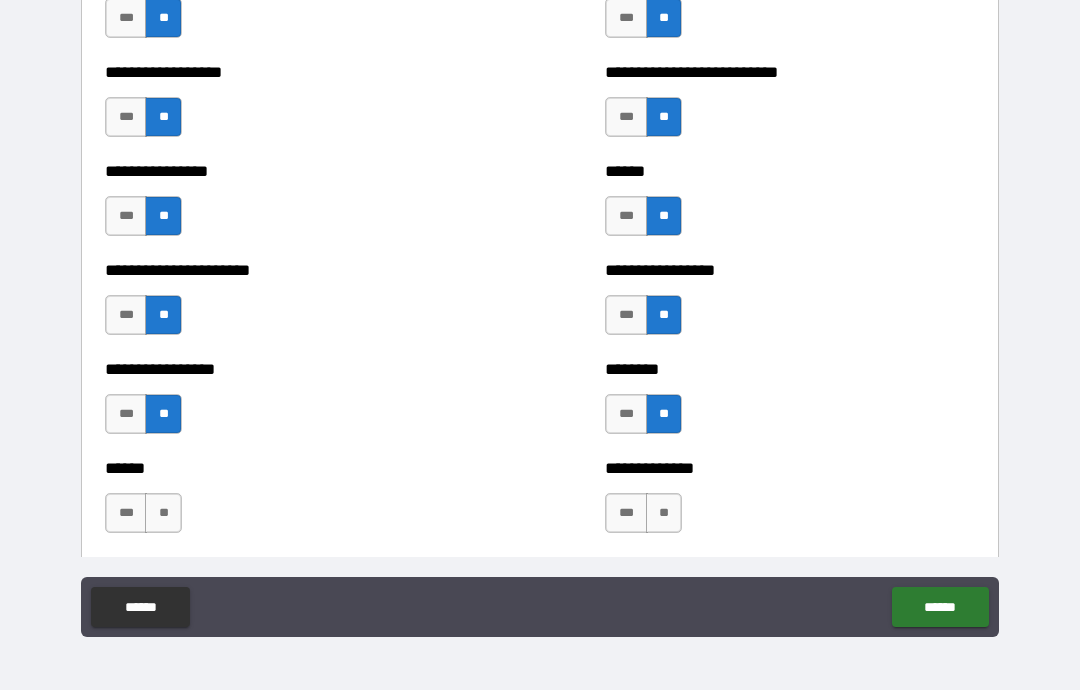 click on "**" at bounding box center [163, 513] 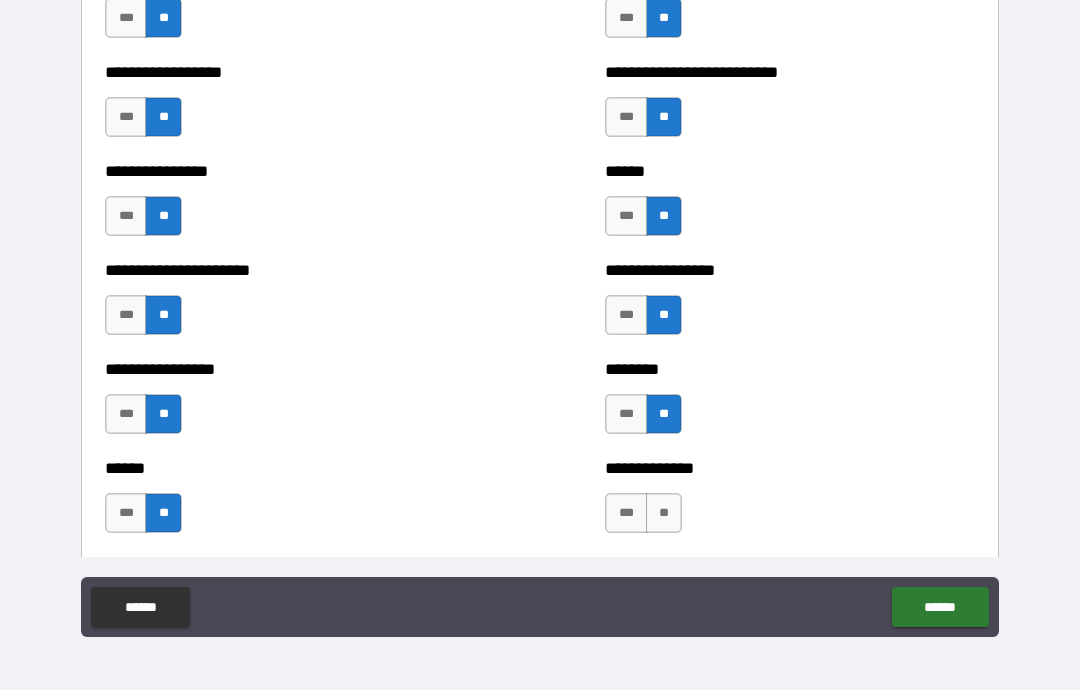click on "**" at bounding box center (664, 513) 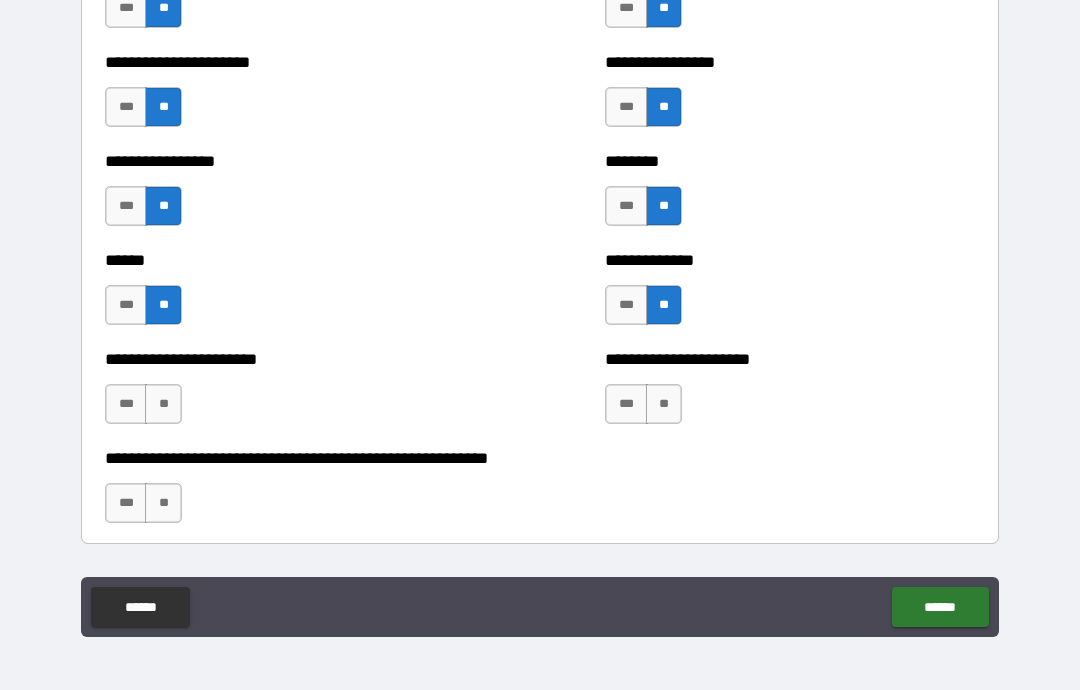 scroll, scrollTop: 4955, scrollLeft: 0, axis: vertical 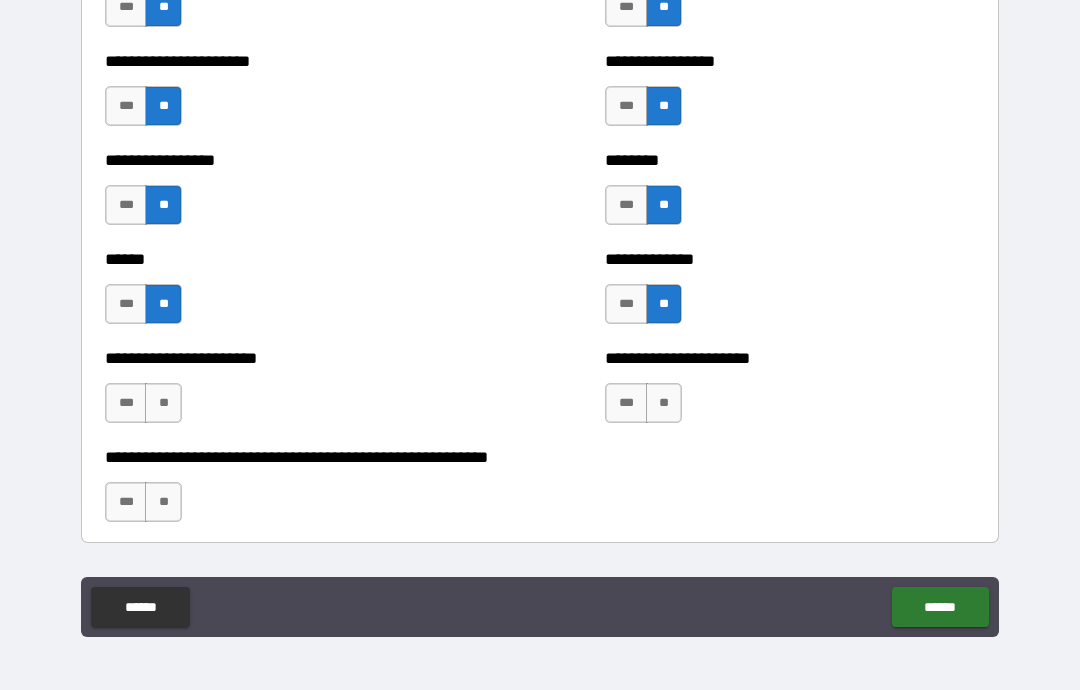click on "**" at bounding box center [163, 403] 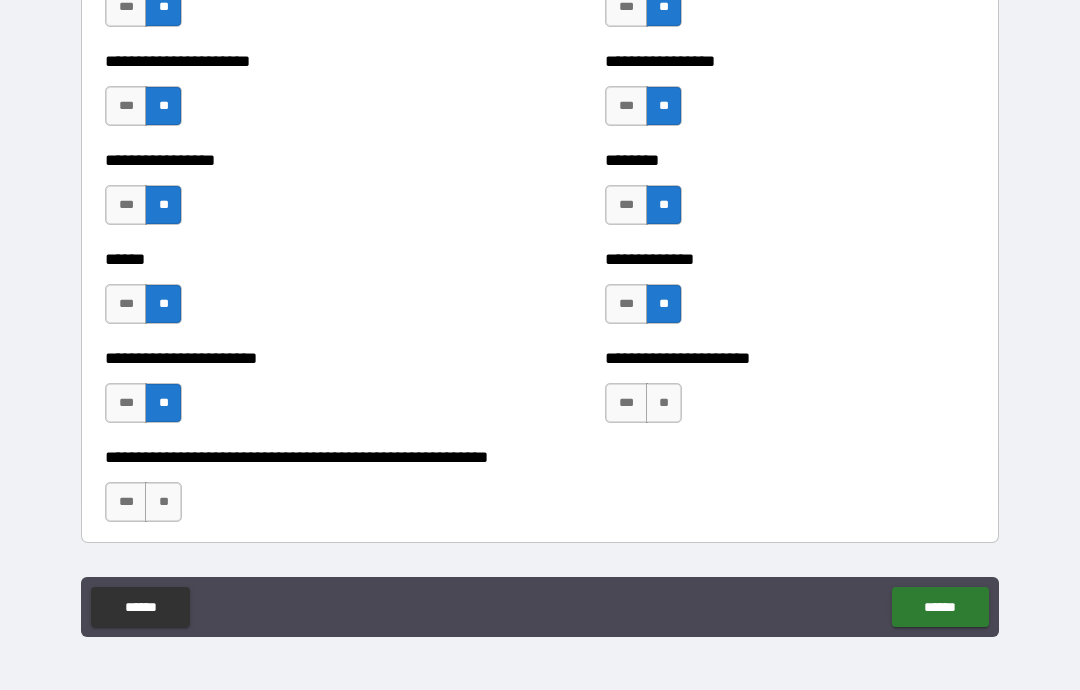 click on "**" at bounding box center [664, 403] 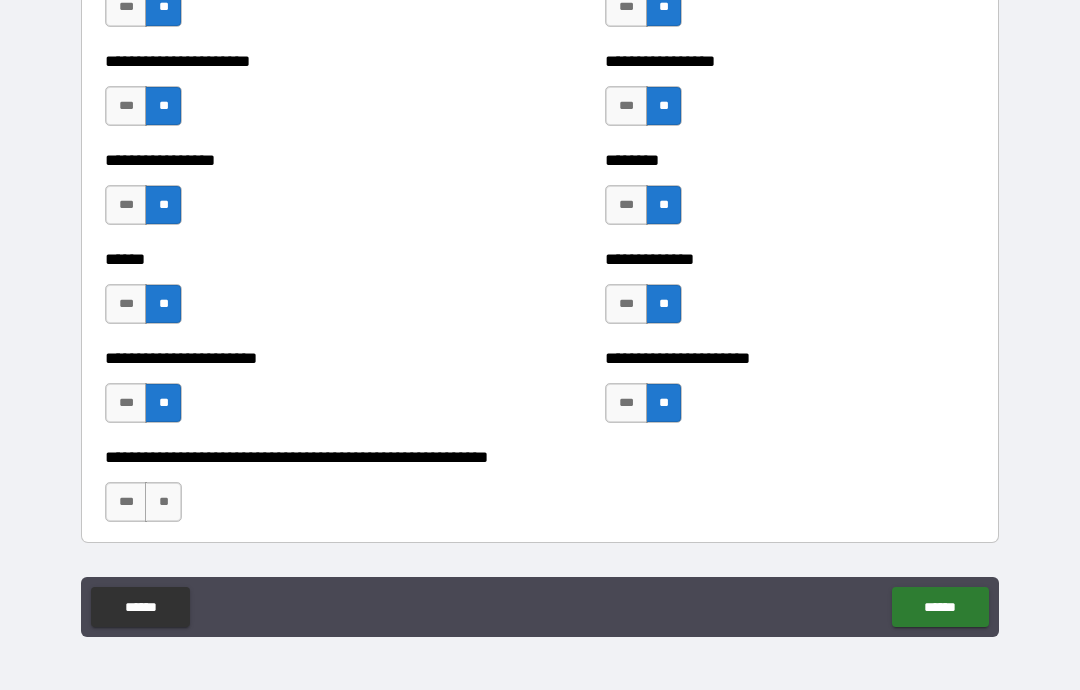 click on "**" at bounding box center (163, 502) 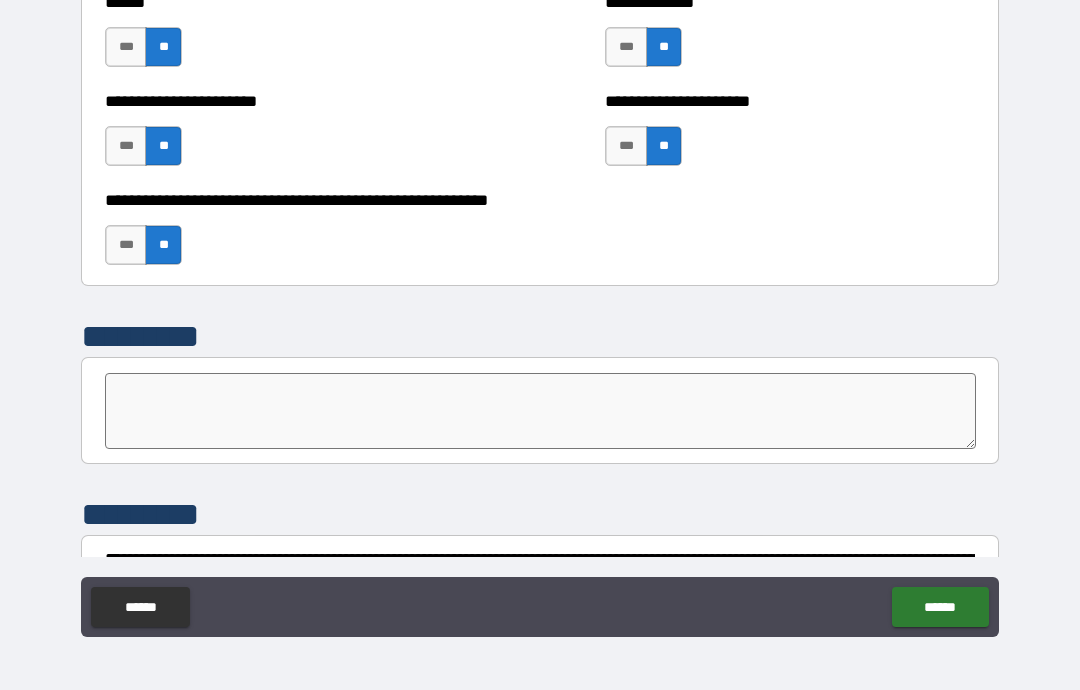 scroll, scrollTop: 5213, scrollLeft: 0, axis: vertical 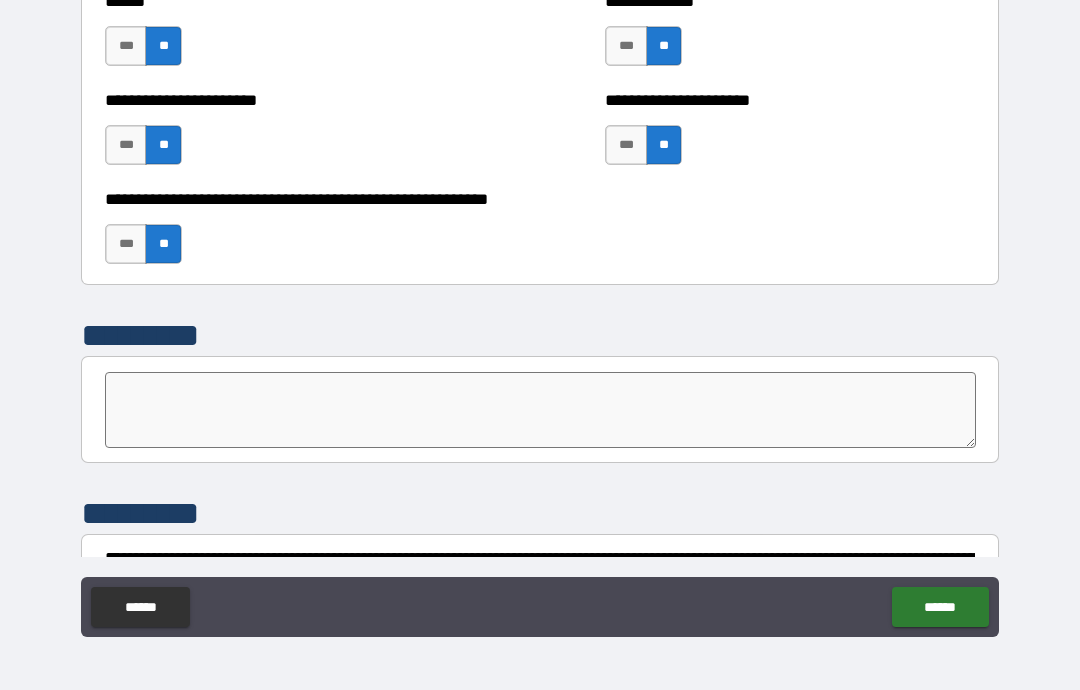 click at bounding box center (540, 410) 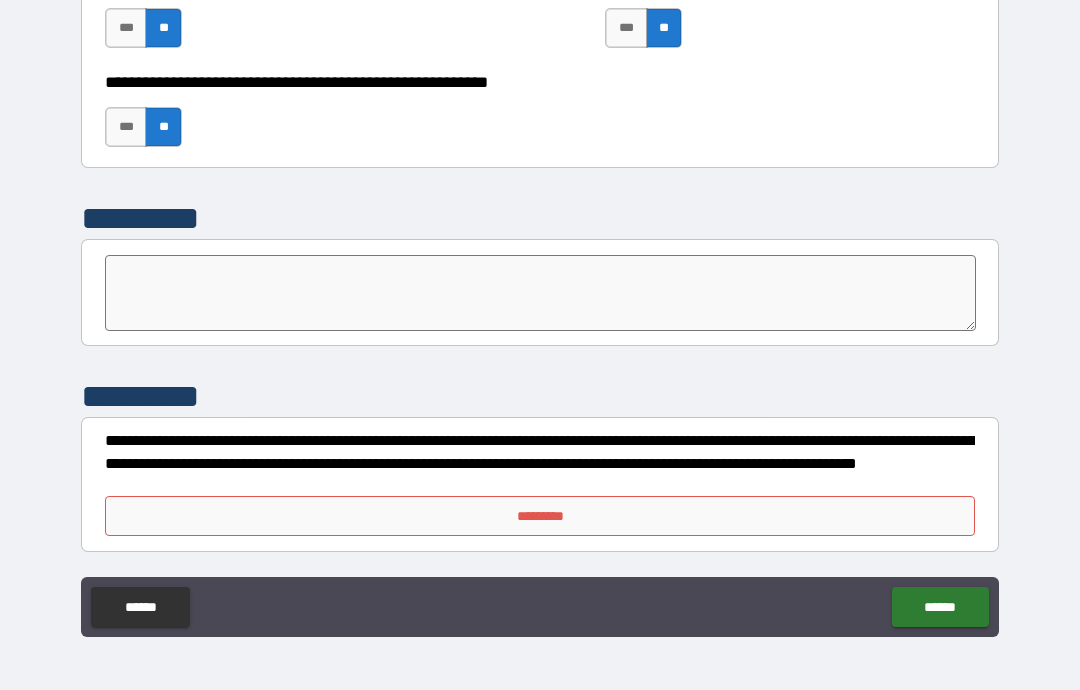 scroll, scrollTop: 5330, scrollLeft: 0, axis: vertical 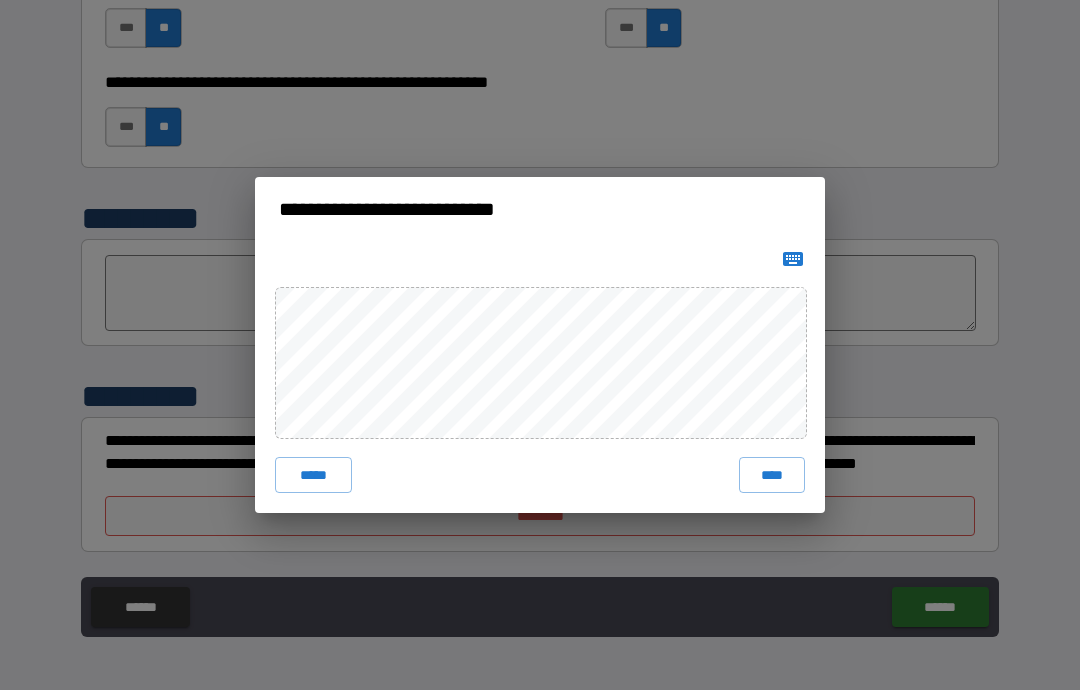 click on "****" at bounding box center [772, 475] 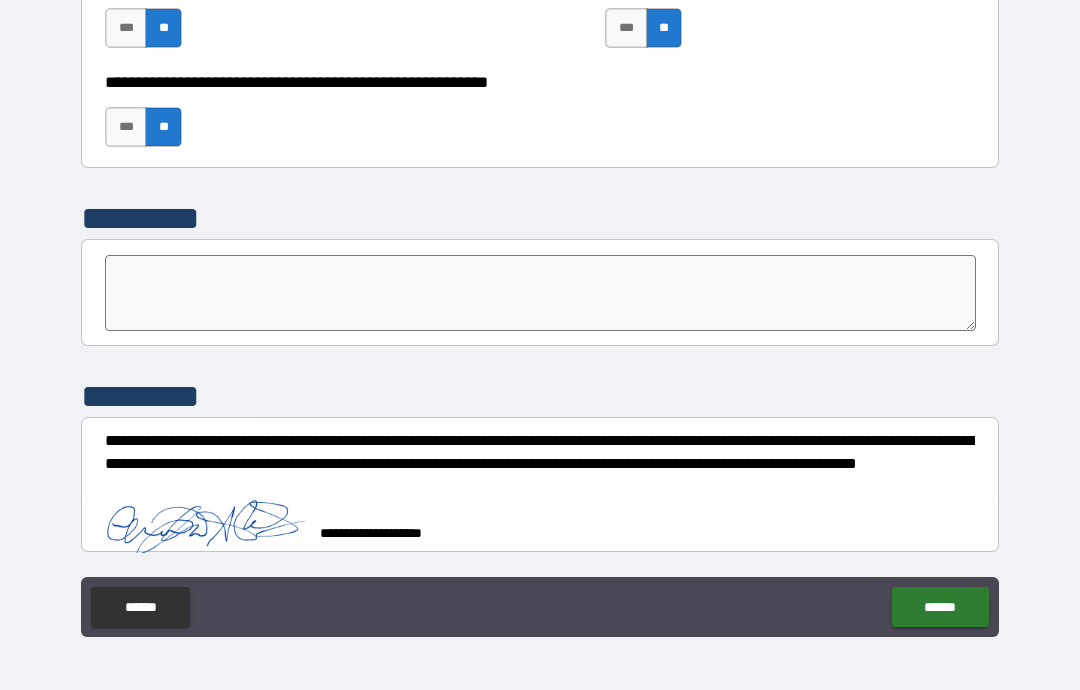 scroll, scrollTop: 5320, scrollLeft: 0, axis: vertical 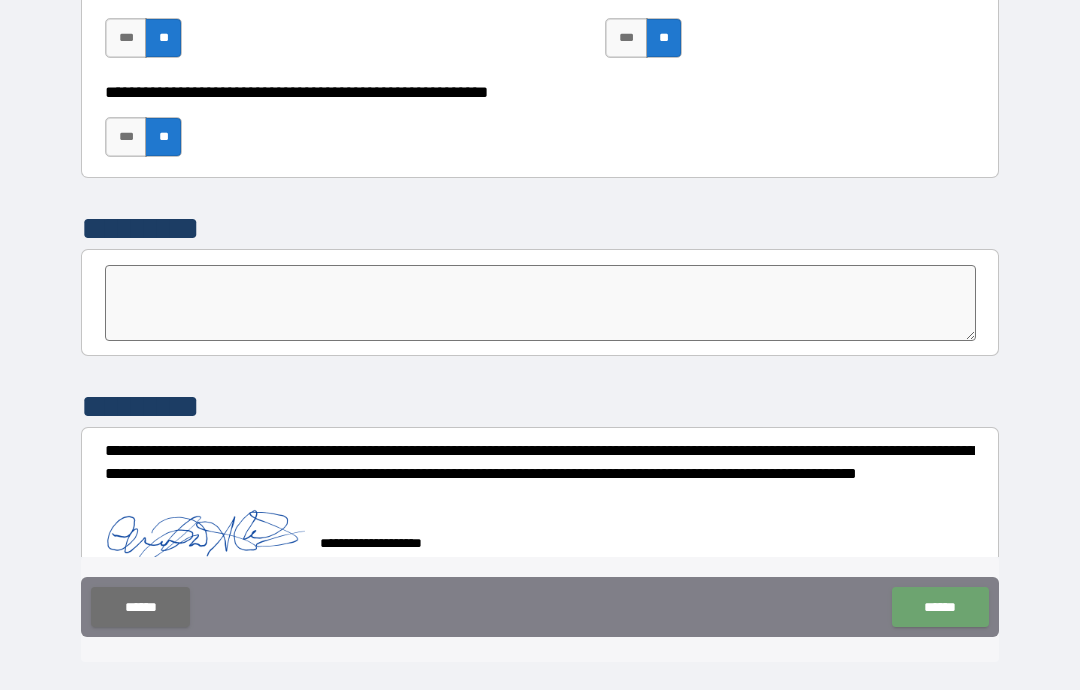 click on "******" at bounding box center [940, 607] 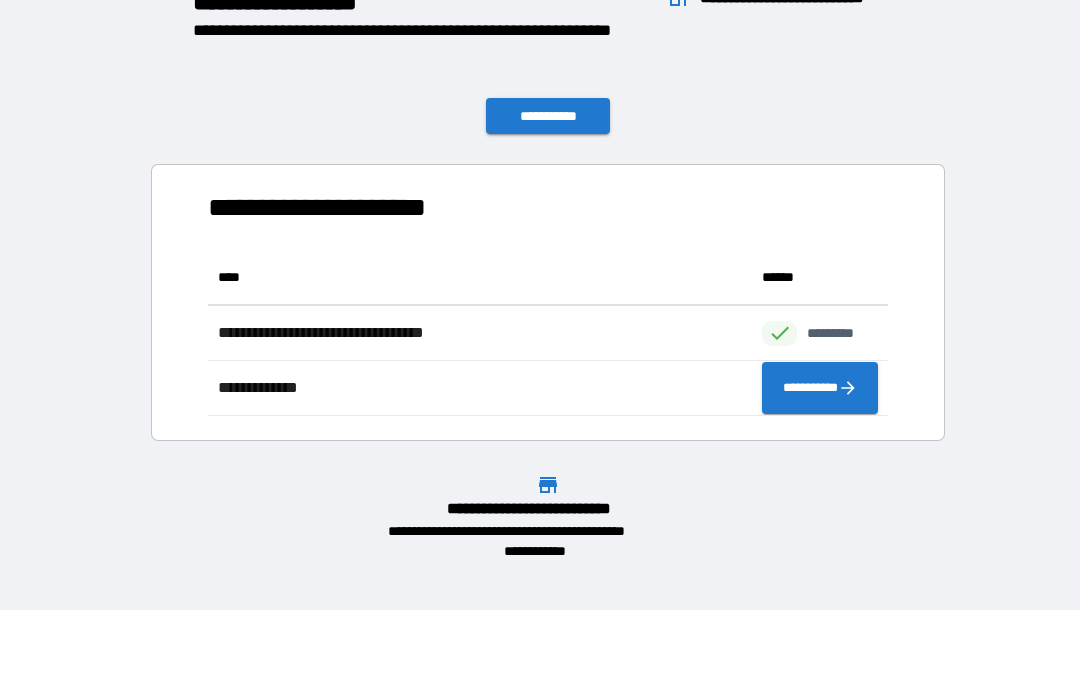 scroll, scrollTop: 166, scrollLeft: 680, axis: both 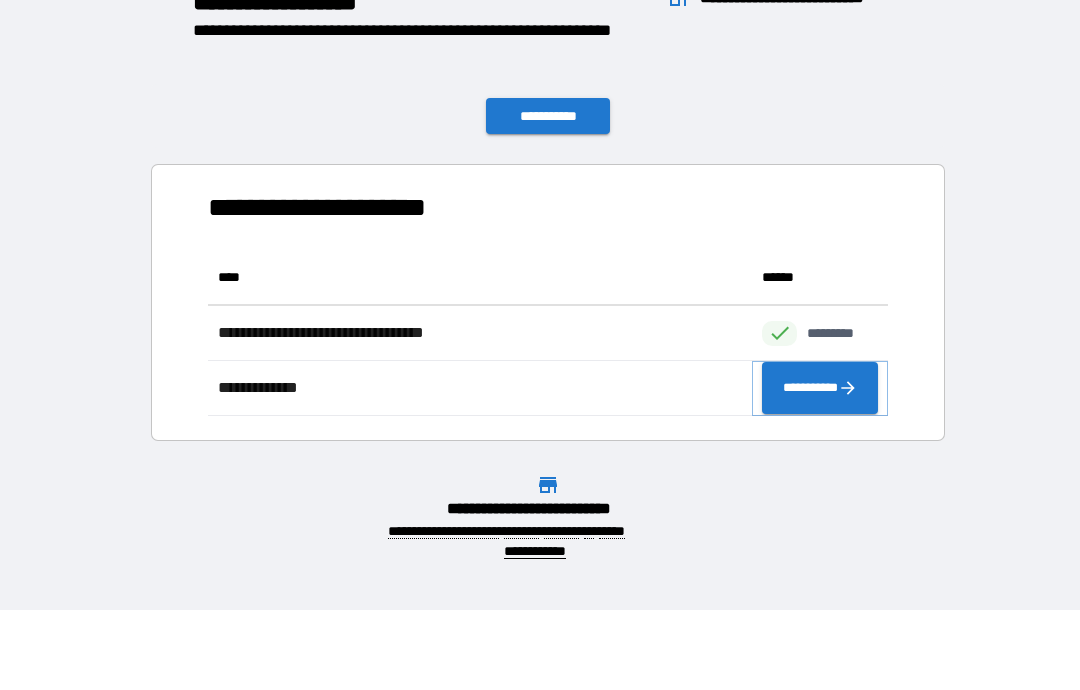 click on "**********" at bounding box center [820, 388] 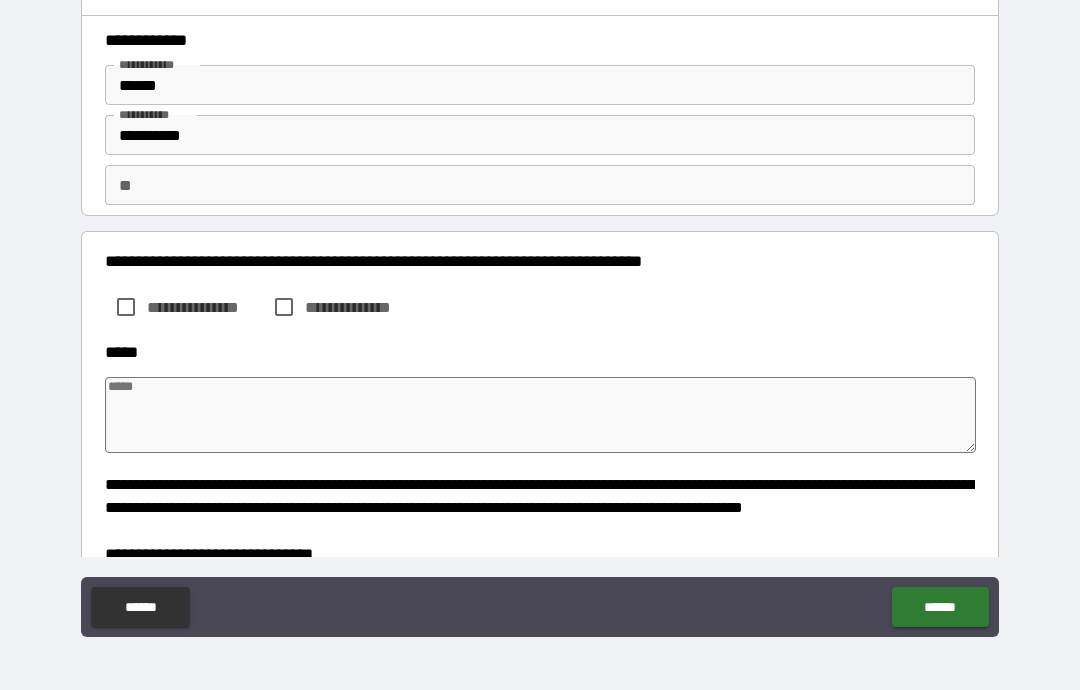 type on "*" 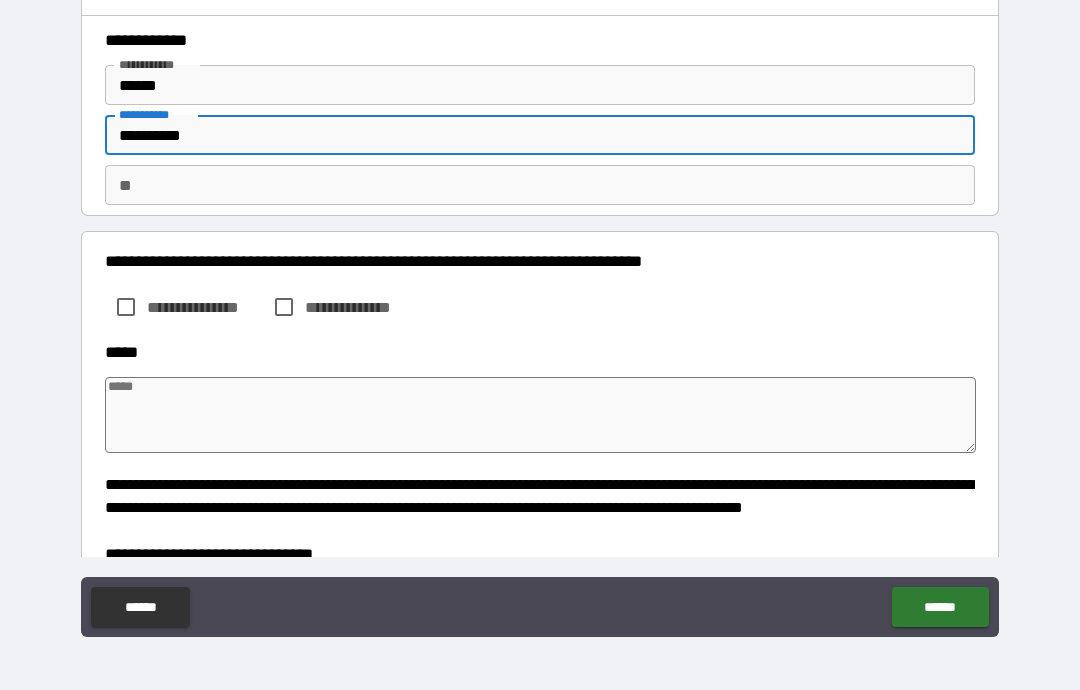 type on "*********" 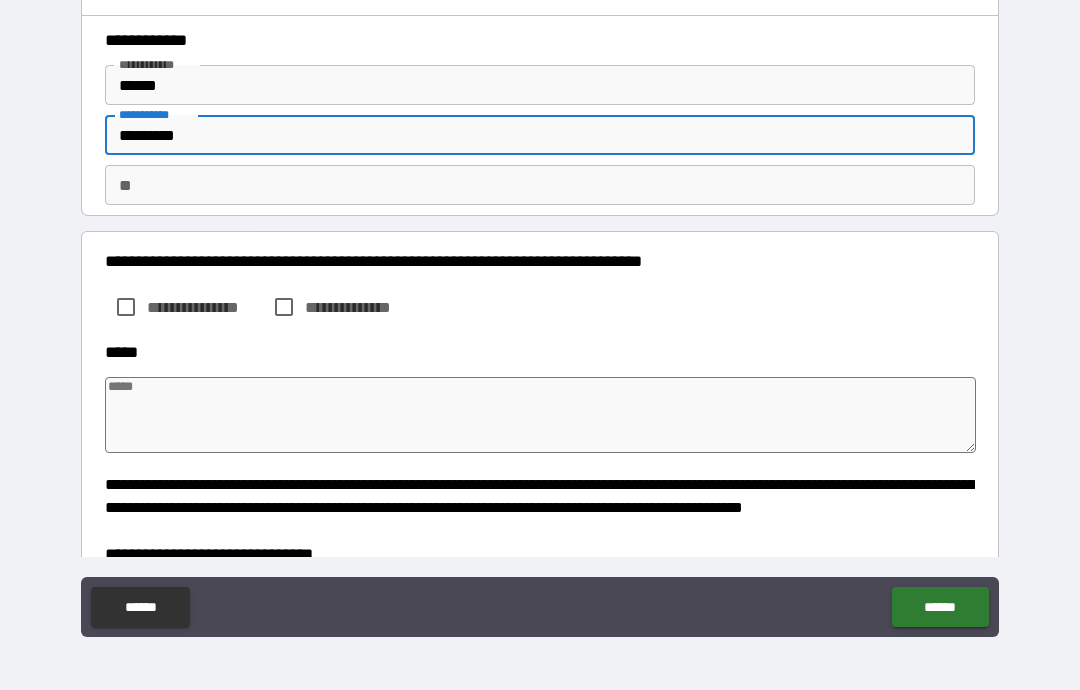 type on "*" 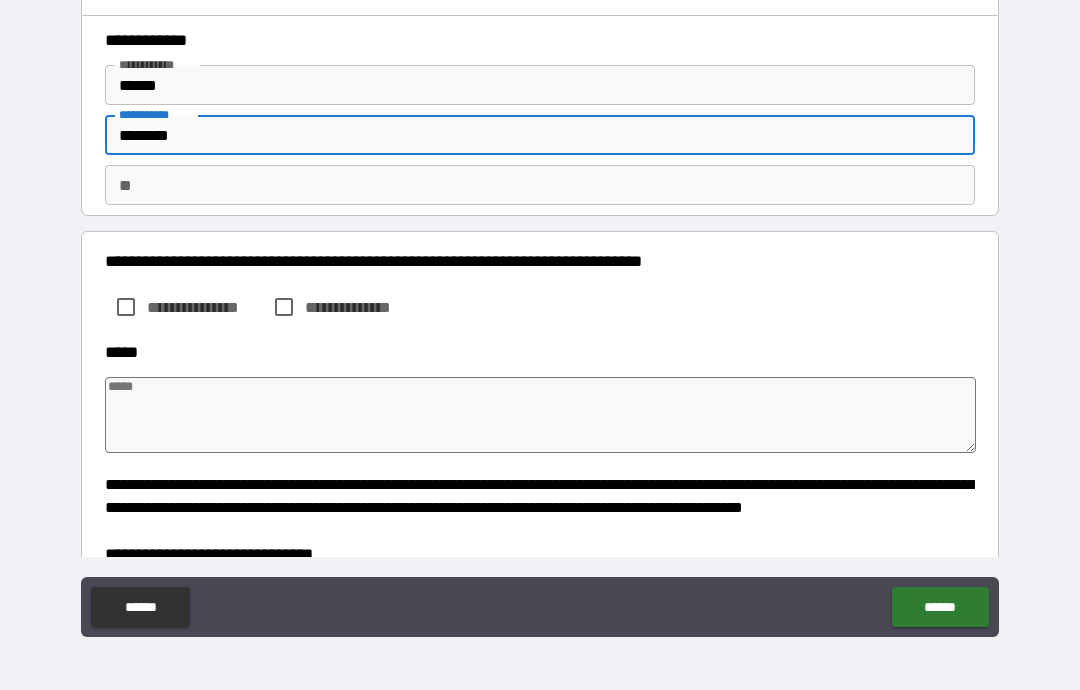 type on "*" 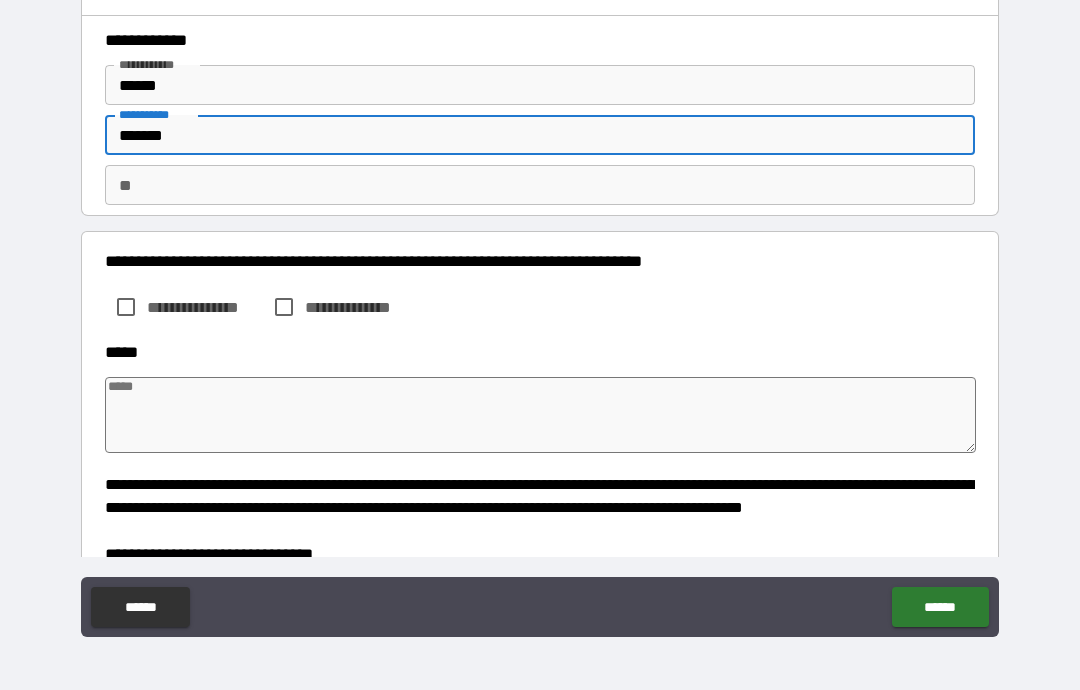 type on "******" 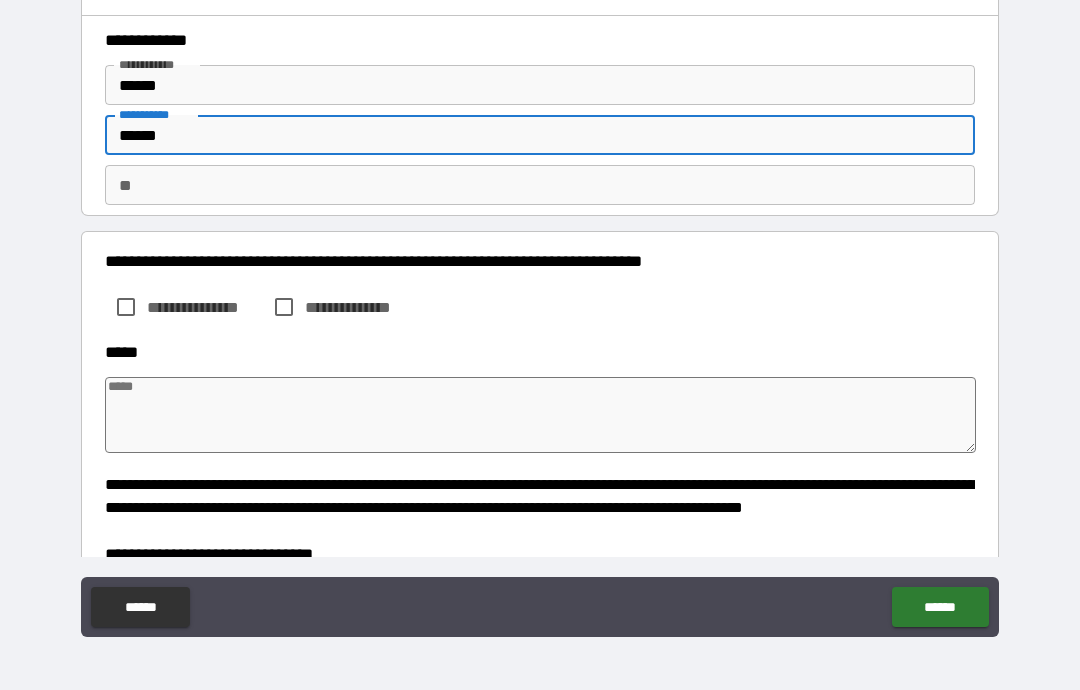 type on "*" 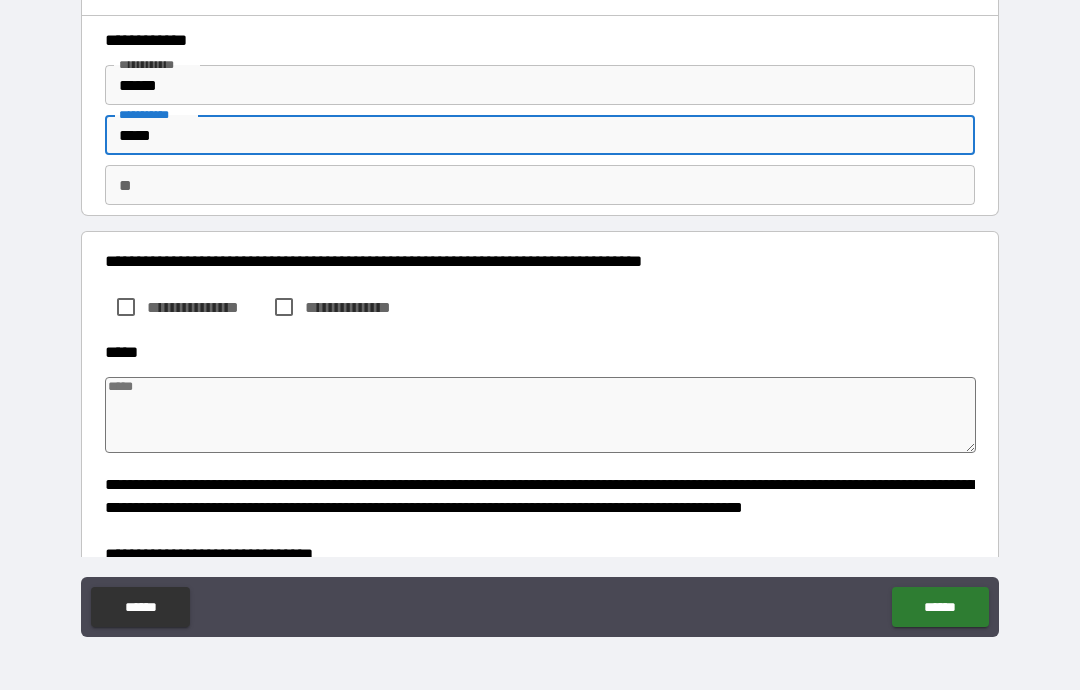 type on "*" 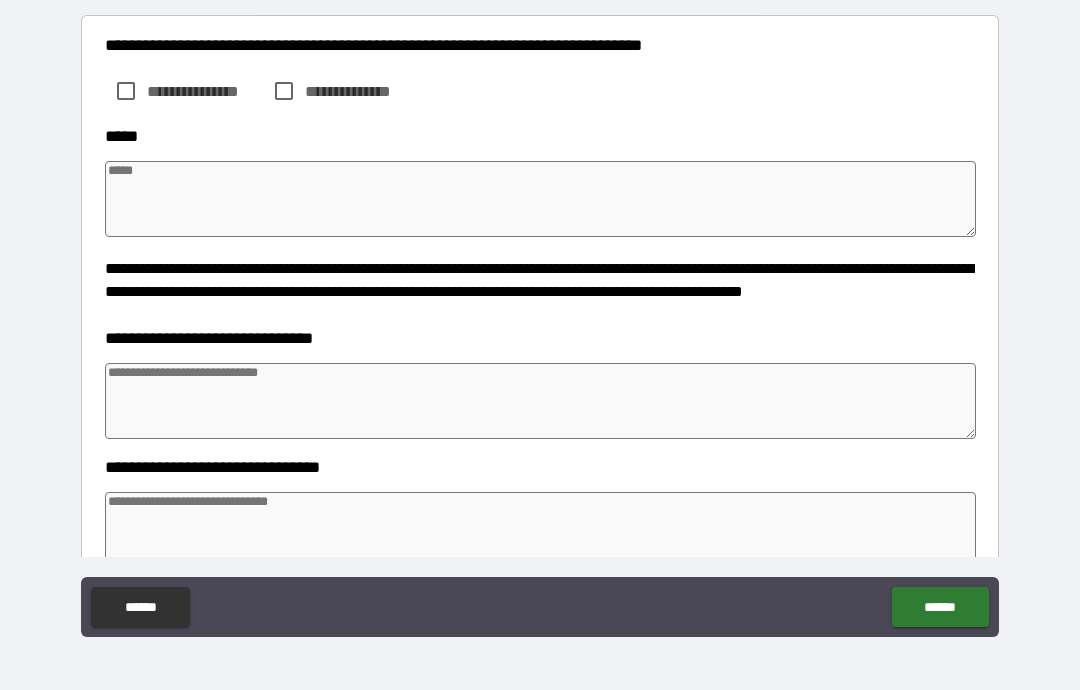 scroll, scrollTop: 210, scrollLeft: 0, axis: vertical 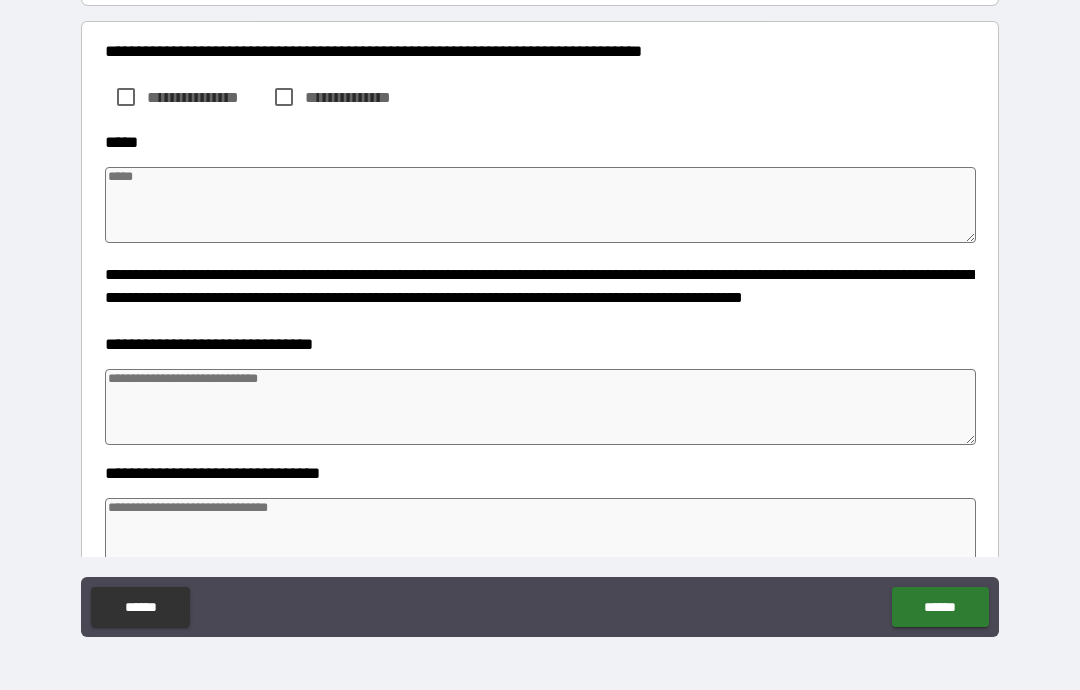 type on "*****" 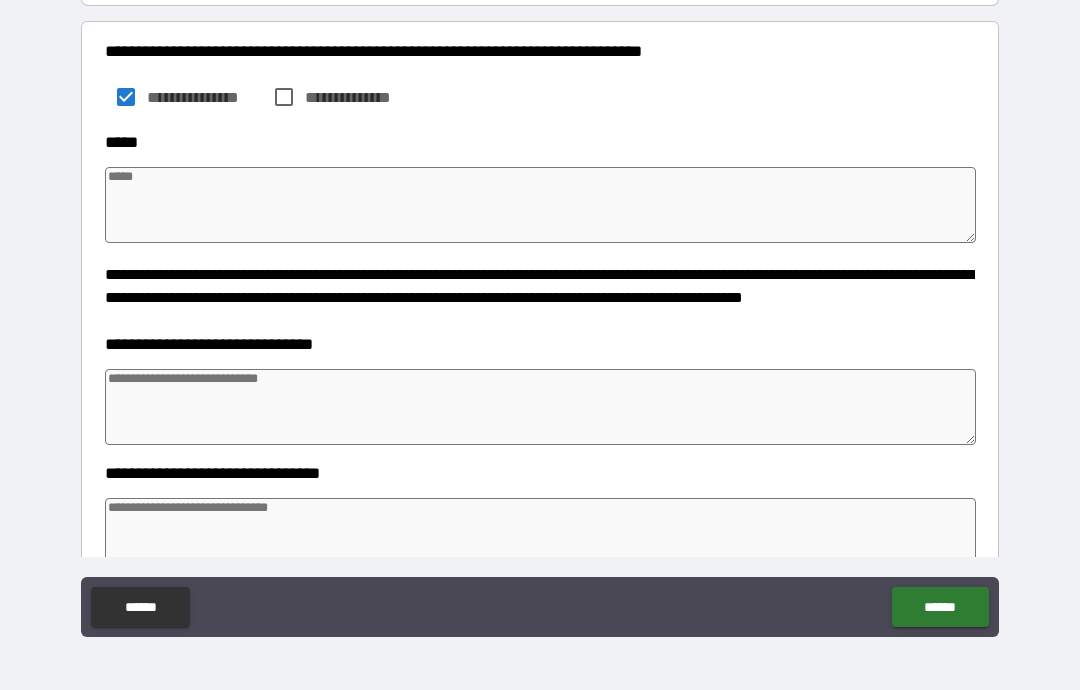 type on "*" 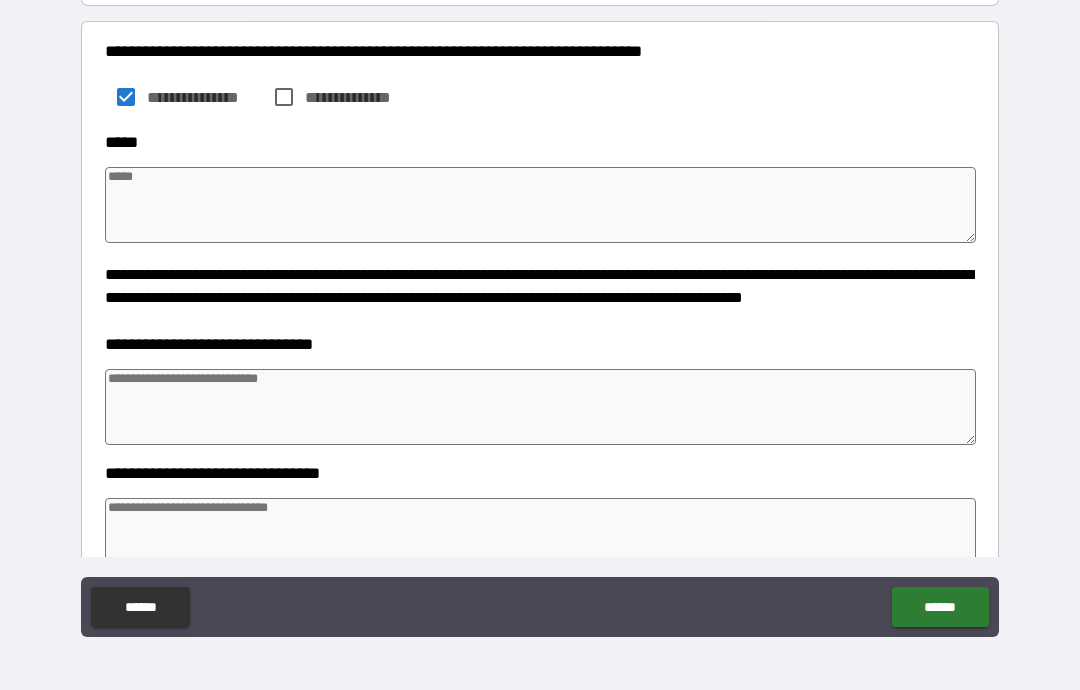 type on "*" 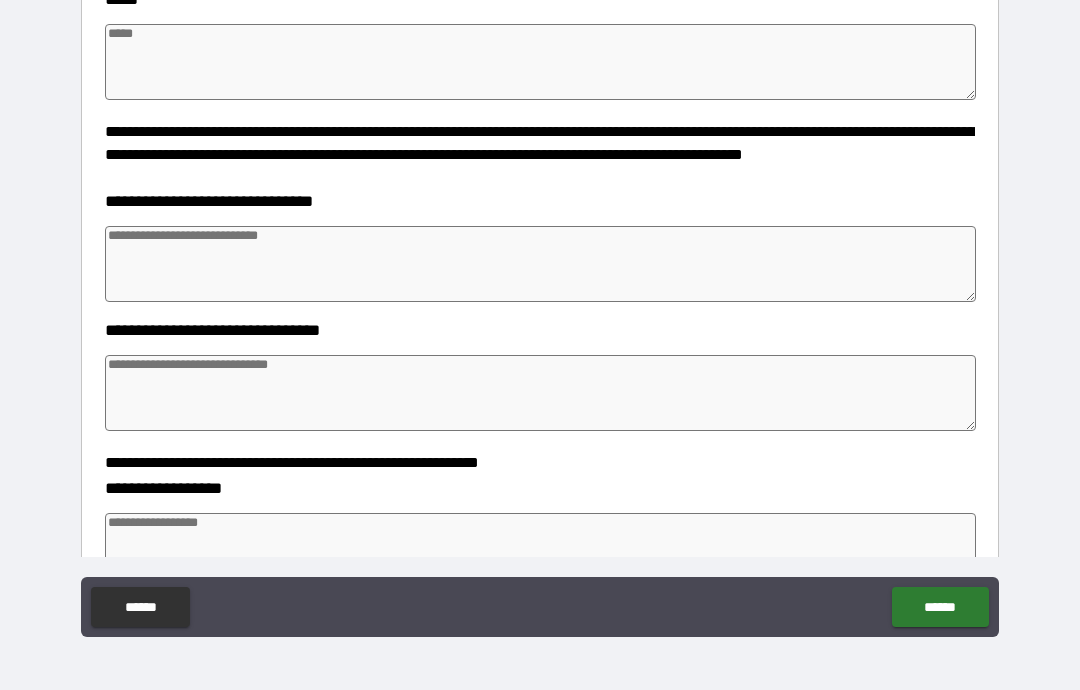 scroll, scrollTop: 361, scrollLeft: 0, axis: vertical 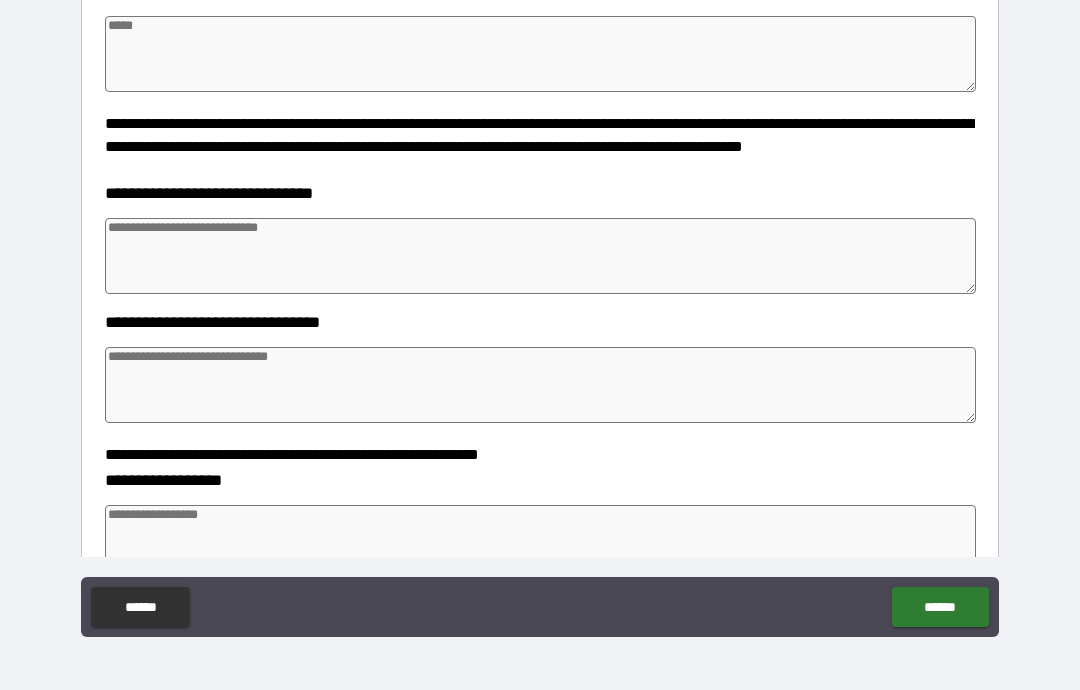 click at bounding box center [540, 256] 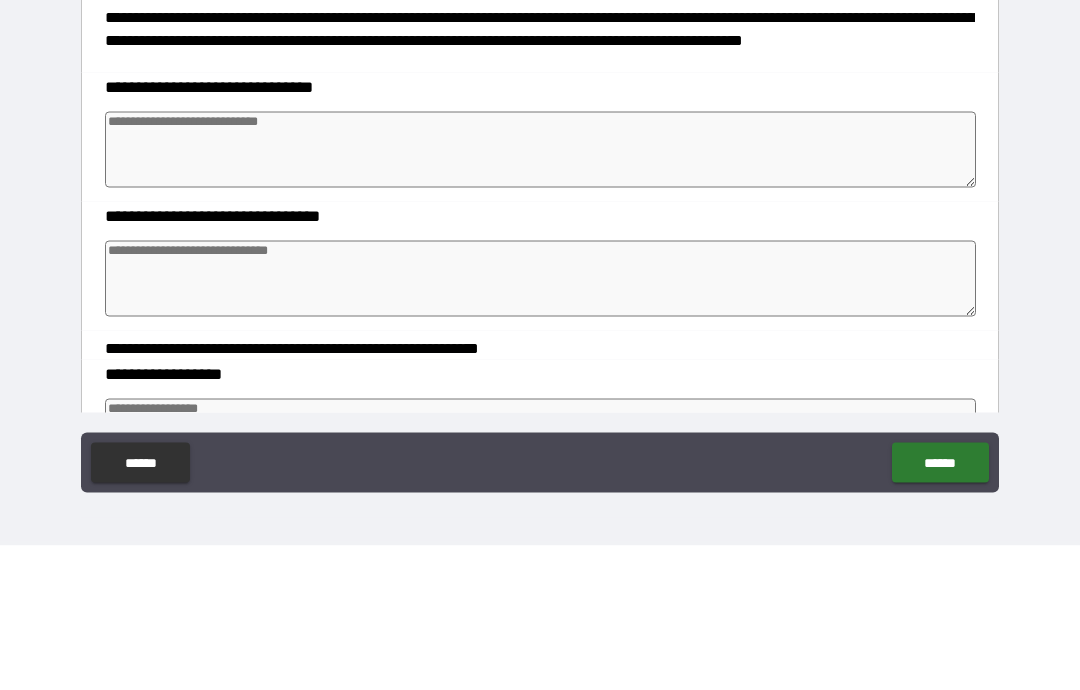 scroll, scrollTop: 324, scrollLeft: 0, axis: vertical 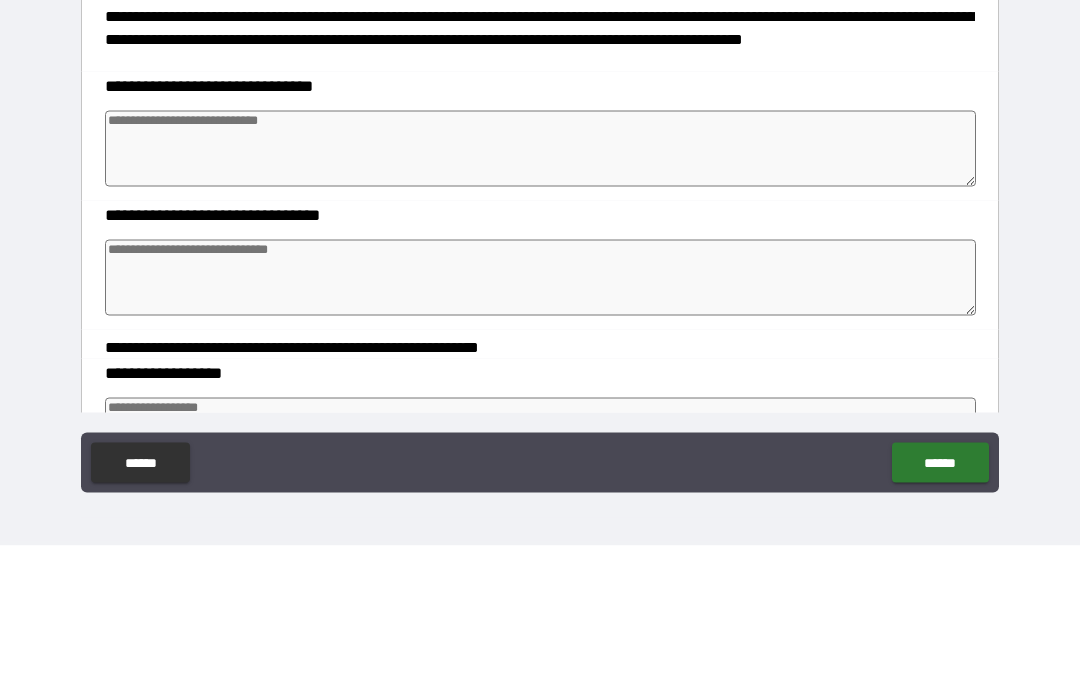 type on "*" 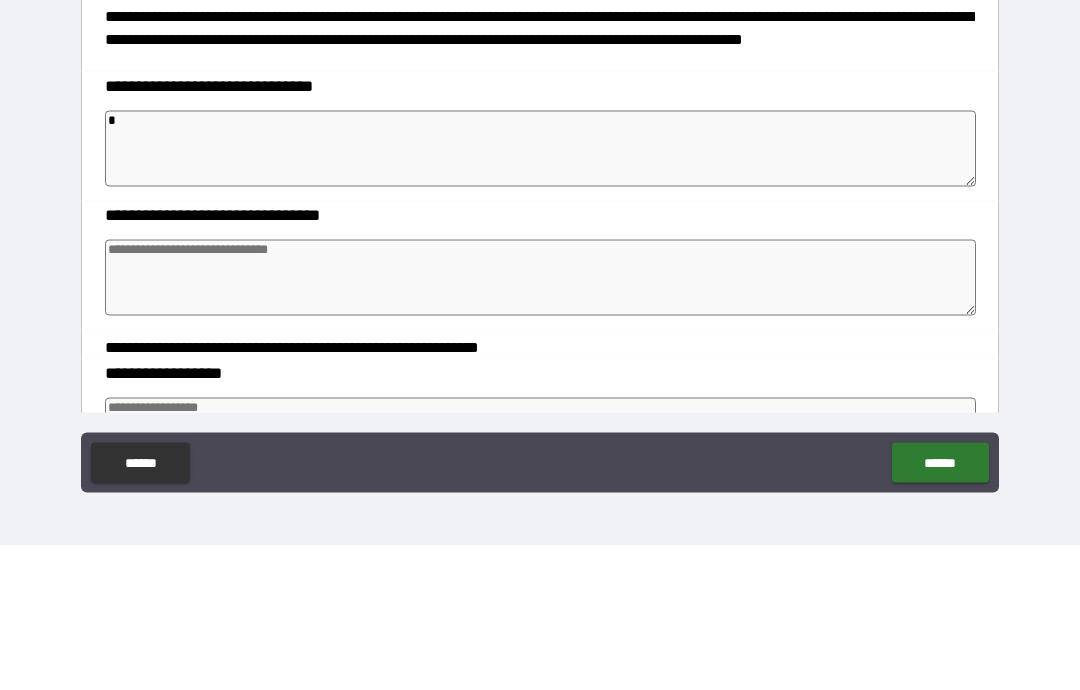 type on "*" 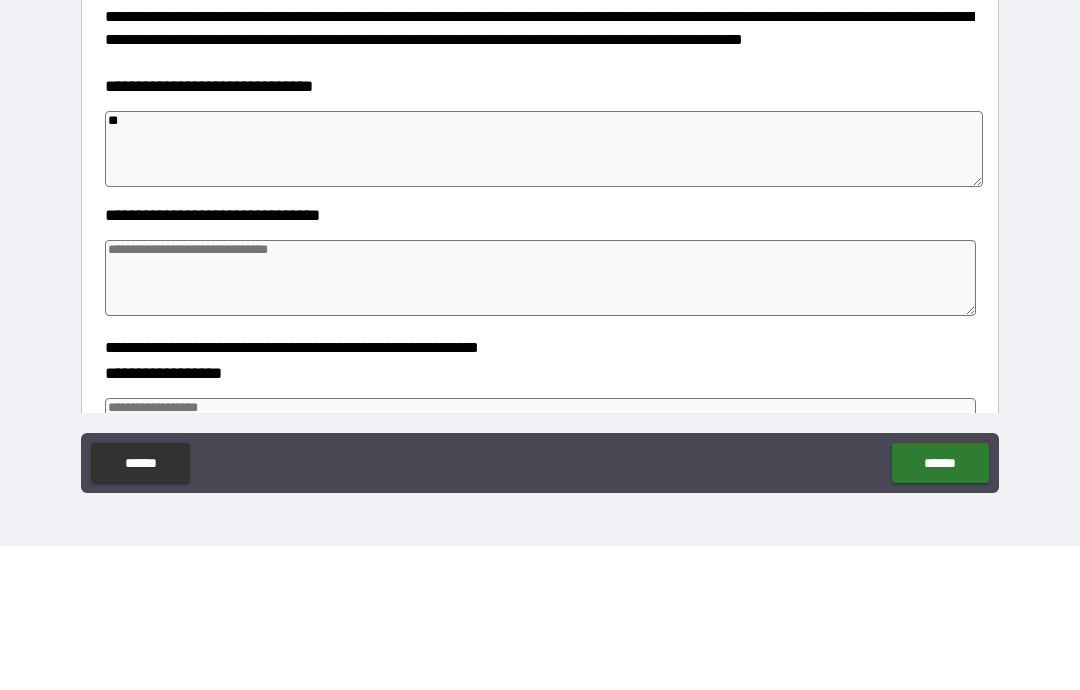 type on "*" 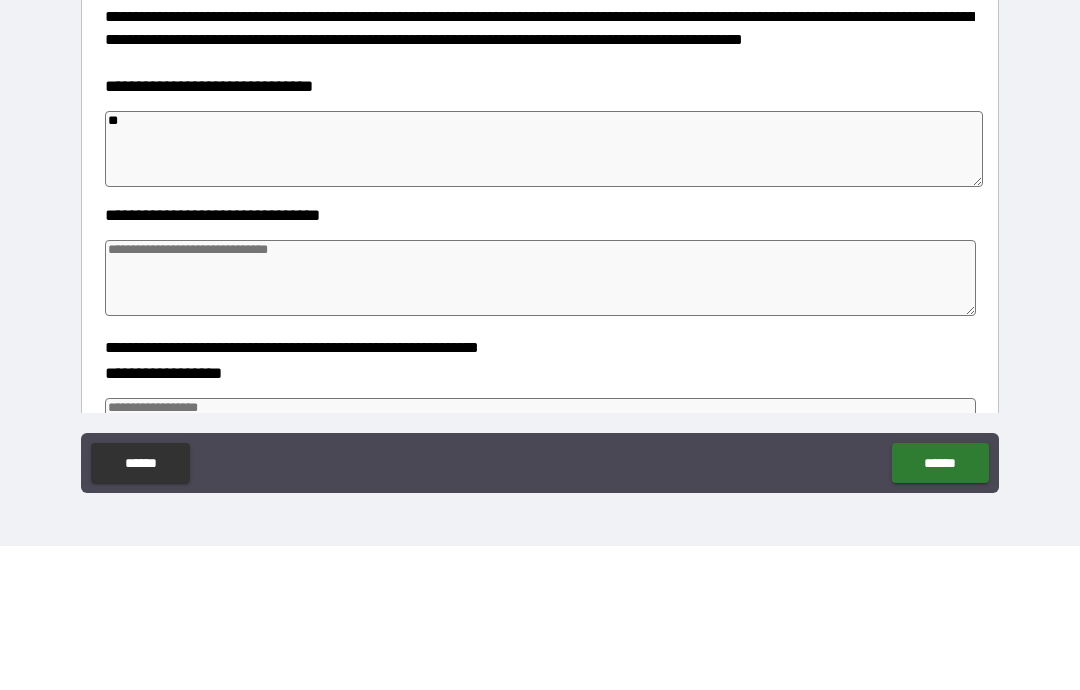type on "*" 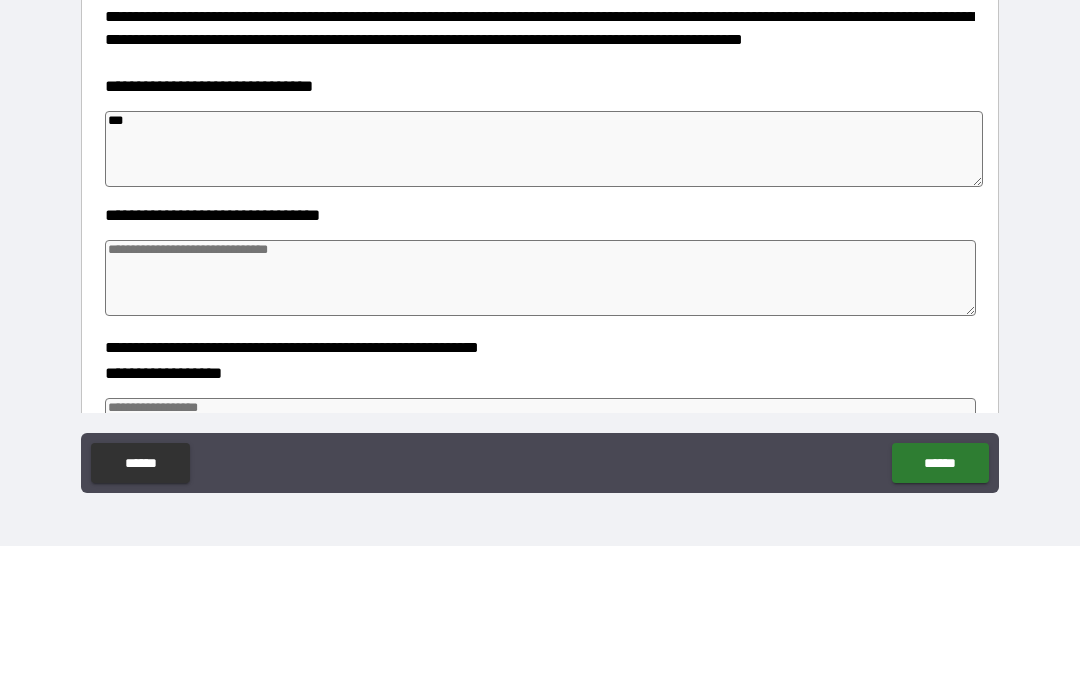 type on "*" 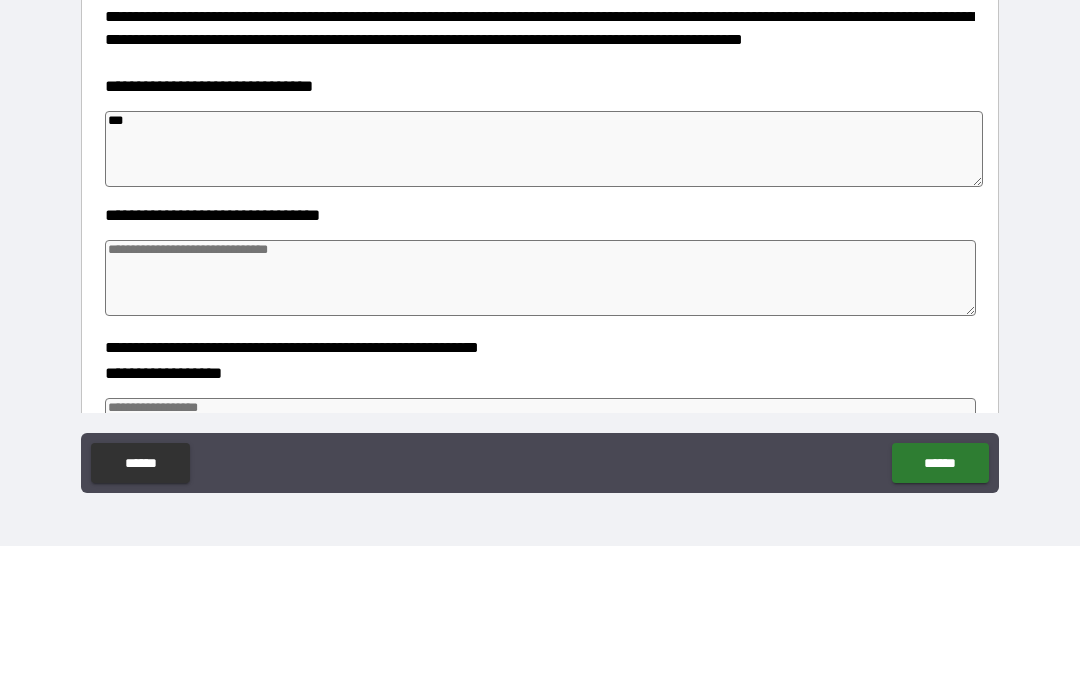 type on "****" 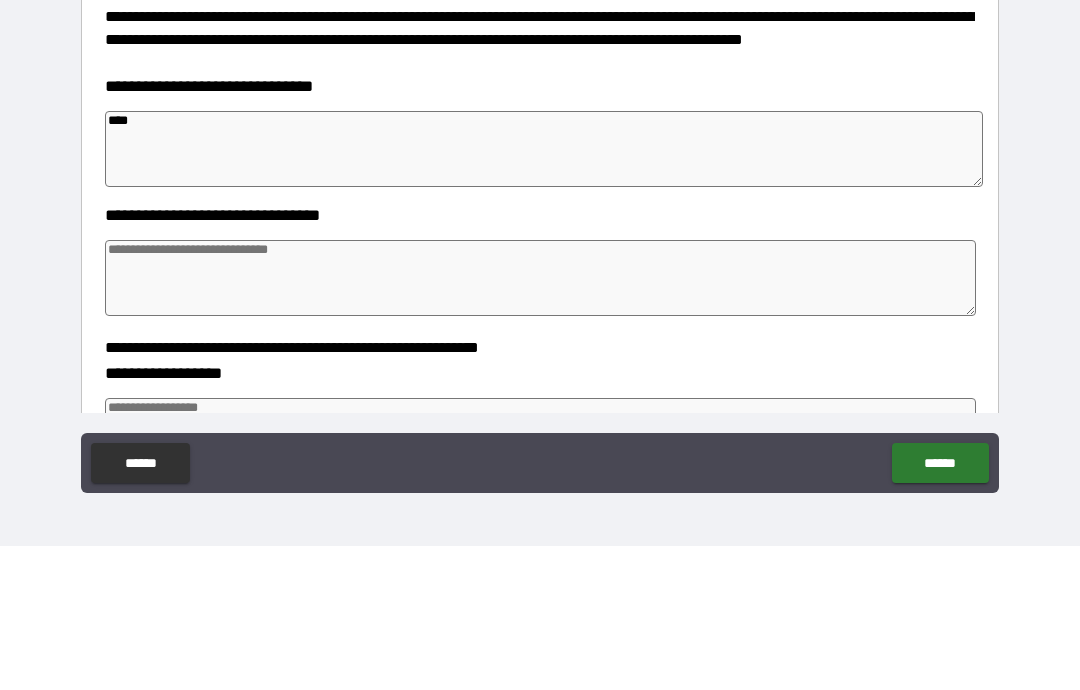 type on "*" 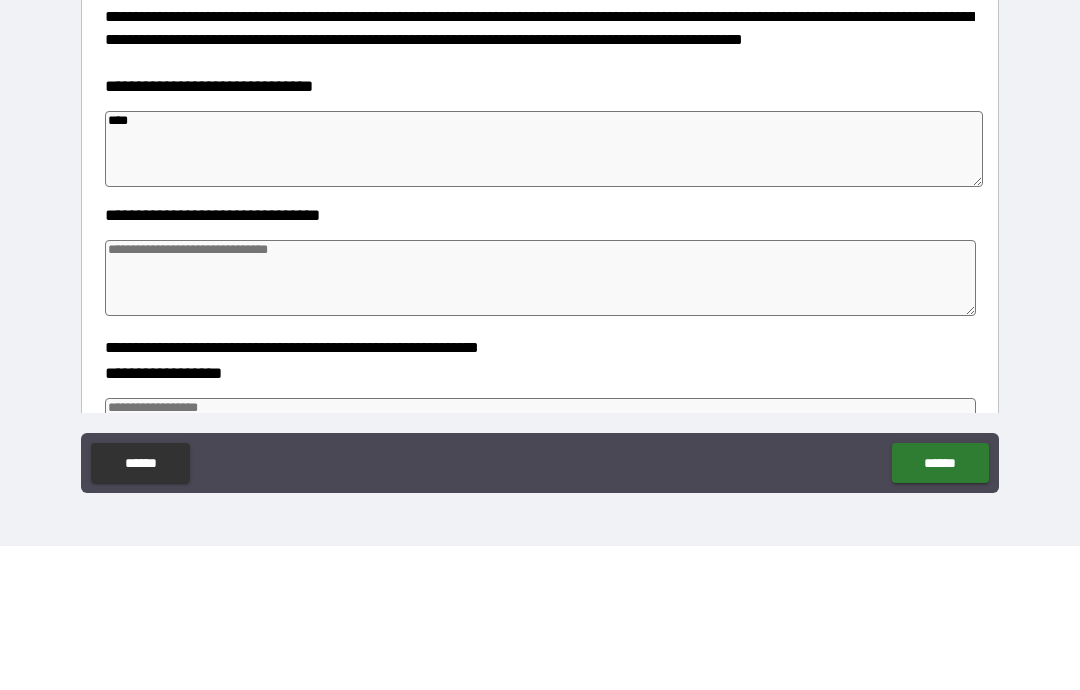 type on "*" 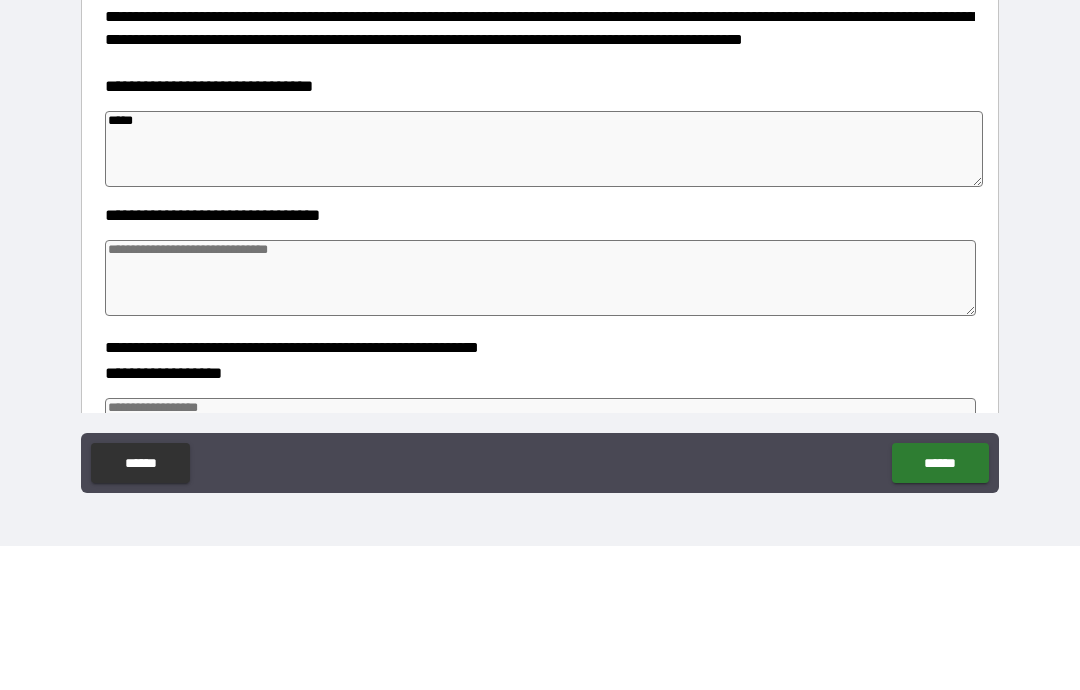 type on "*" 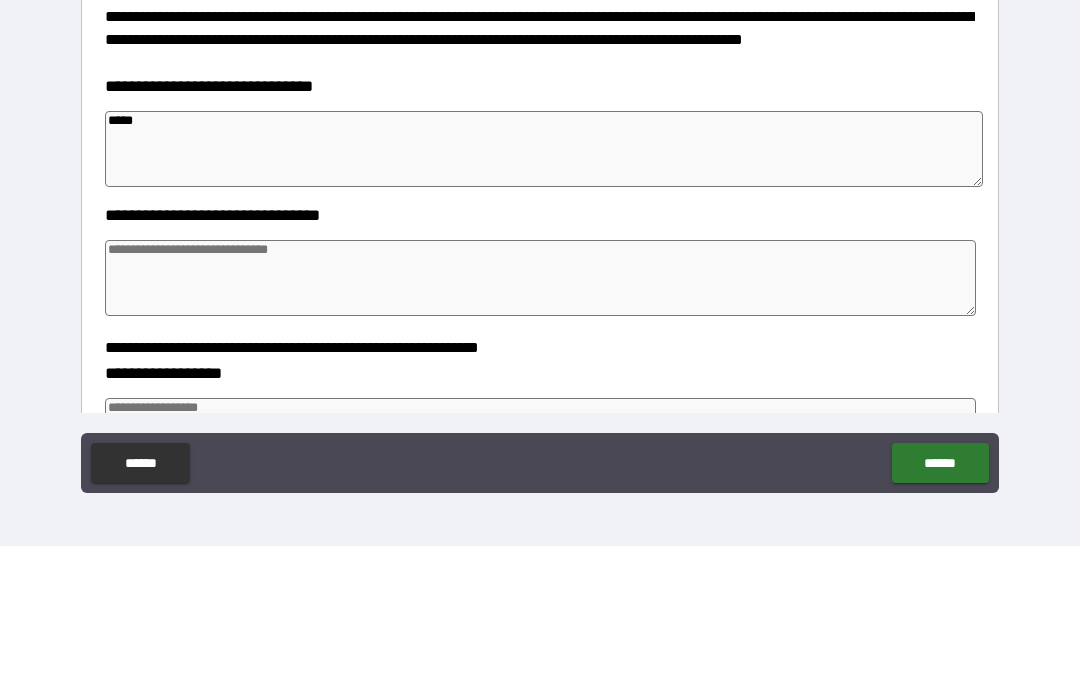 type on "*" 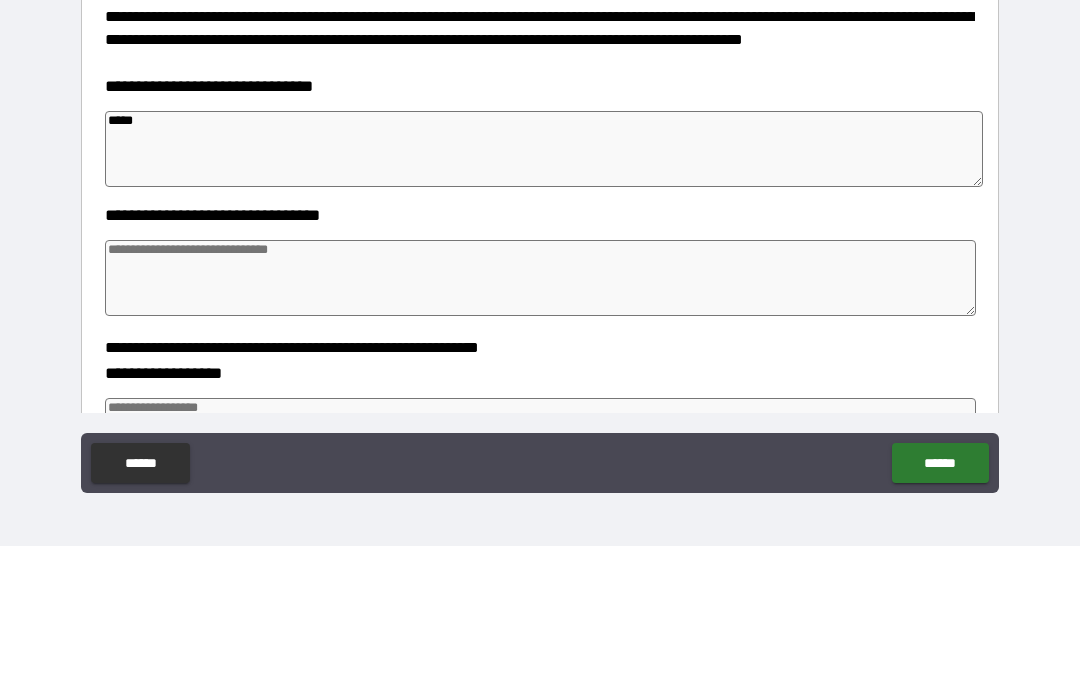 type on "******" 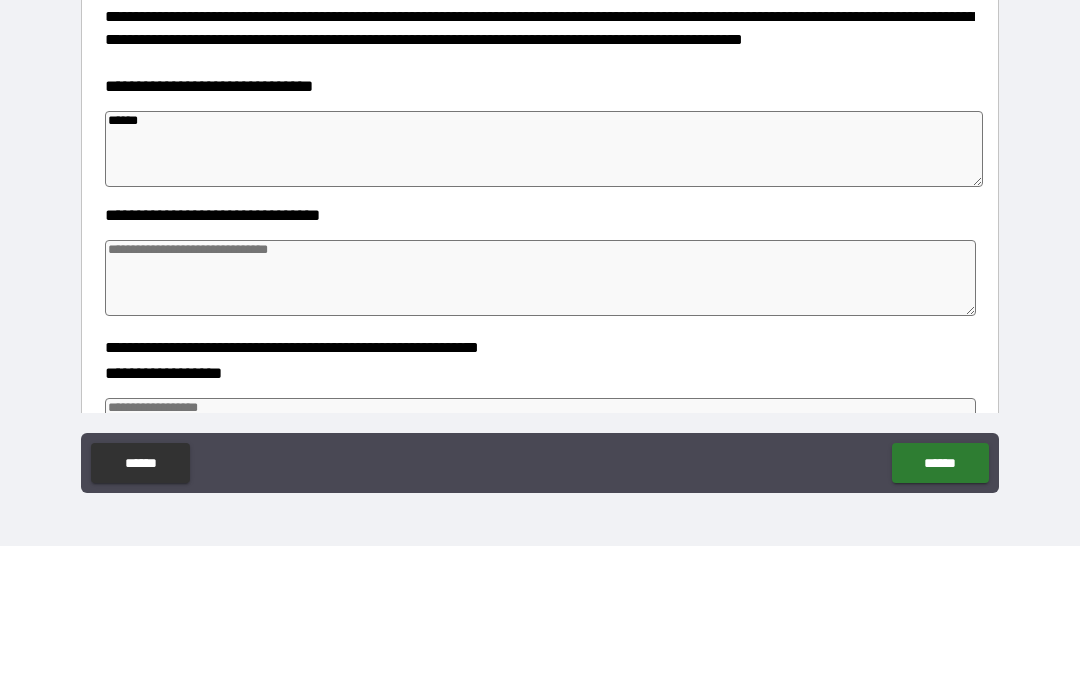 type on "*" 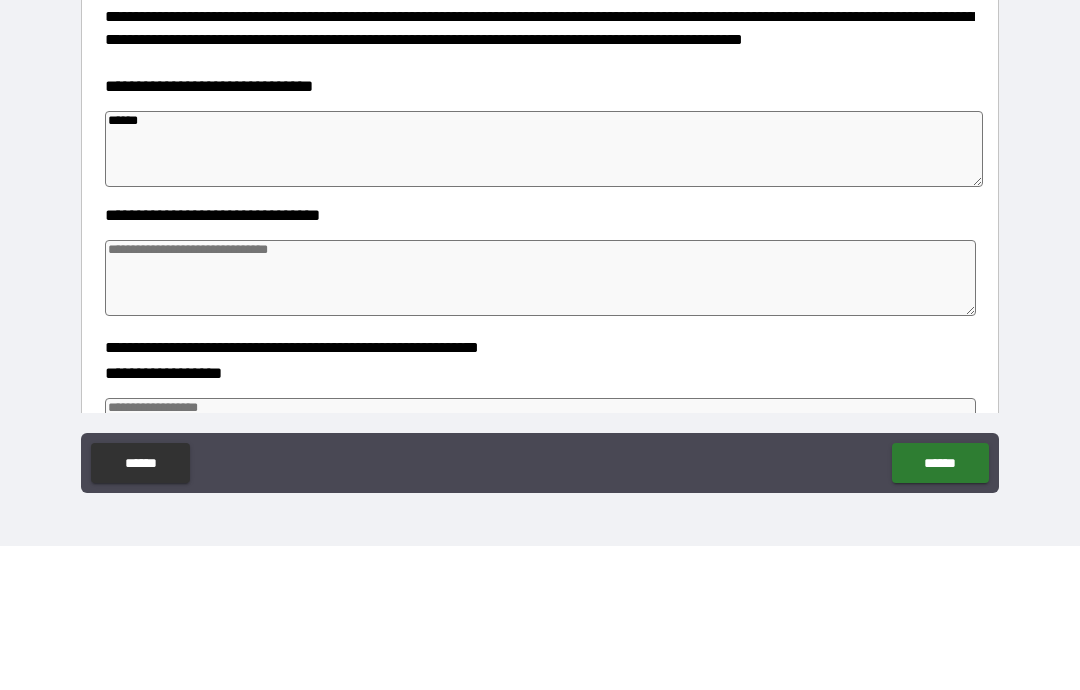 type on "*" 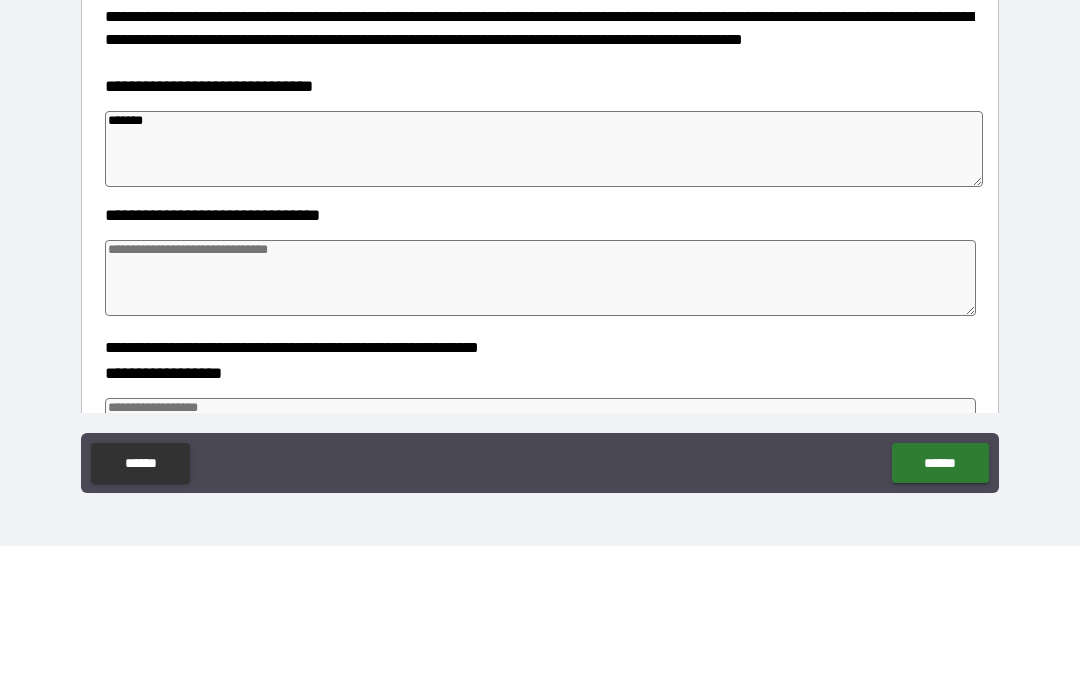 type on "*" 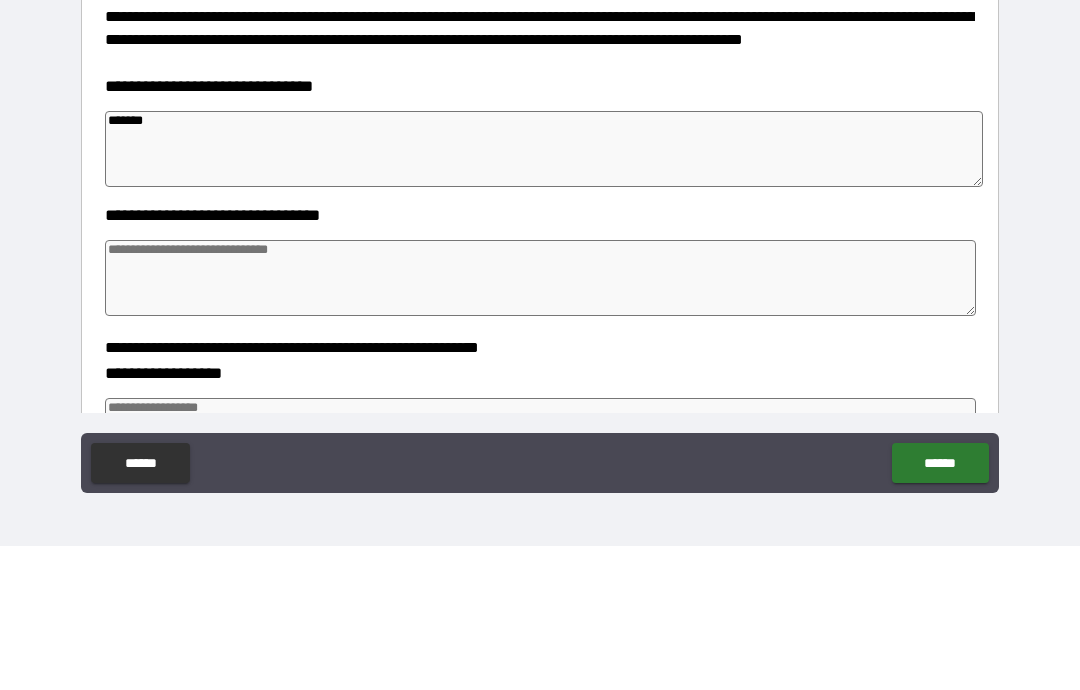 type on "*" 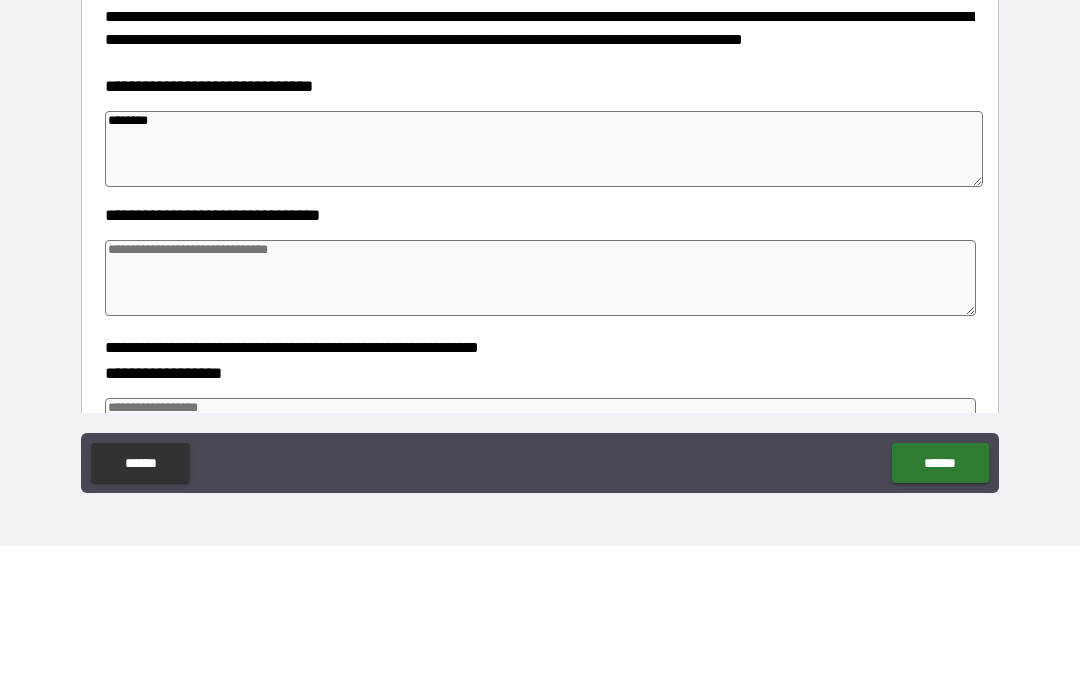 type on "*" 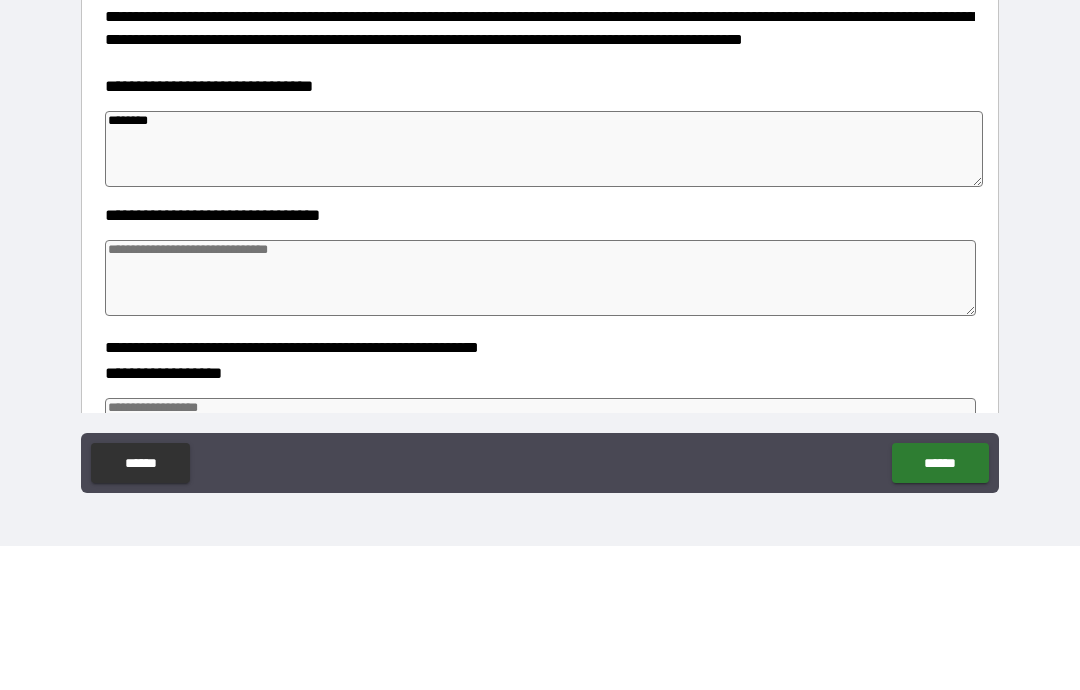 type on "*" 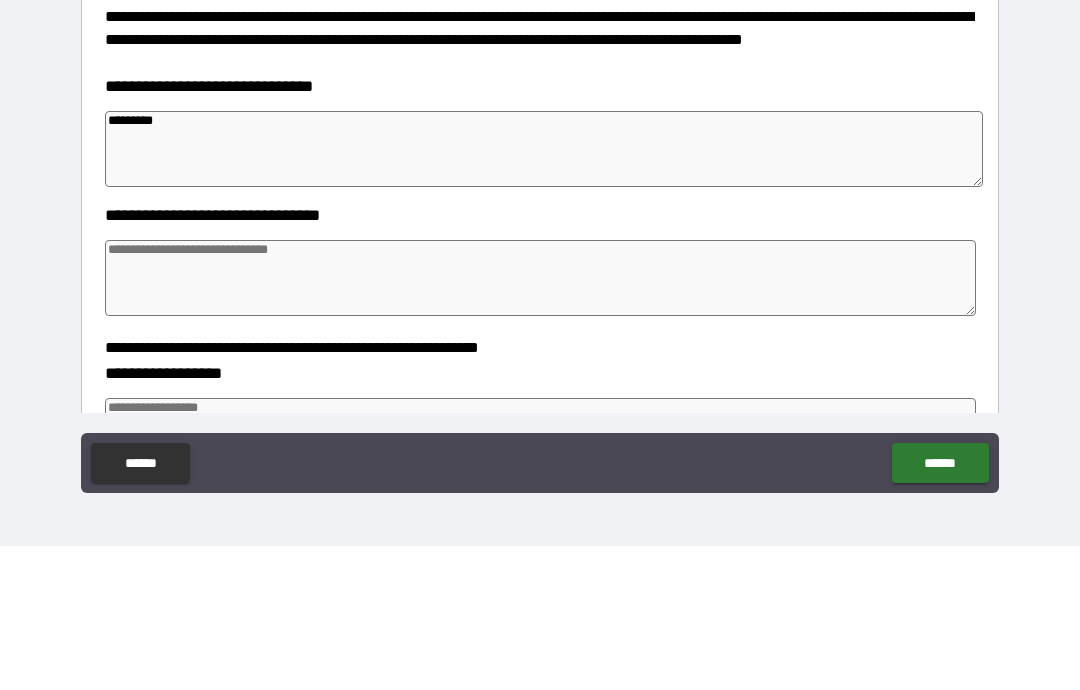 type on "*" 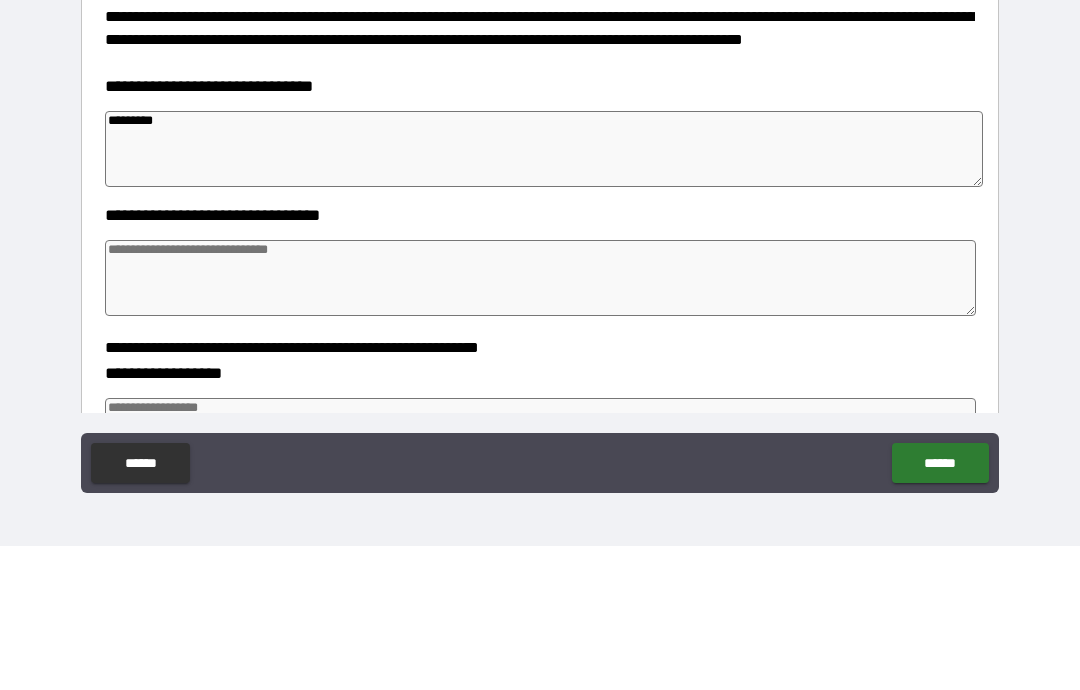 type on "*" 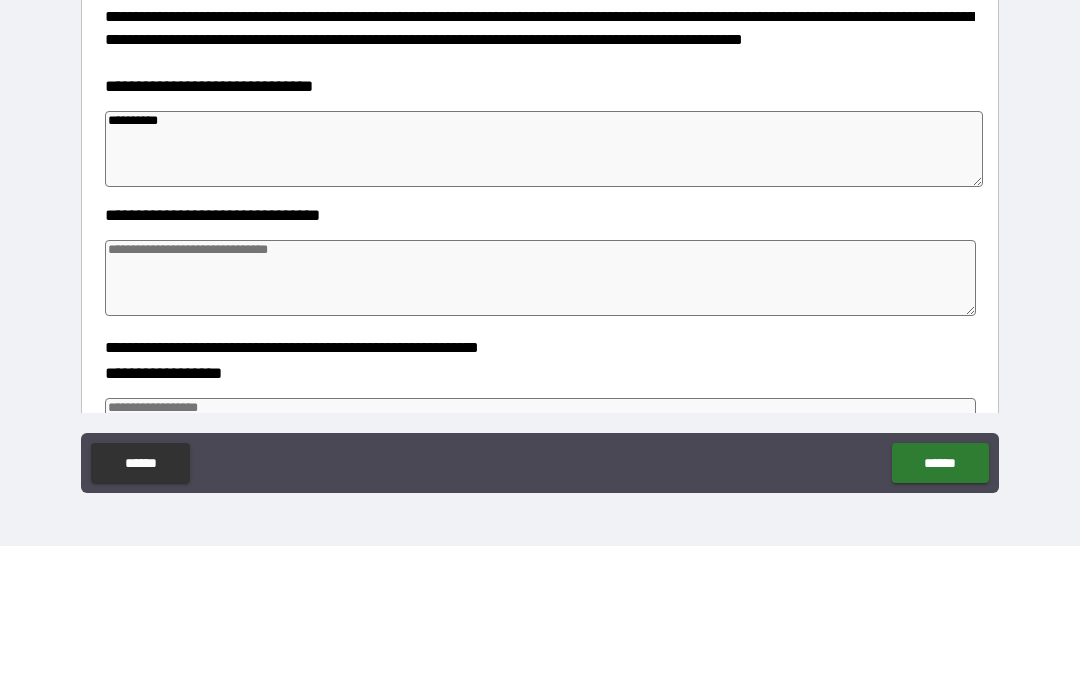 type on "*" 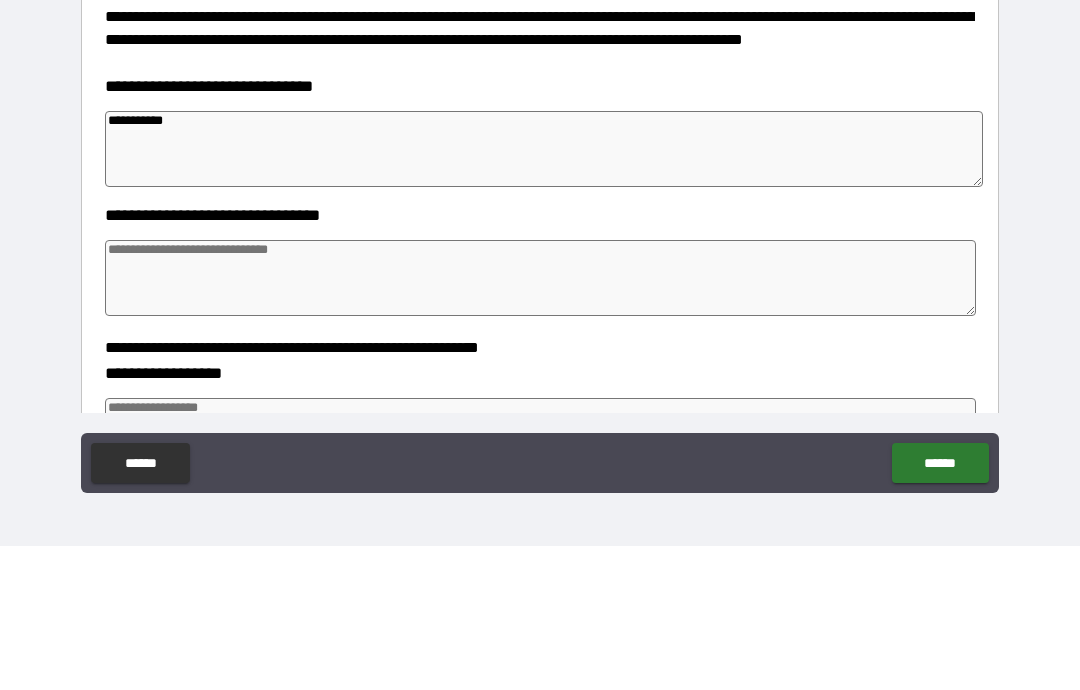 type on "*" 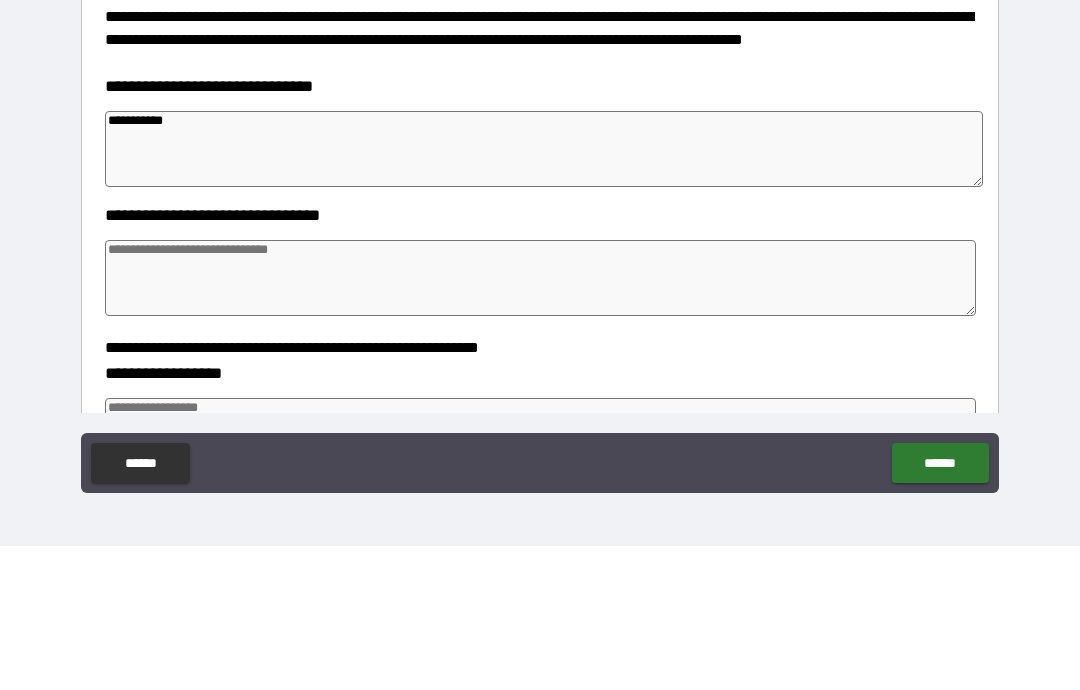 type on "*" 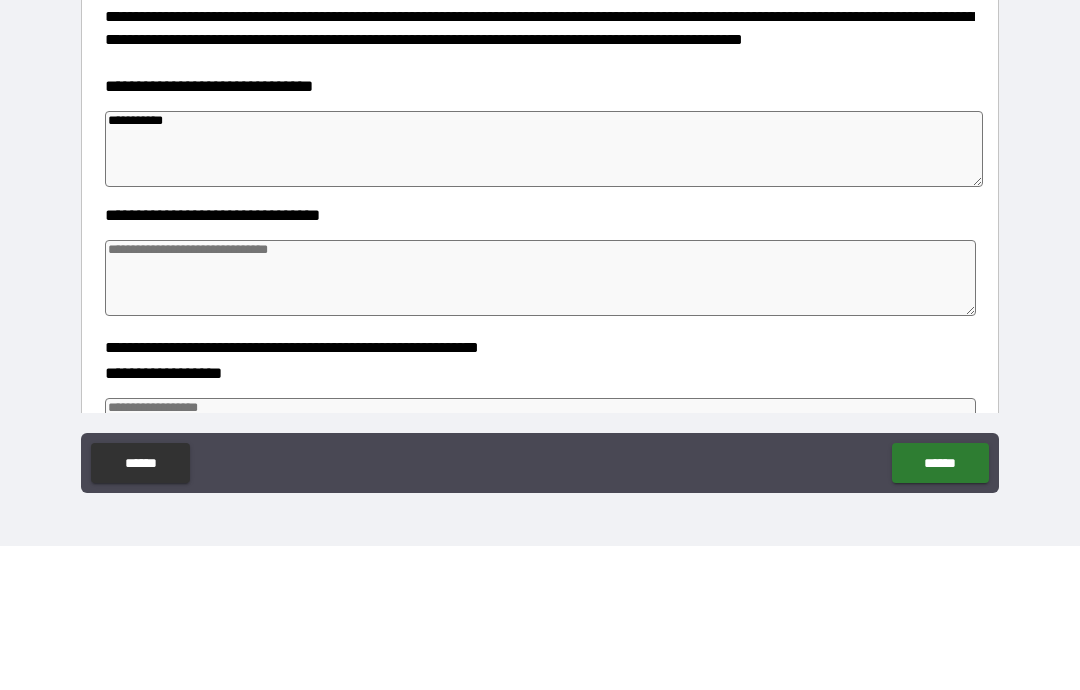 type on "*" 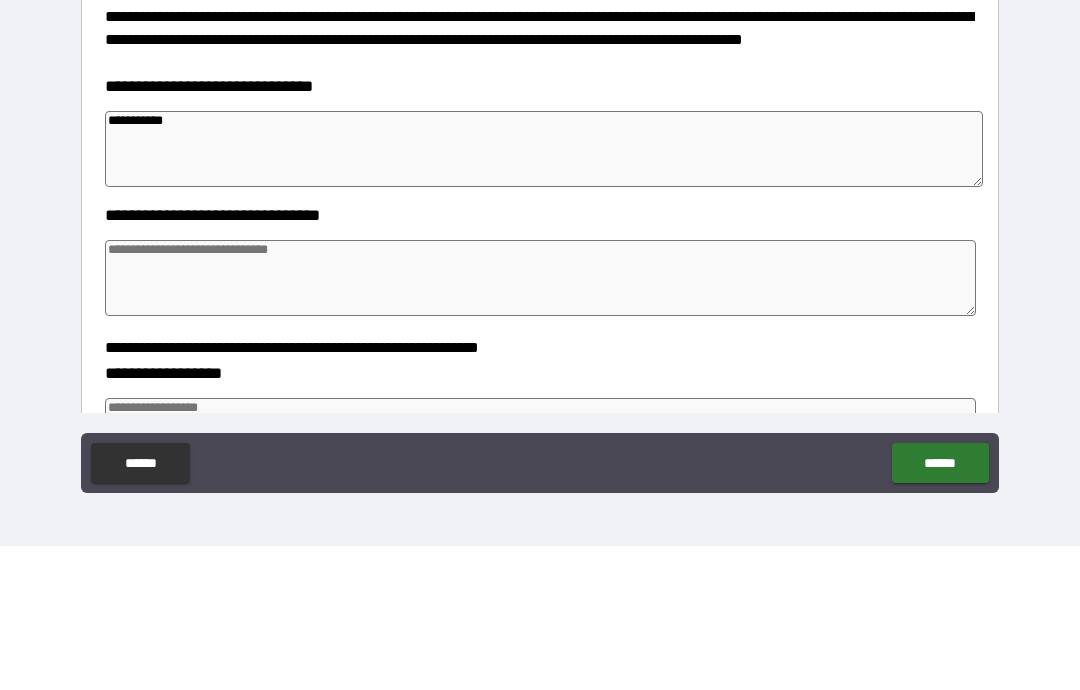 type on "**********" 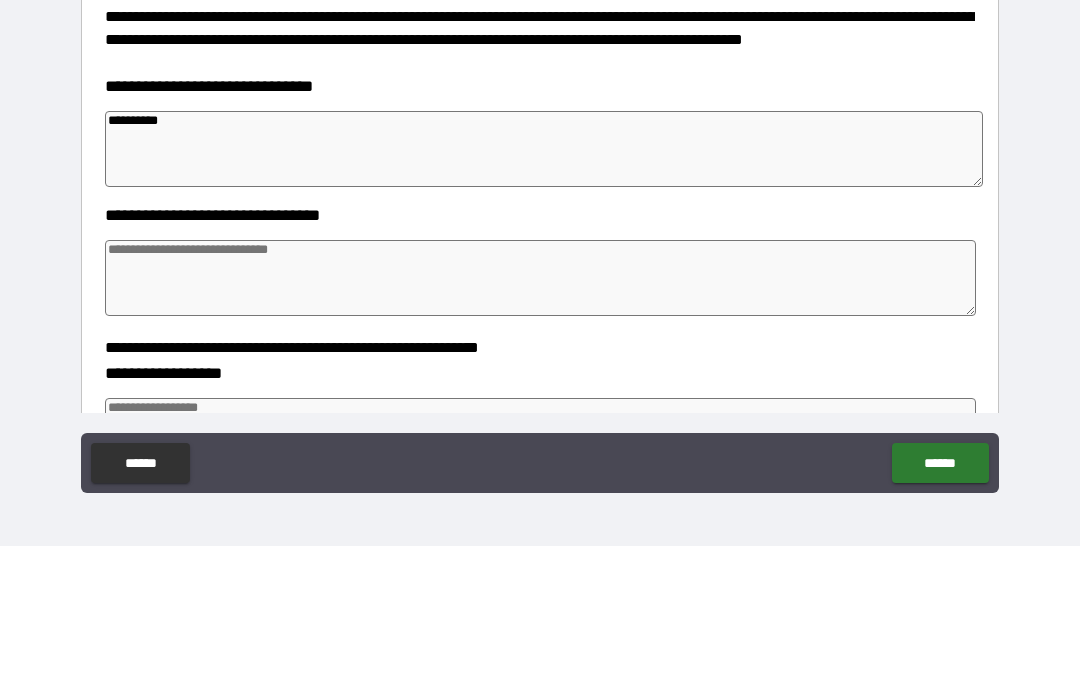 type on "*" 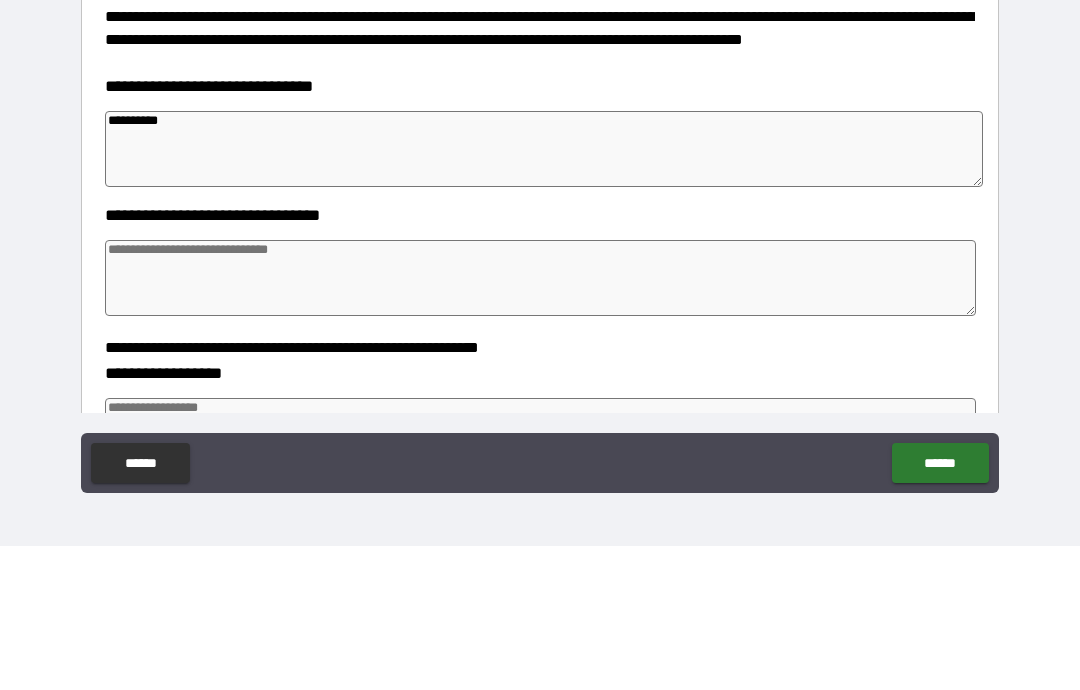 type on "*" 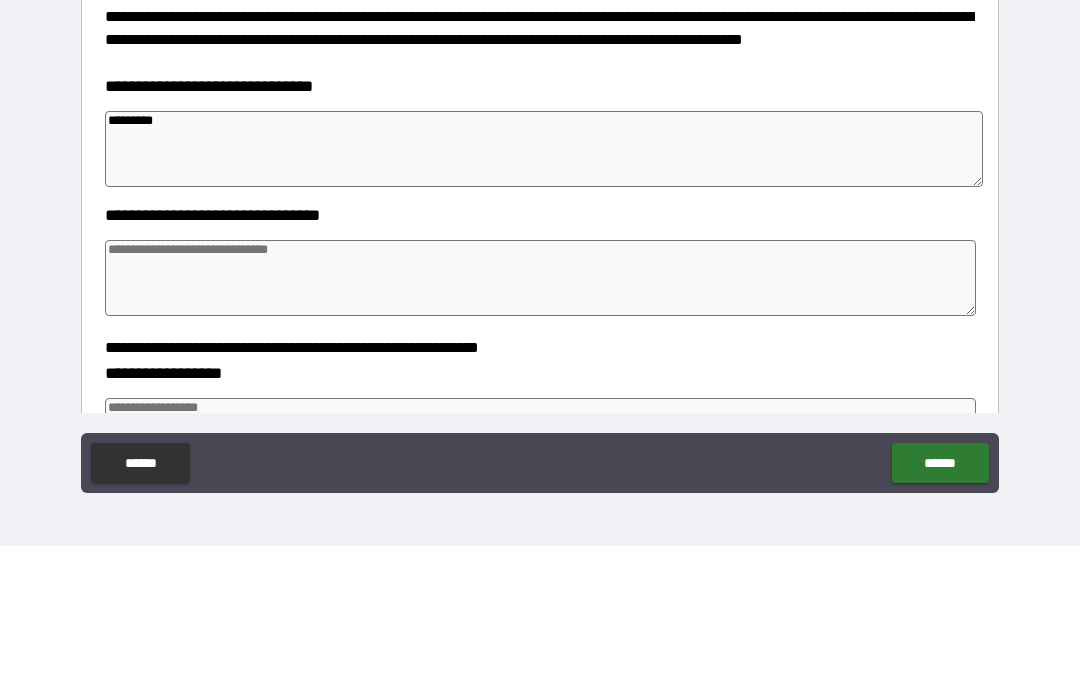 type on "*" 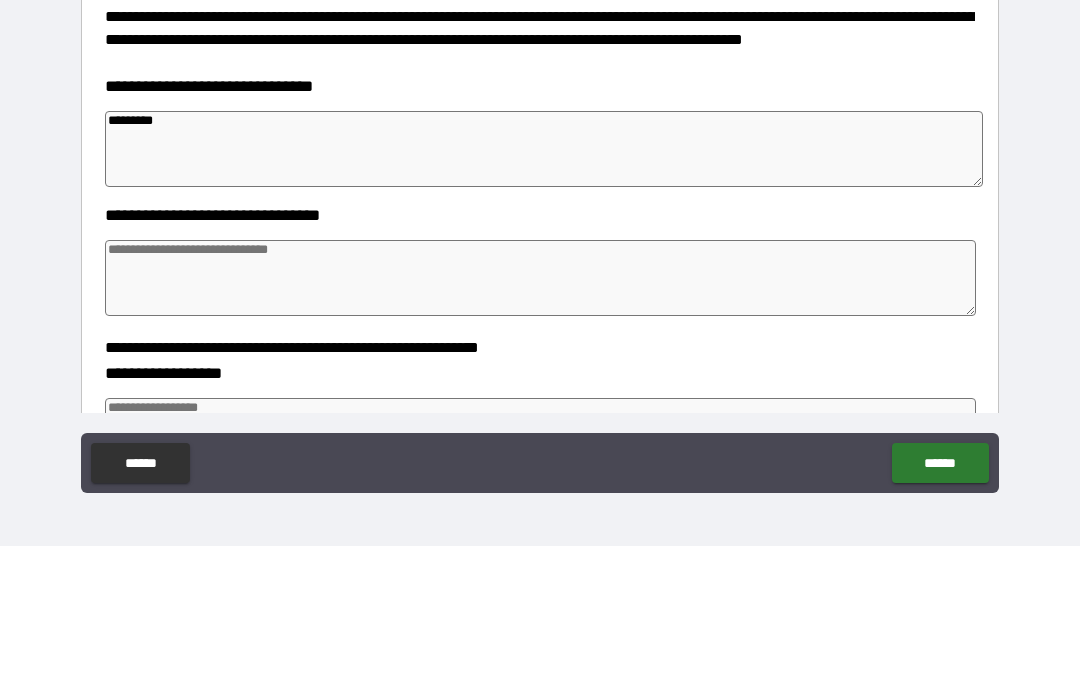 type on "*" 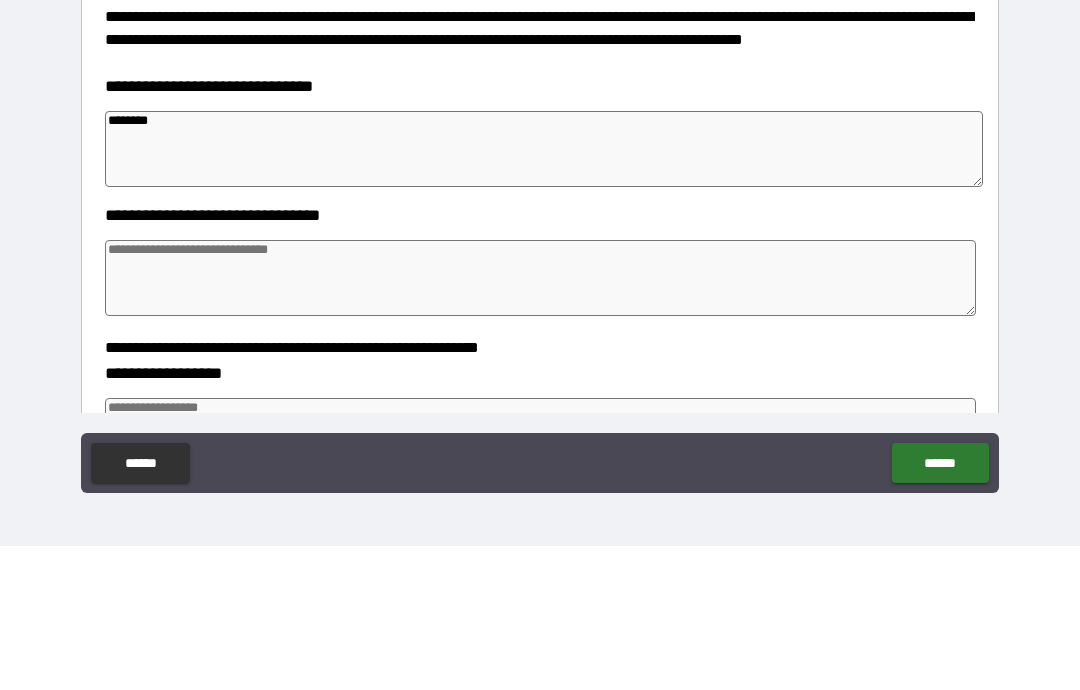 type on "*" 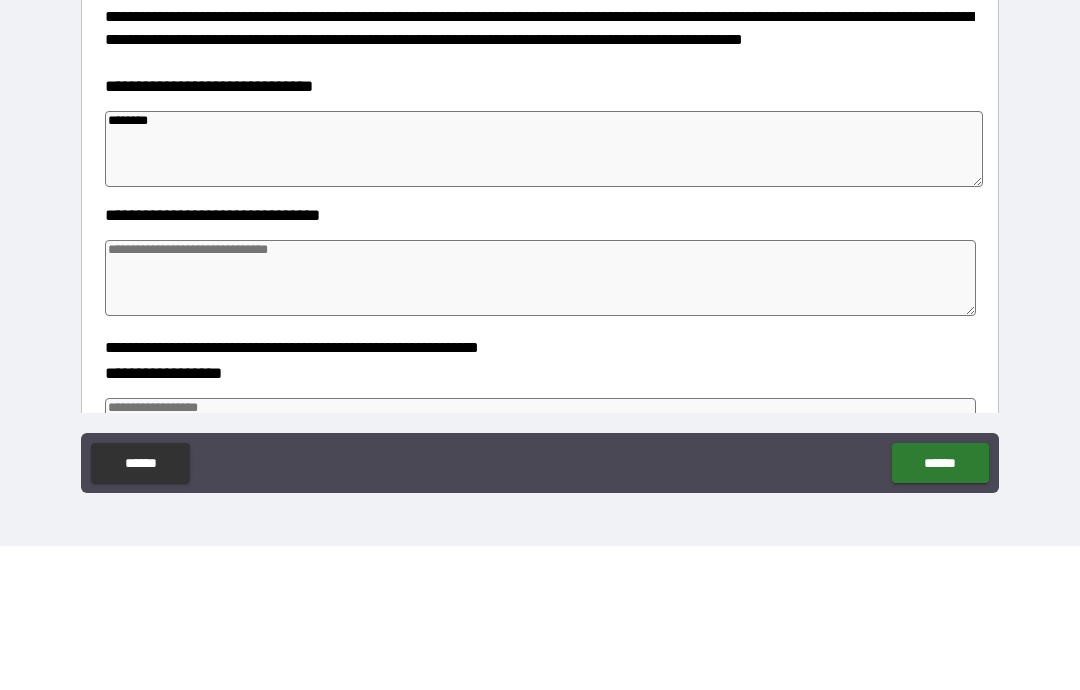 type on "*" 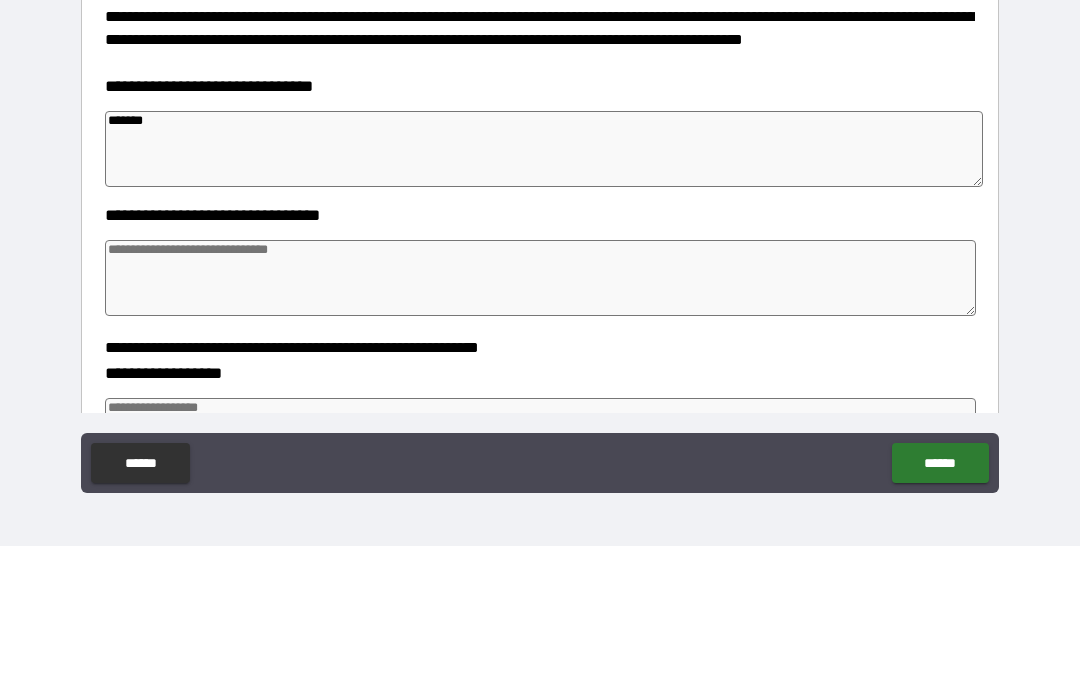 type on "*" 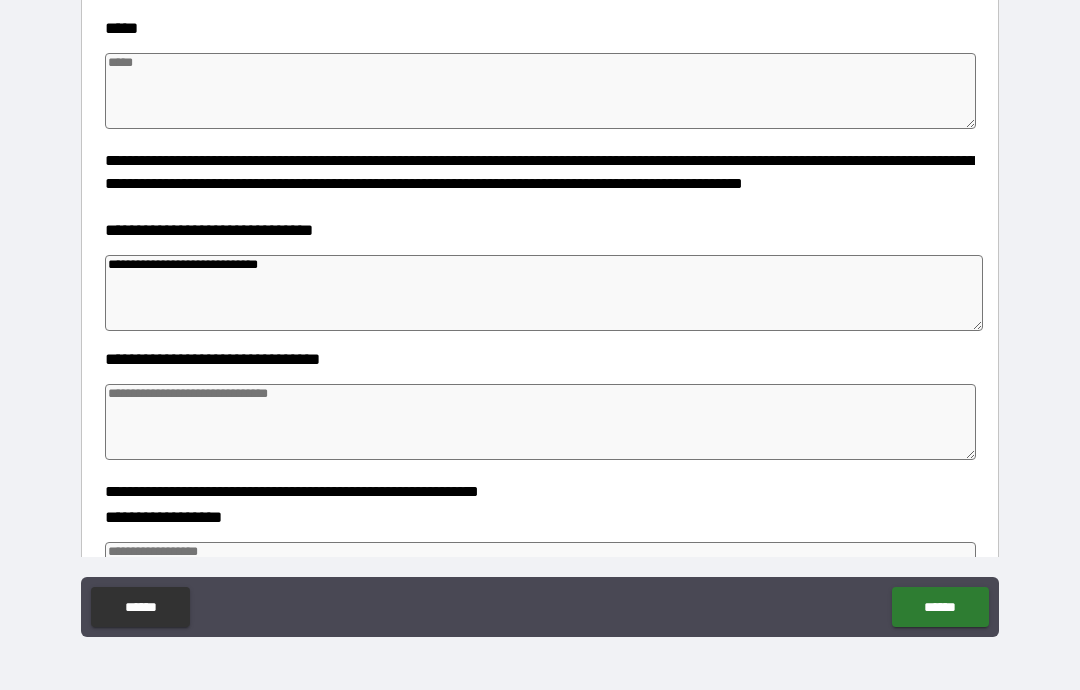 click on "**********" at bounding box center (544, 293) 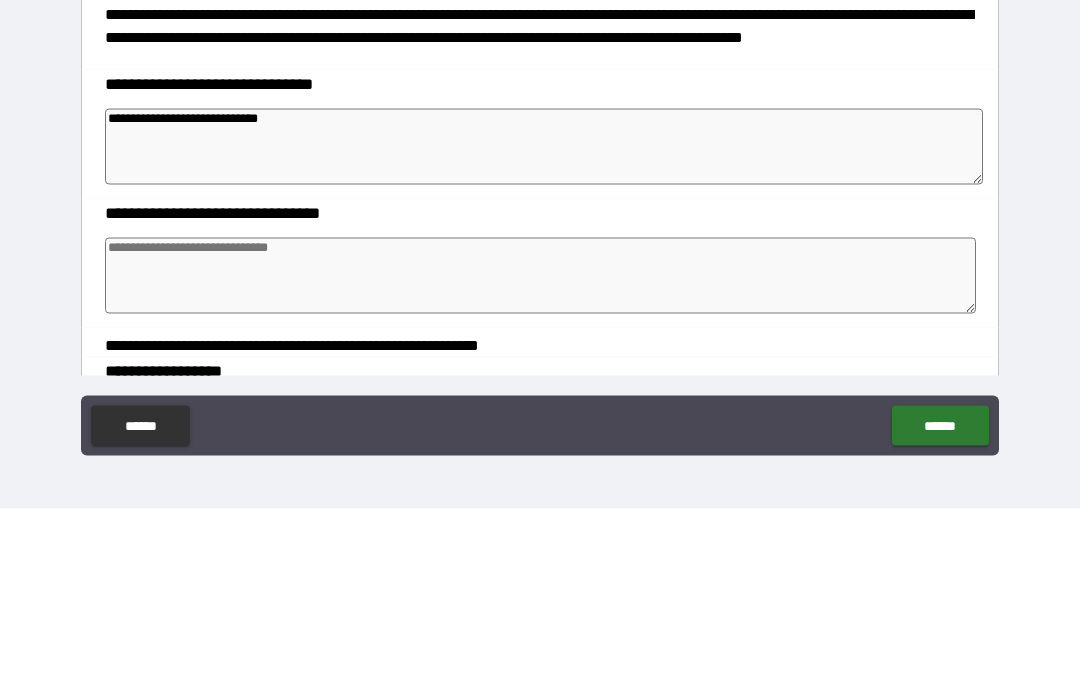 scroll, scrollTop: 288, scrollLeft: 0, axis: vertical 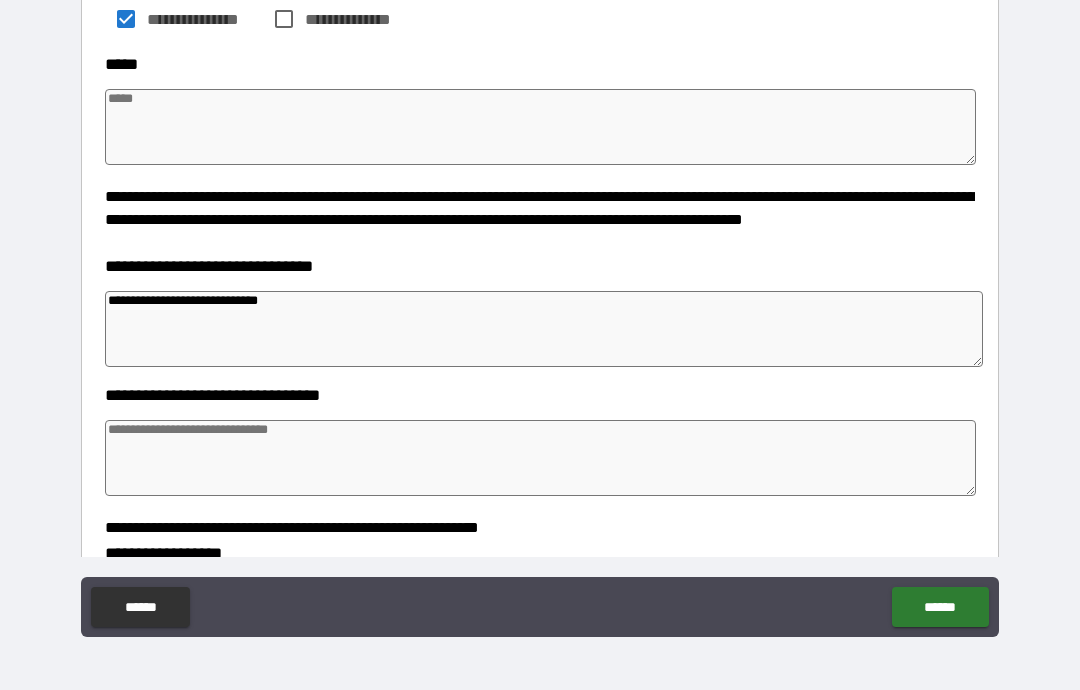 click on "**********" at bounding box center (544, 329) 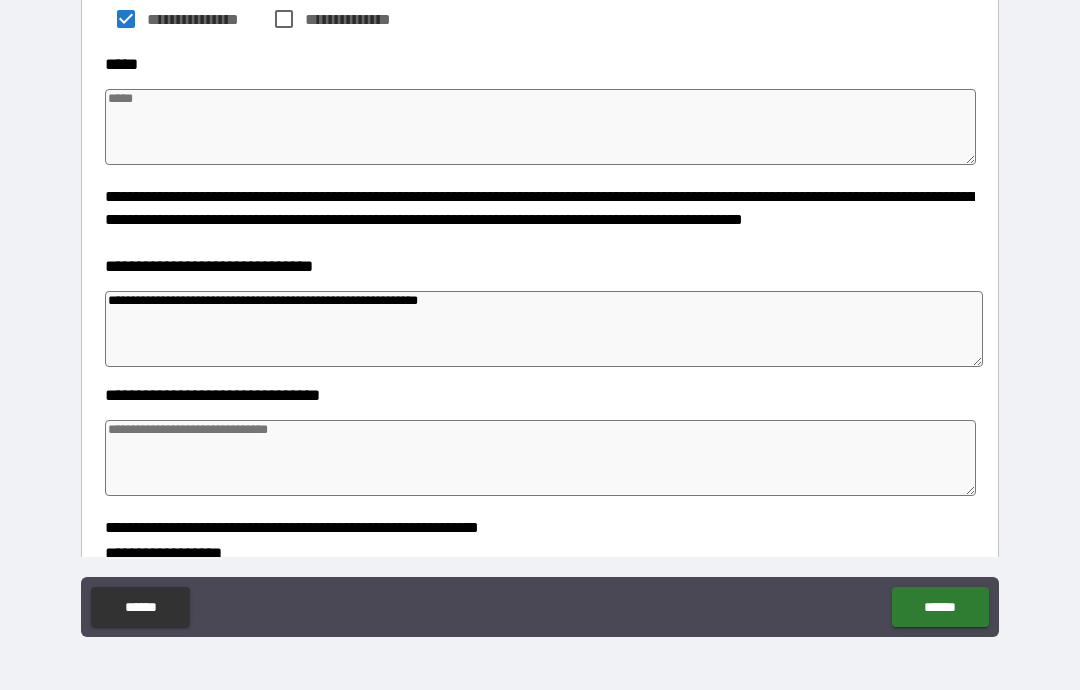 click at bounding box center [540, 458] 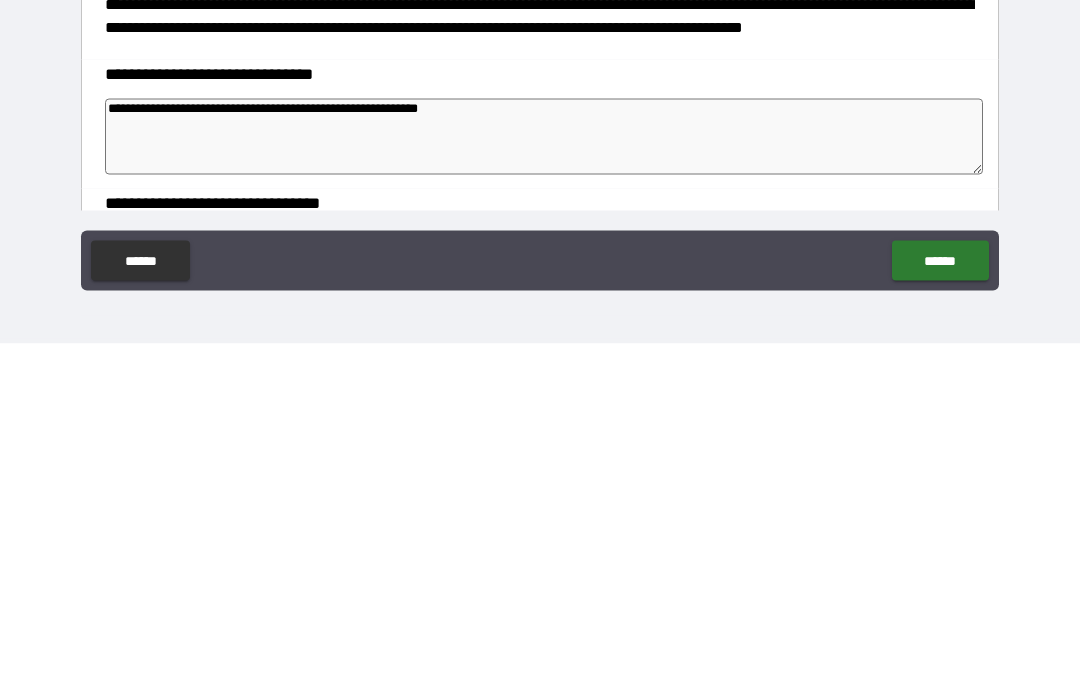 scroll, scrollTop: 133, scrollLeft: 0, axis: vertical 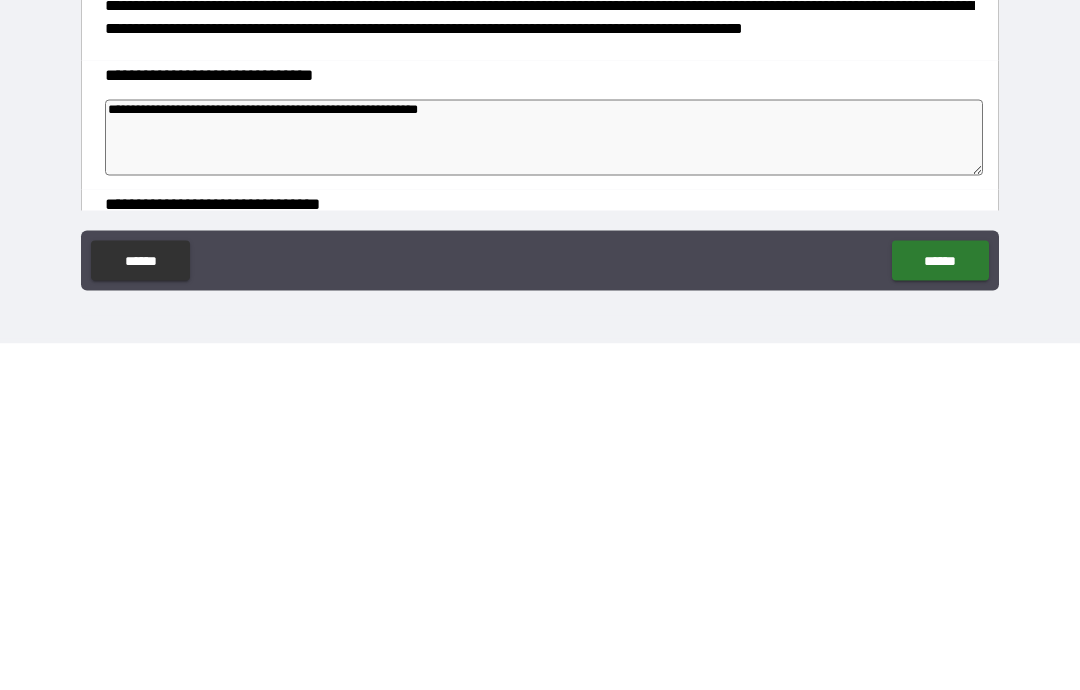 click on "**********" at bounding box center (544, 484) 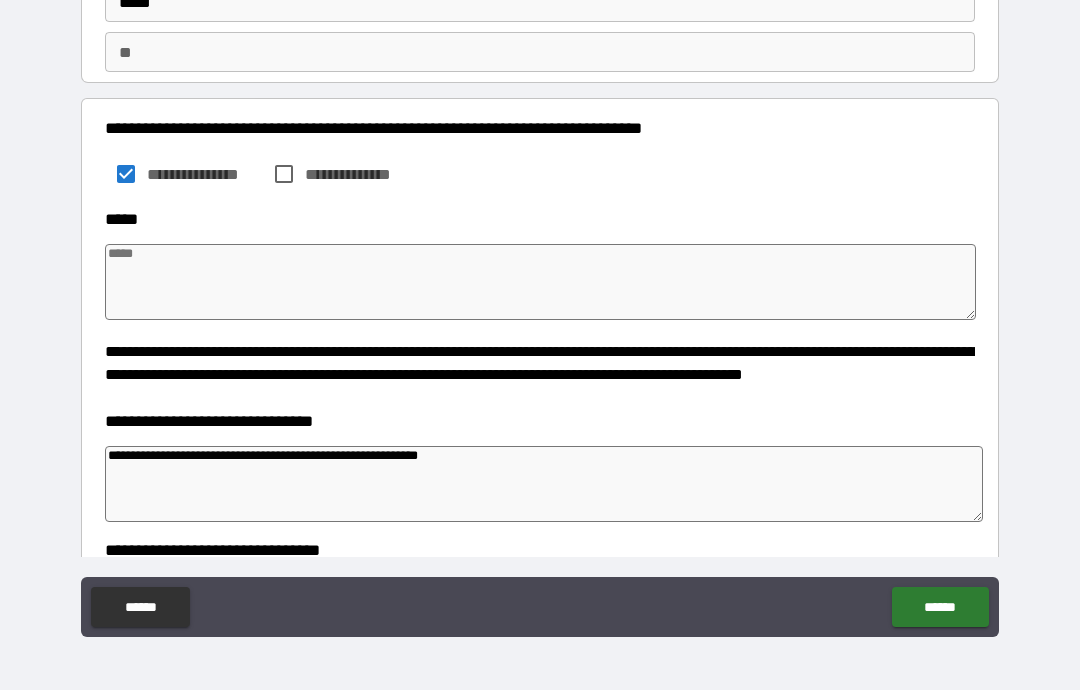 click on "**********" at bounding box center (544, 484) 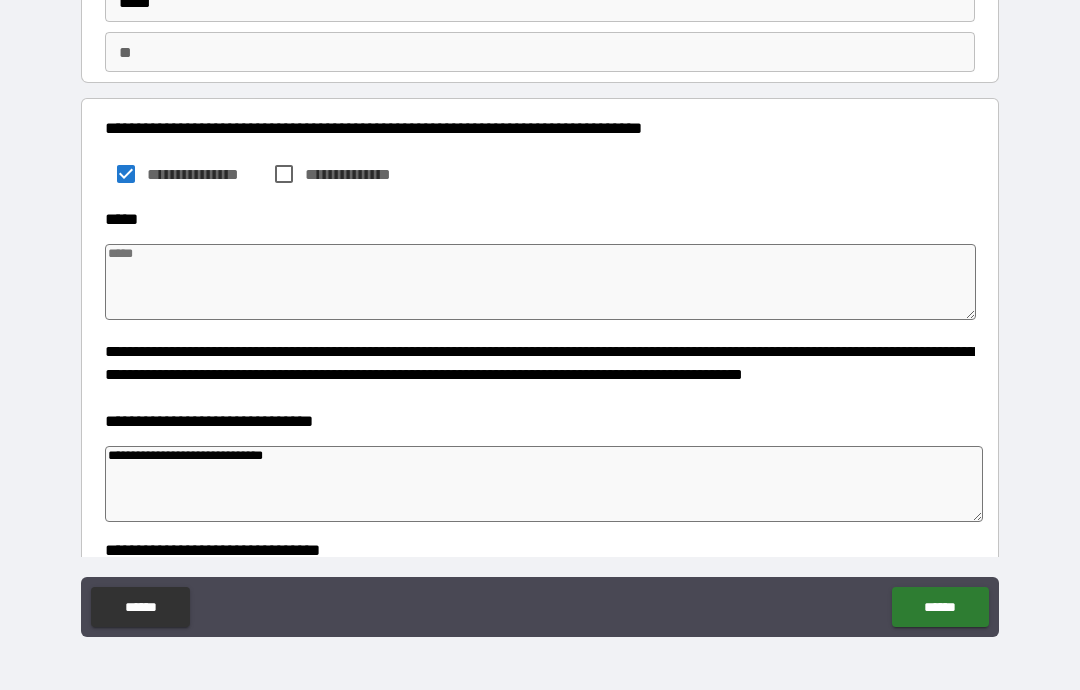 click on "**********" at bounding box center (544, 484) 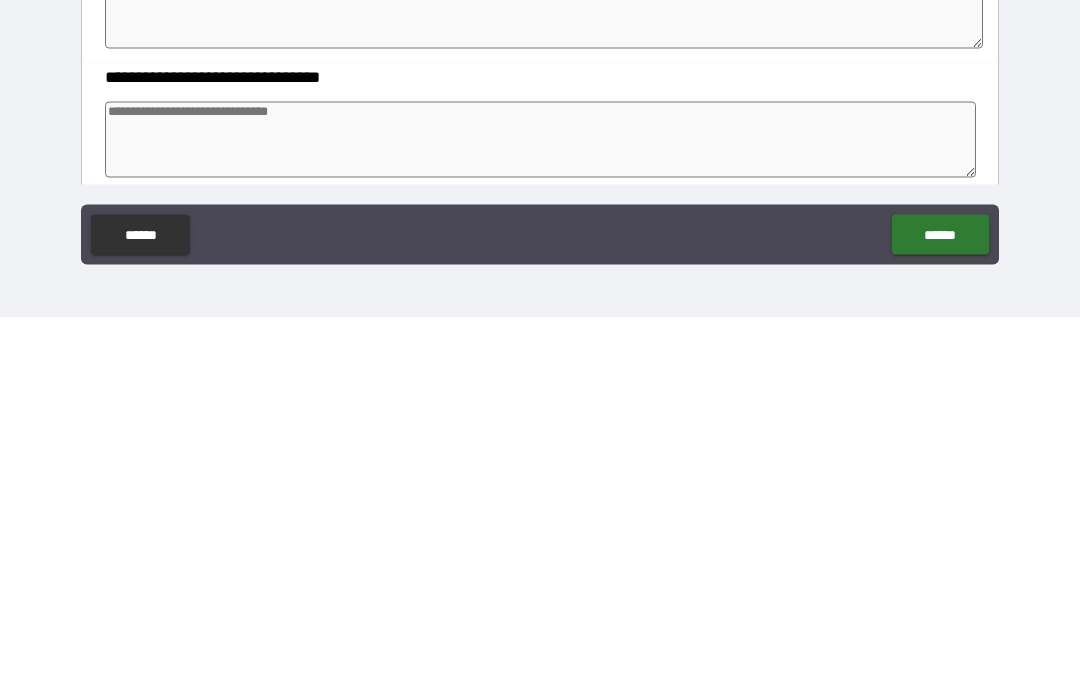 scroll, scrollTop: 237, scrollLeft: 0, axis: vertical 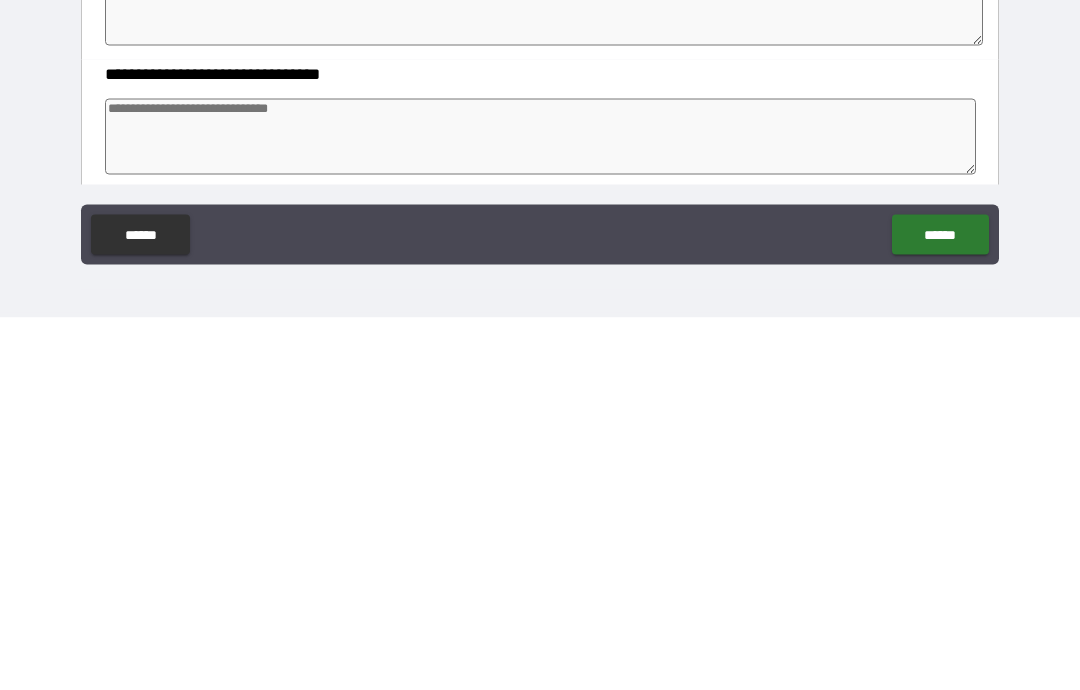 click at bounding box center (540, 509) 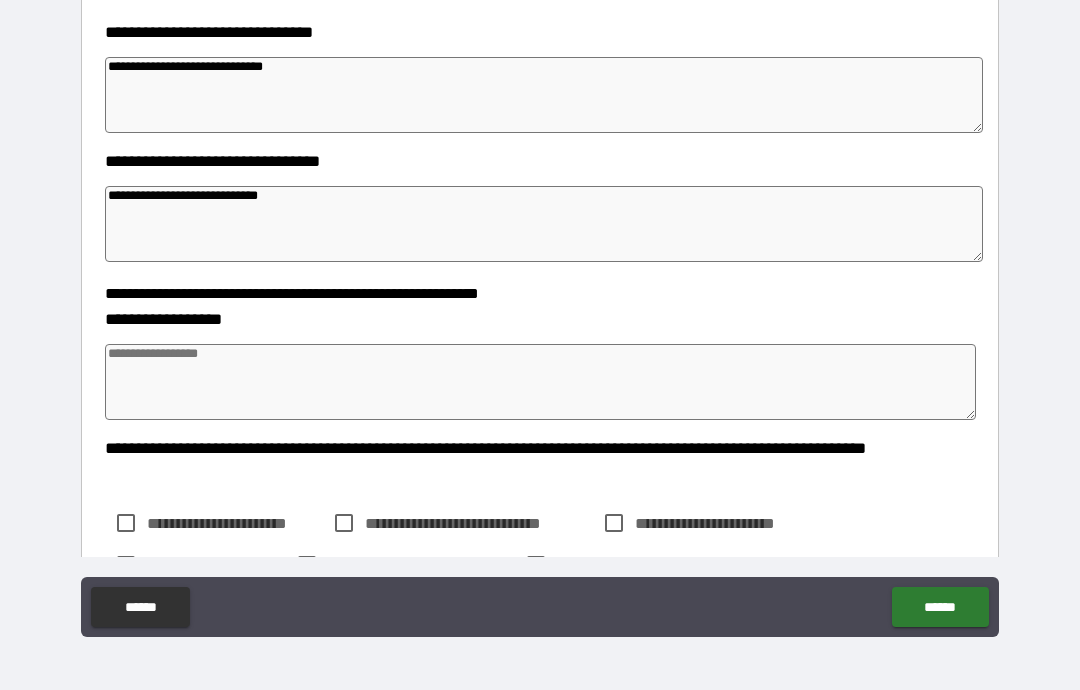 scroll, scrollTop: 520, scrollLeft: 0, axis: vertical 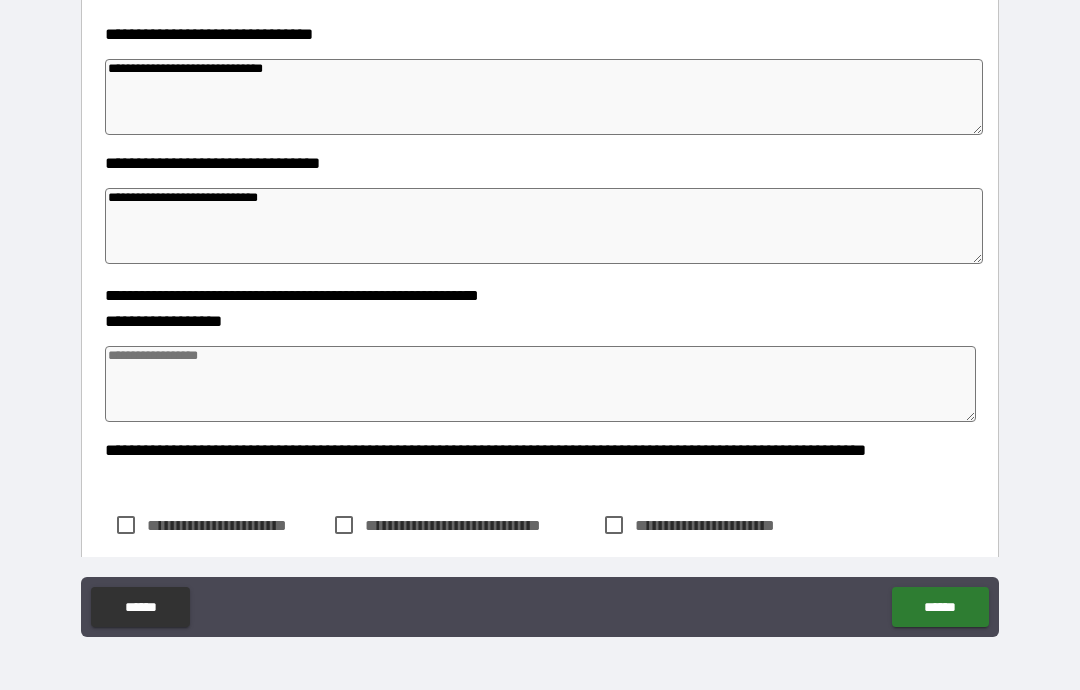 click at bounding box center [540, 384] 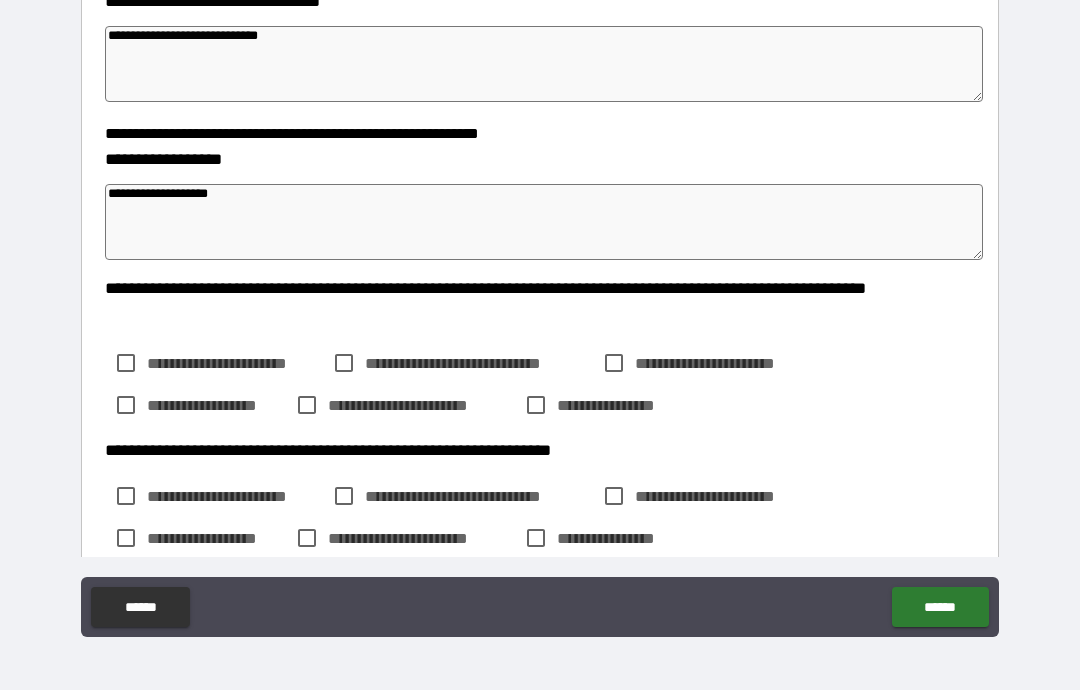 scroll, scrollTop: 693, scrollLeft: 0, axis: vertical 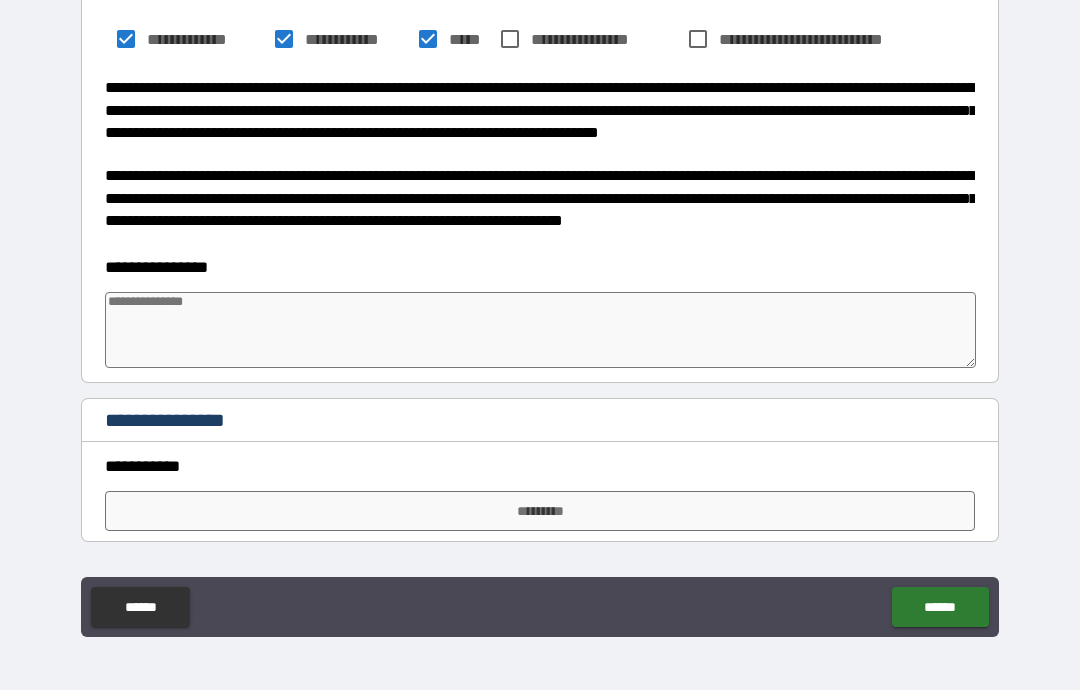 click at bounding box center [540, 330] 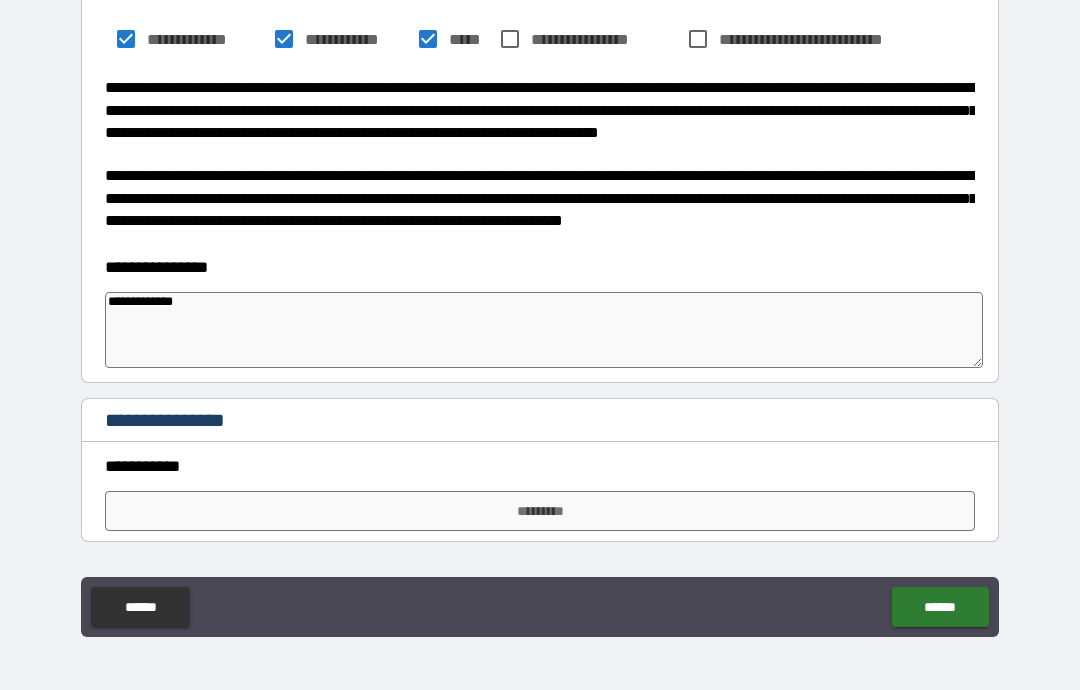 click on "*********" at bounding box center [540, 511] 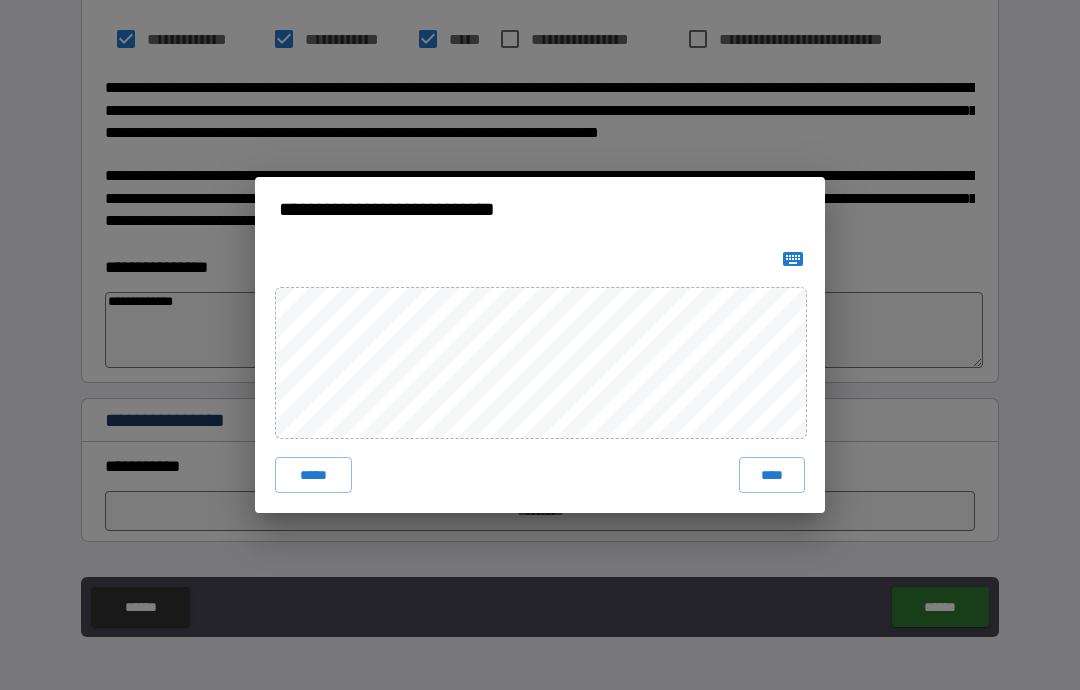 click on "****" at bounding box center [772, 475] 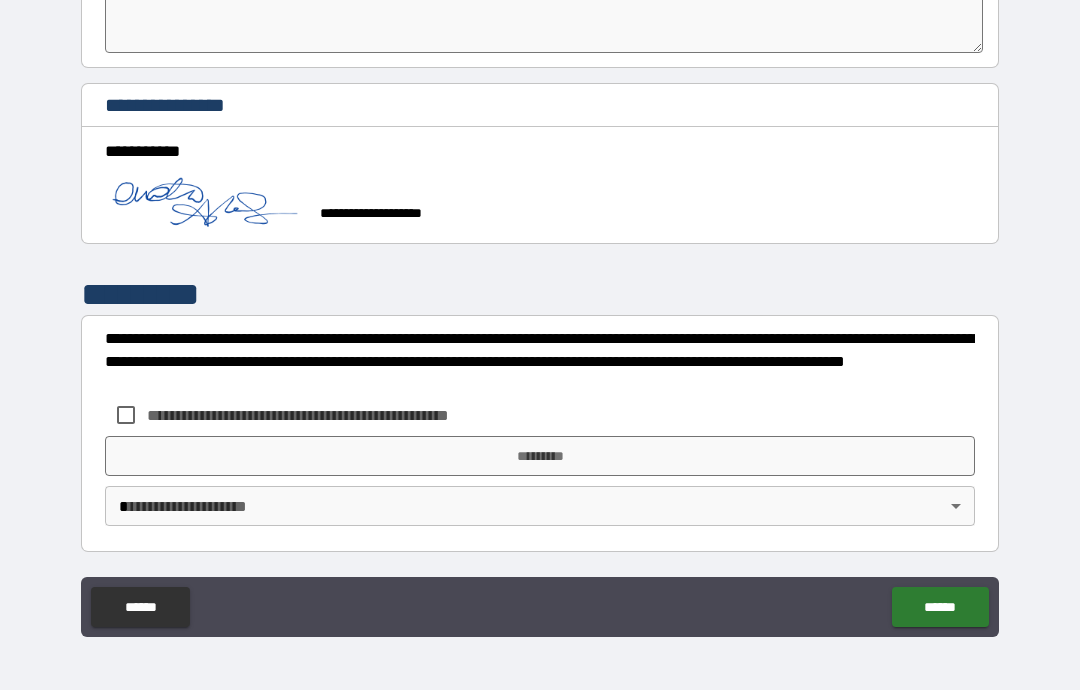 scroll, scrollTop: 1616, scrollLeft: 0, axis: vertical 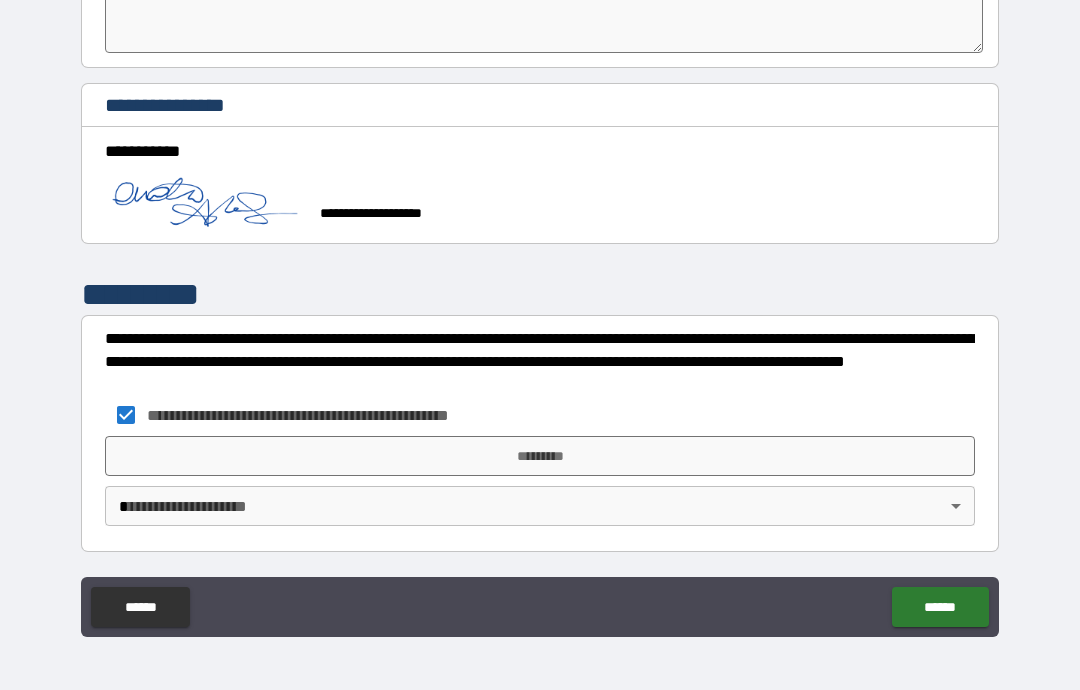 click on "*********" at bounding box center [540, 456] 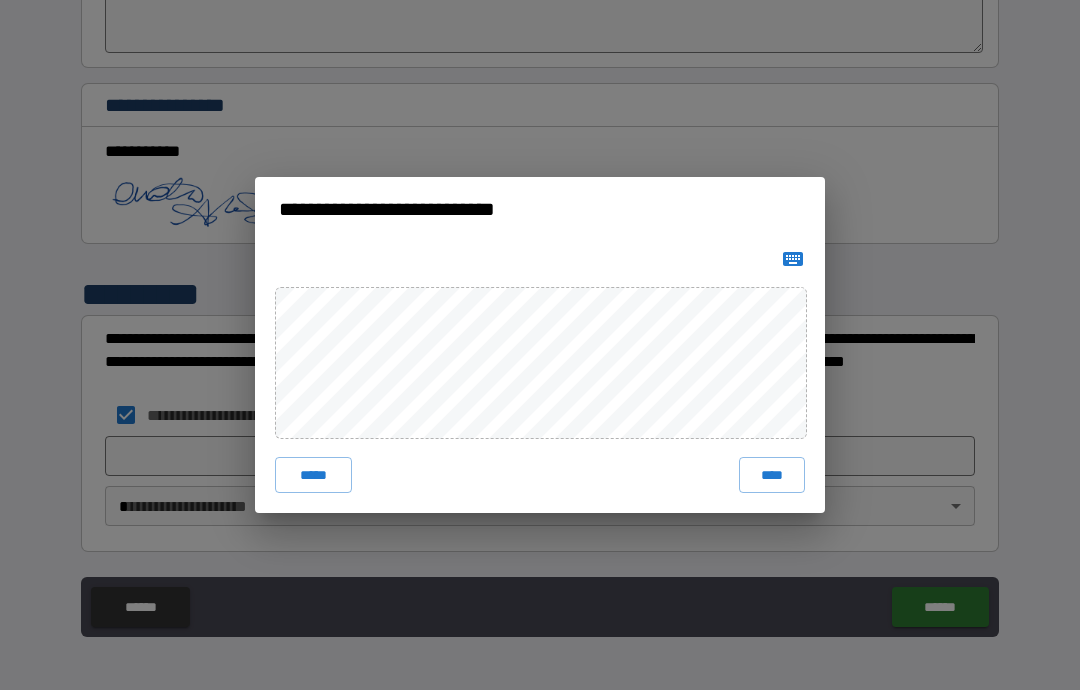 click on "****" at bounding box center (772, 475) 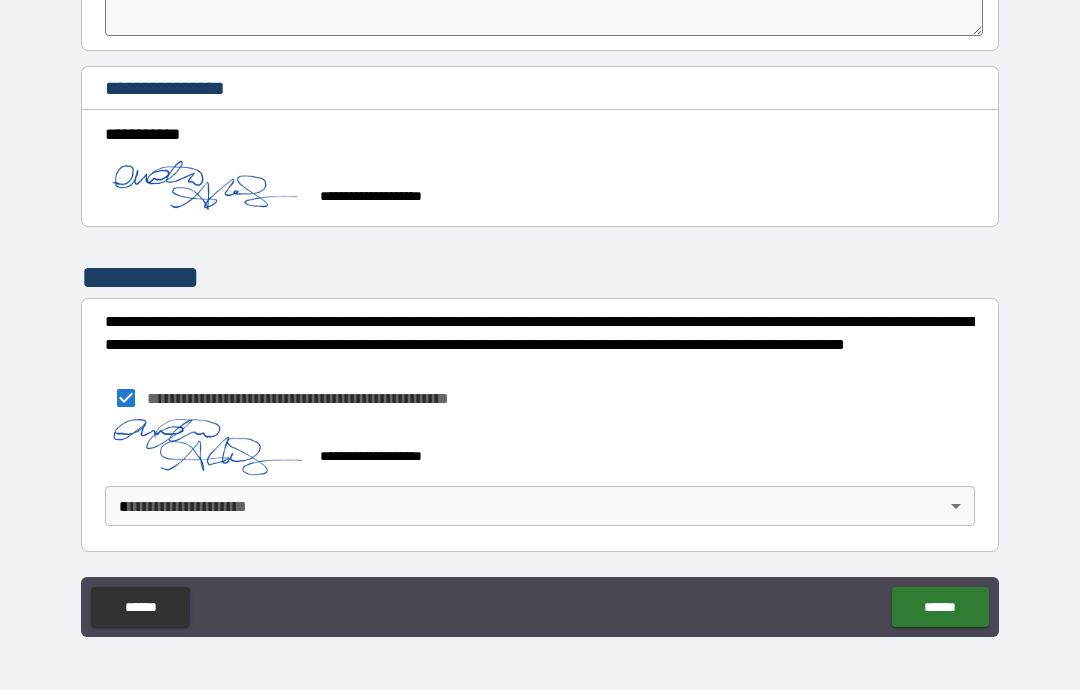 scroll, scrollTop: 1633, scrollLeft: 0, axis: vertical 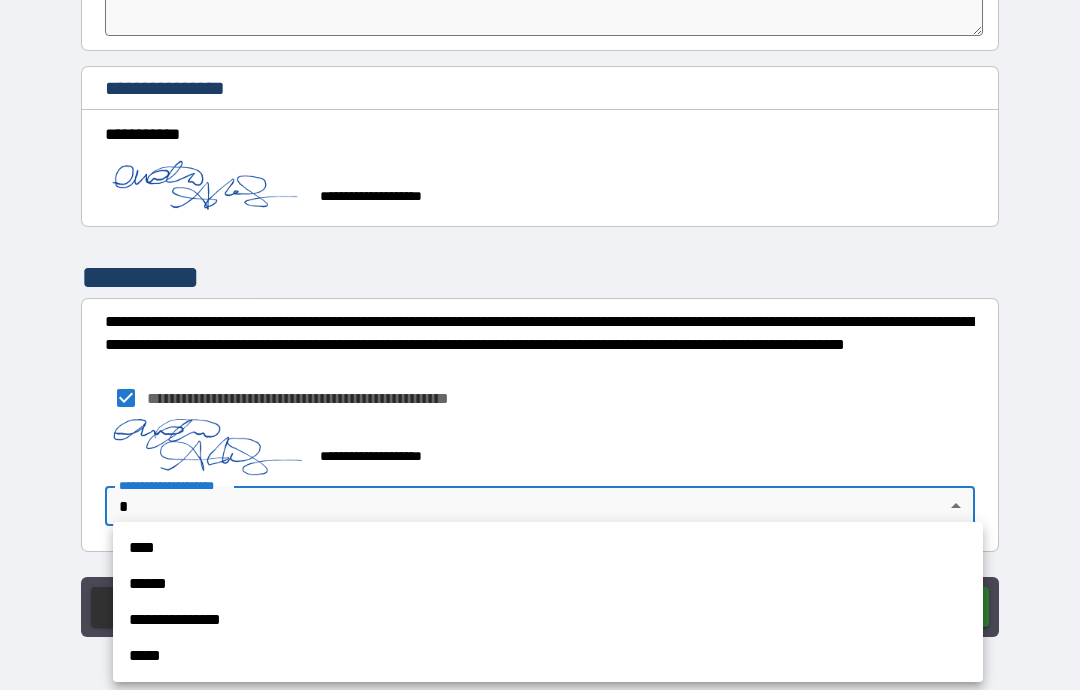 click on "**********" at bounding box center [548, 620] 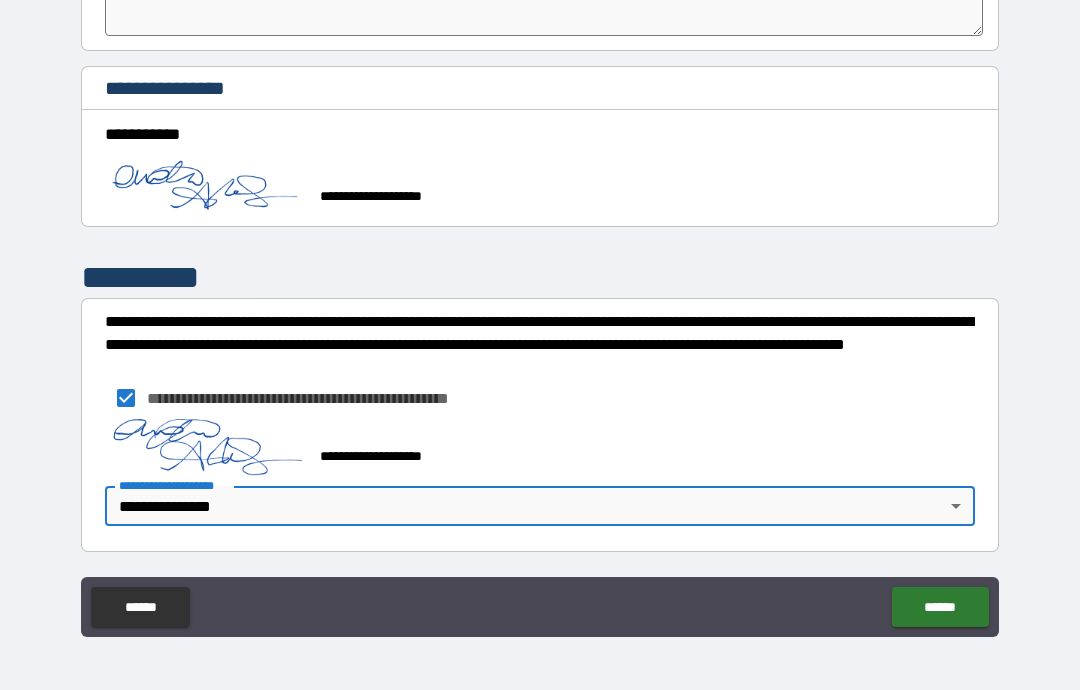 click on "******" at bounding box center [940, 607] 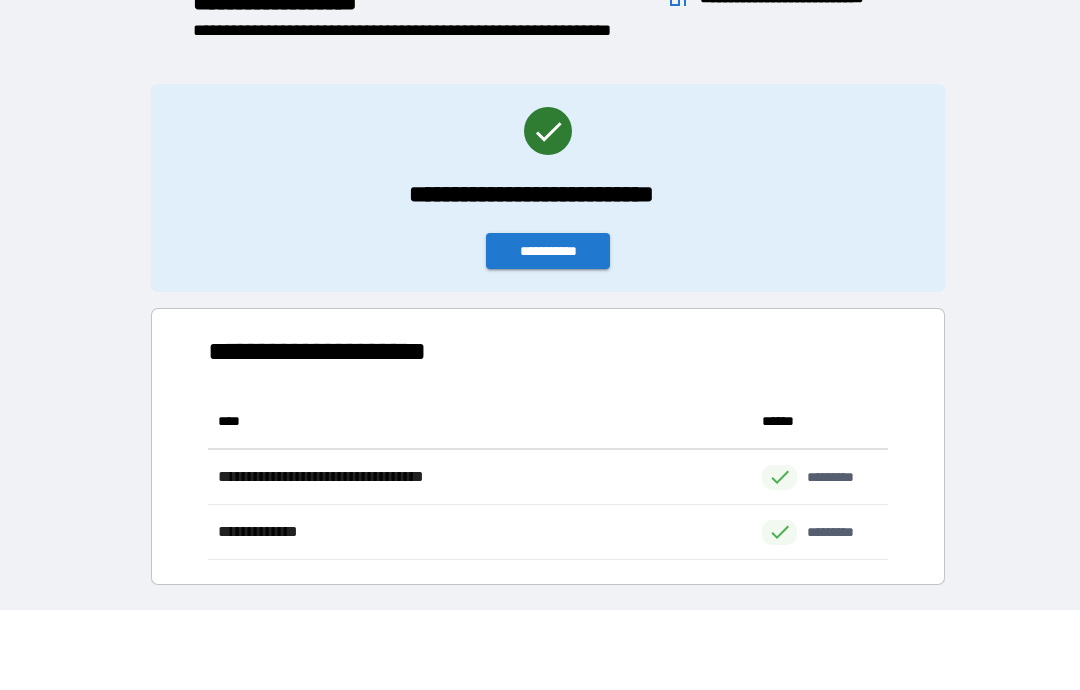 scroll, scrollTop: 166, scrollLeft: 680, axis: both 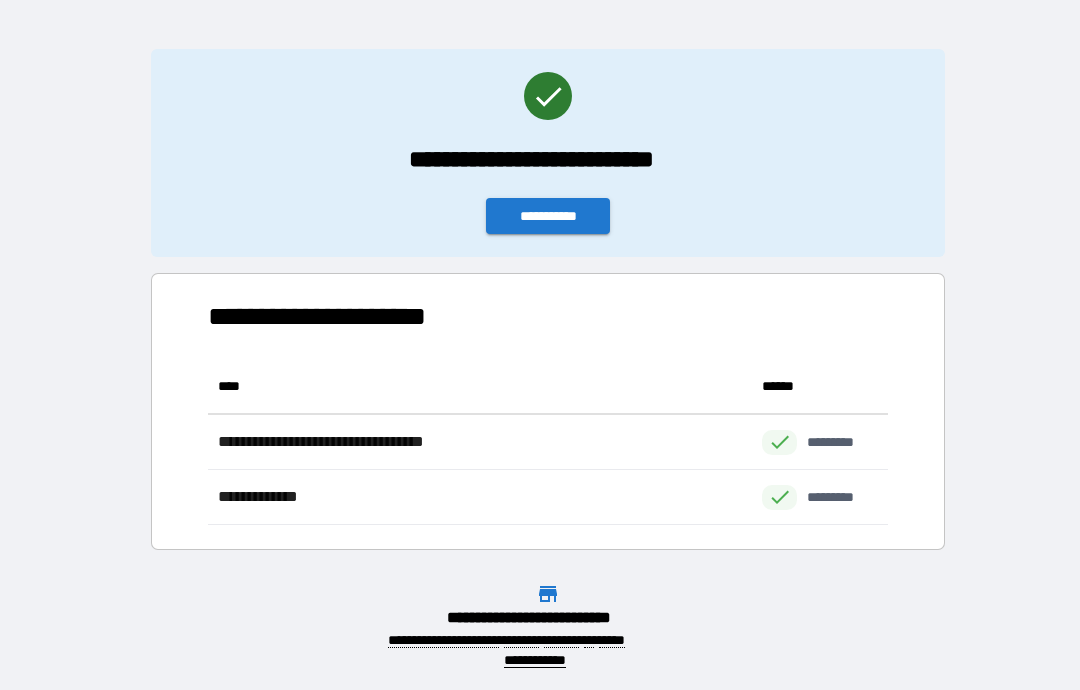 click on "**********" at bounding box center (548, 216) 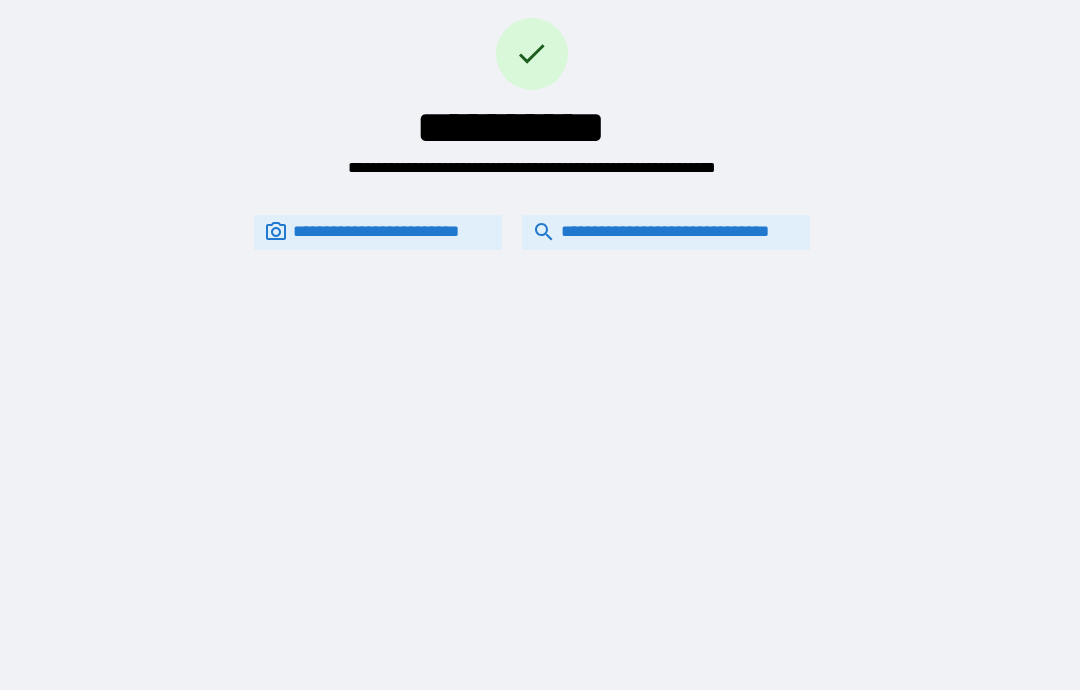 scroll, scrollTop: 0, scrollLeft: 0, axis: both 